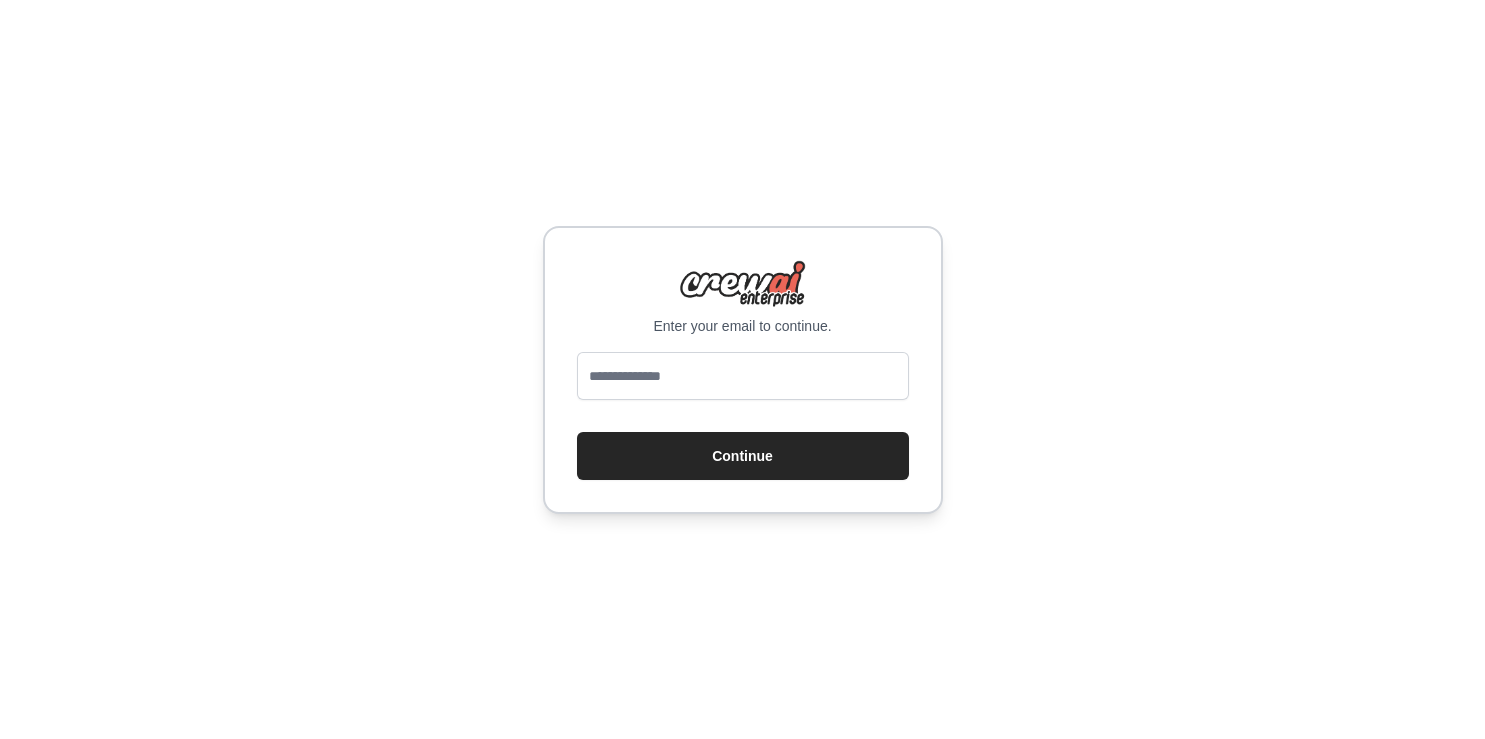 scroll, scrollTop: 0, scrollLeft: 0, axis: both 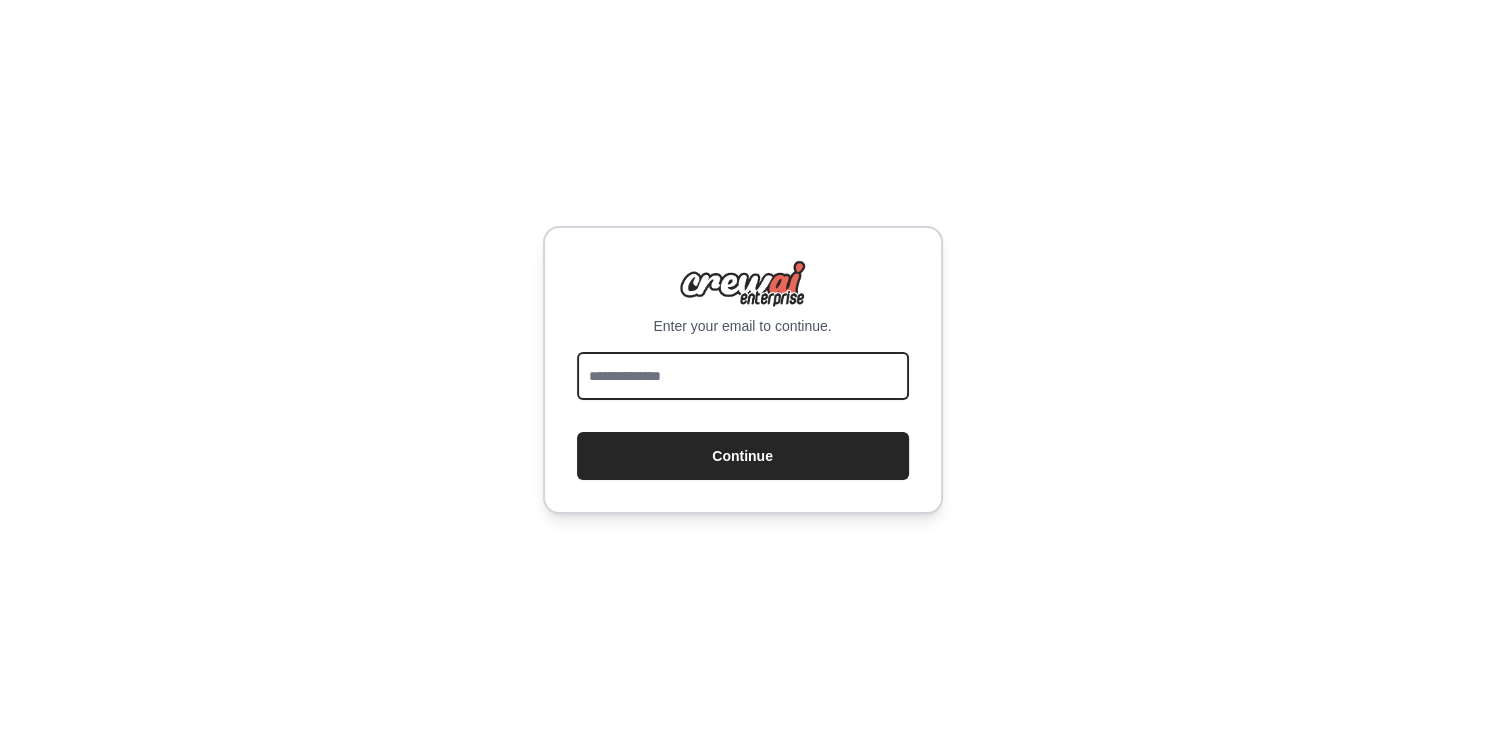 click at bounding box center (743, 376) 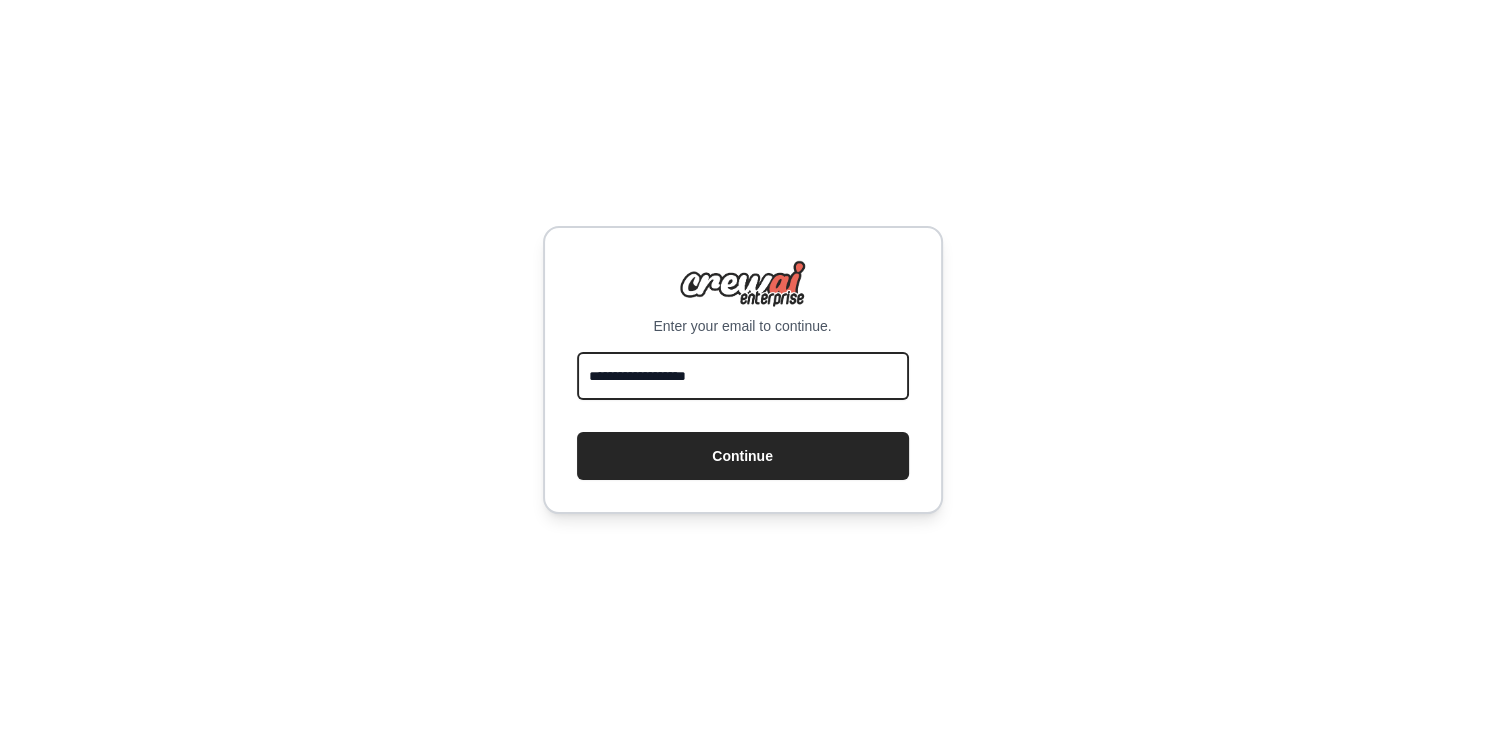 type on "**********" 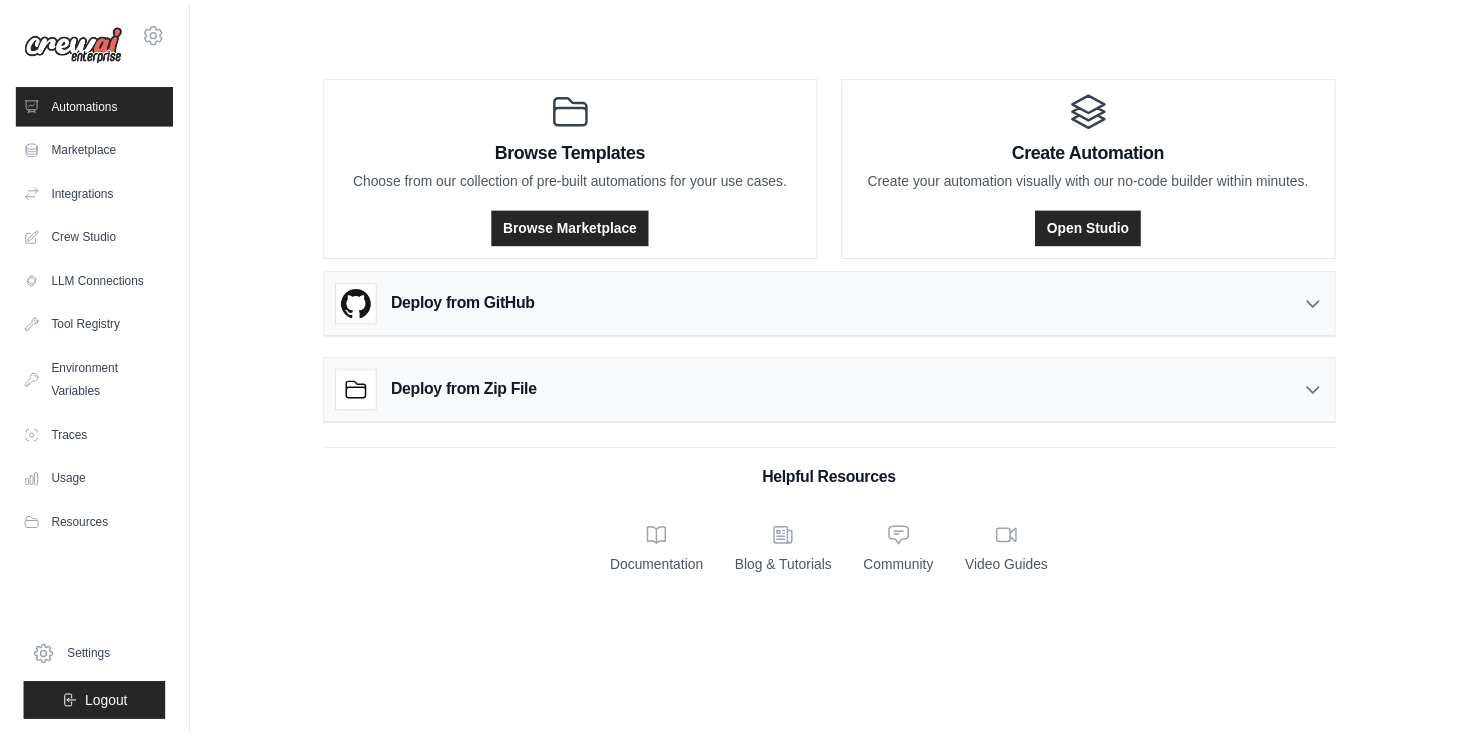 scroll, scrollTop: 0, scrollLeft: 0, axis: both 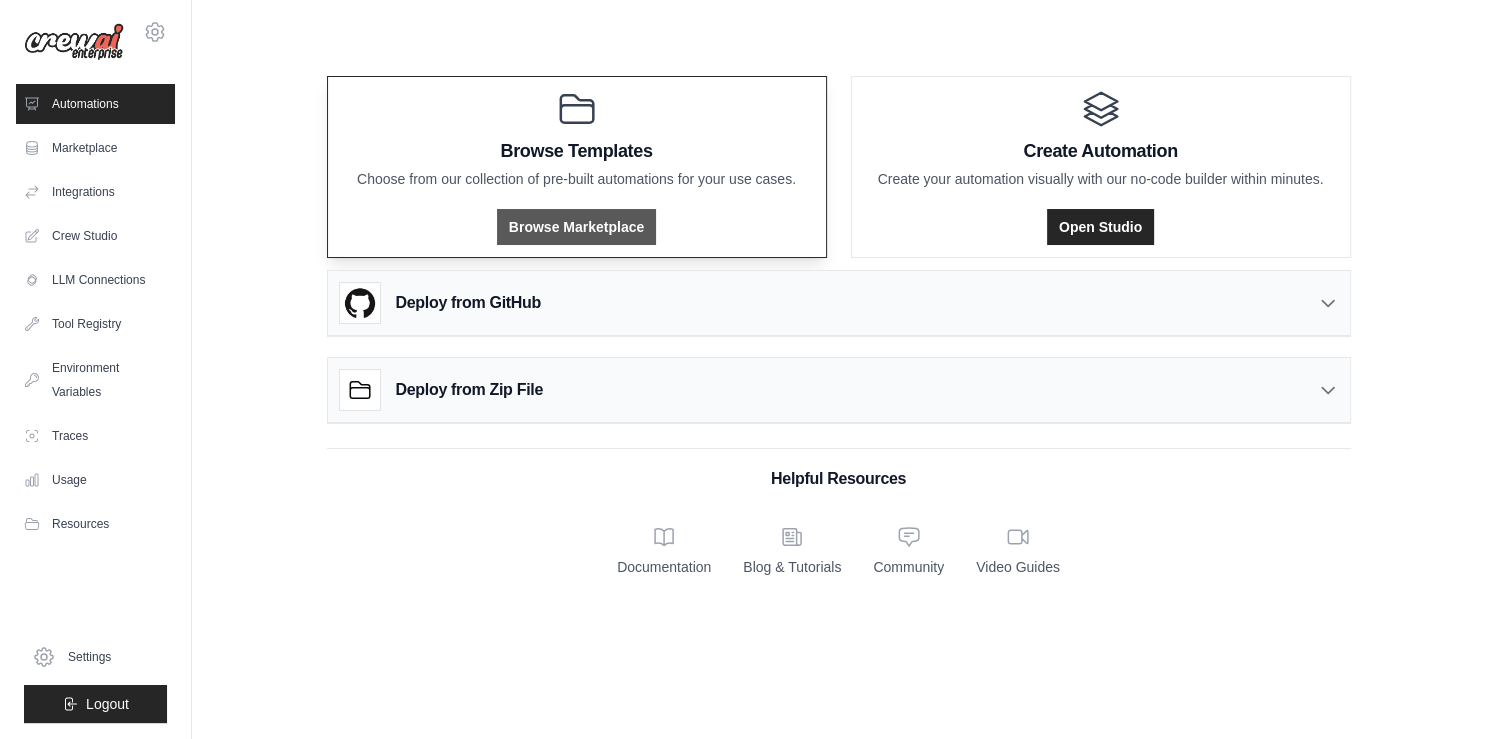 click on "Browse Marketplace" at bounding box center (576, 227) 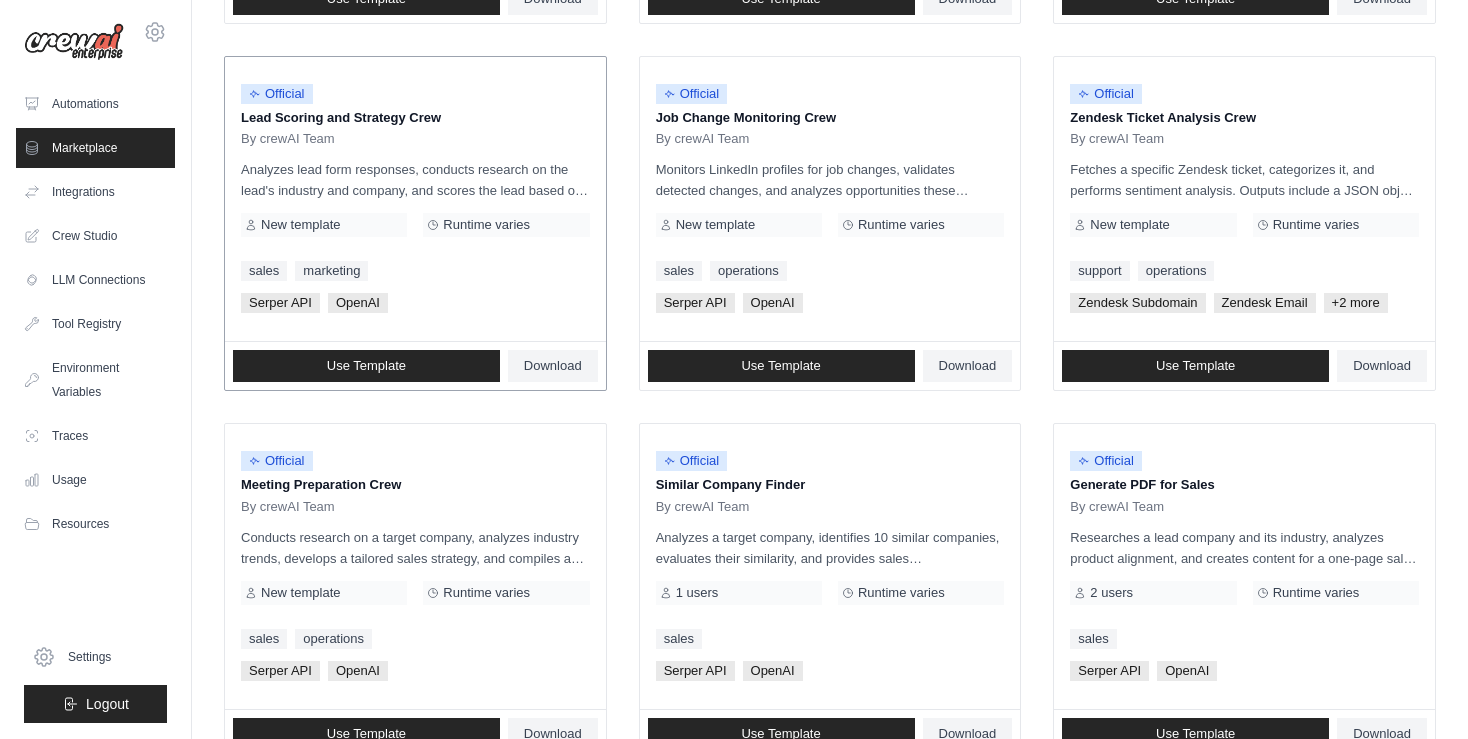 scroll, scrollTop: 1056, scrollLeft: 0, axis: vertical 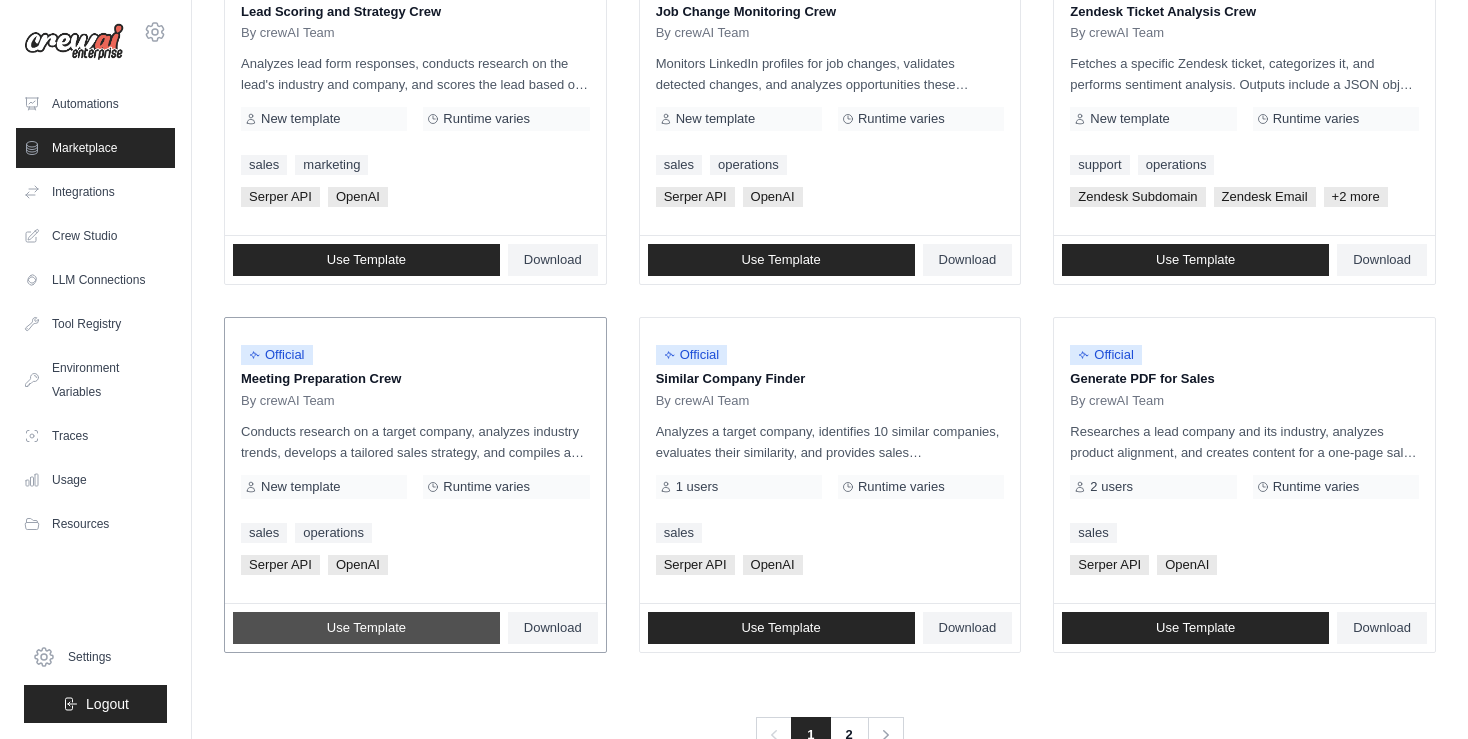click on "Use Template" at bounding box center [366, 628] 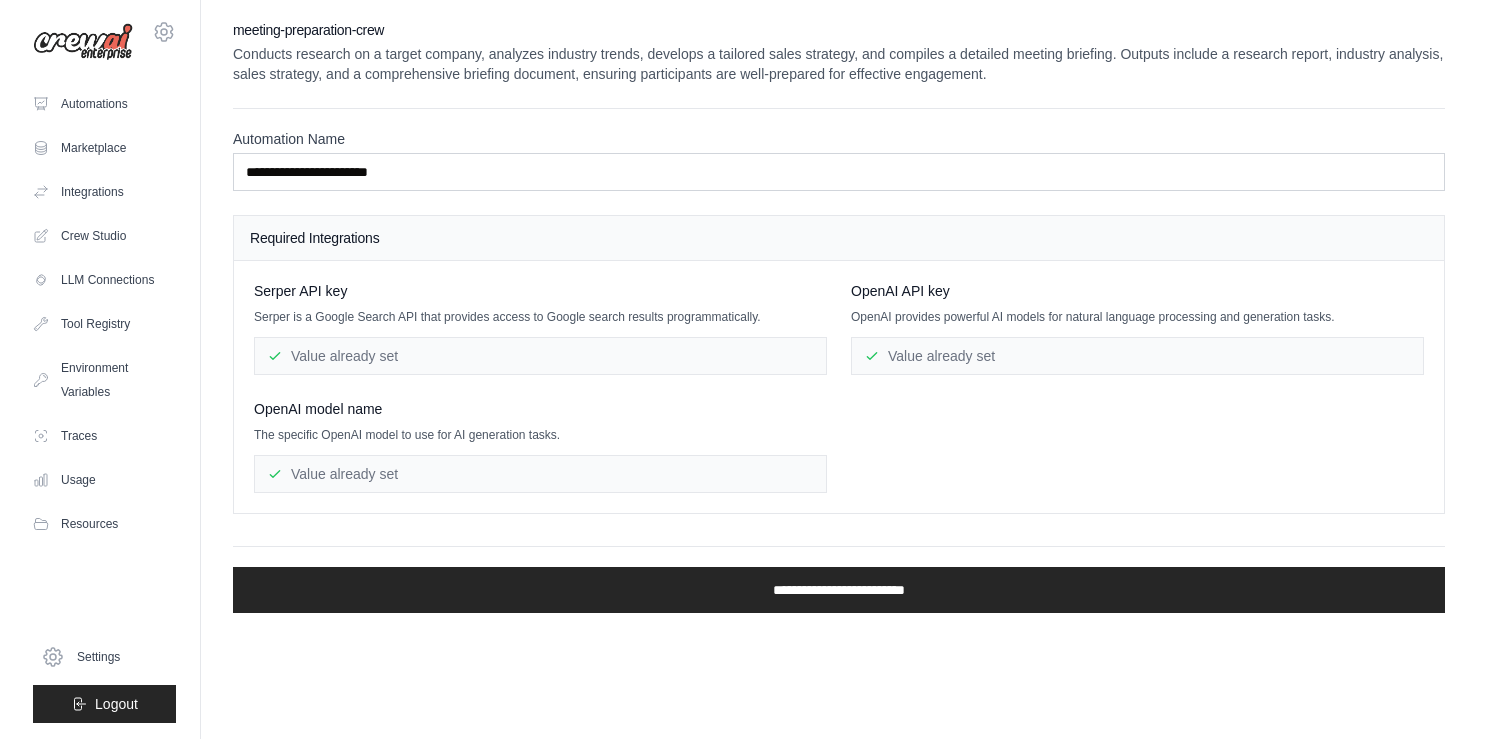 scroll, scrollTop: 0, scrollLeft: 0, axis: both 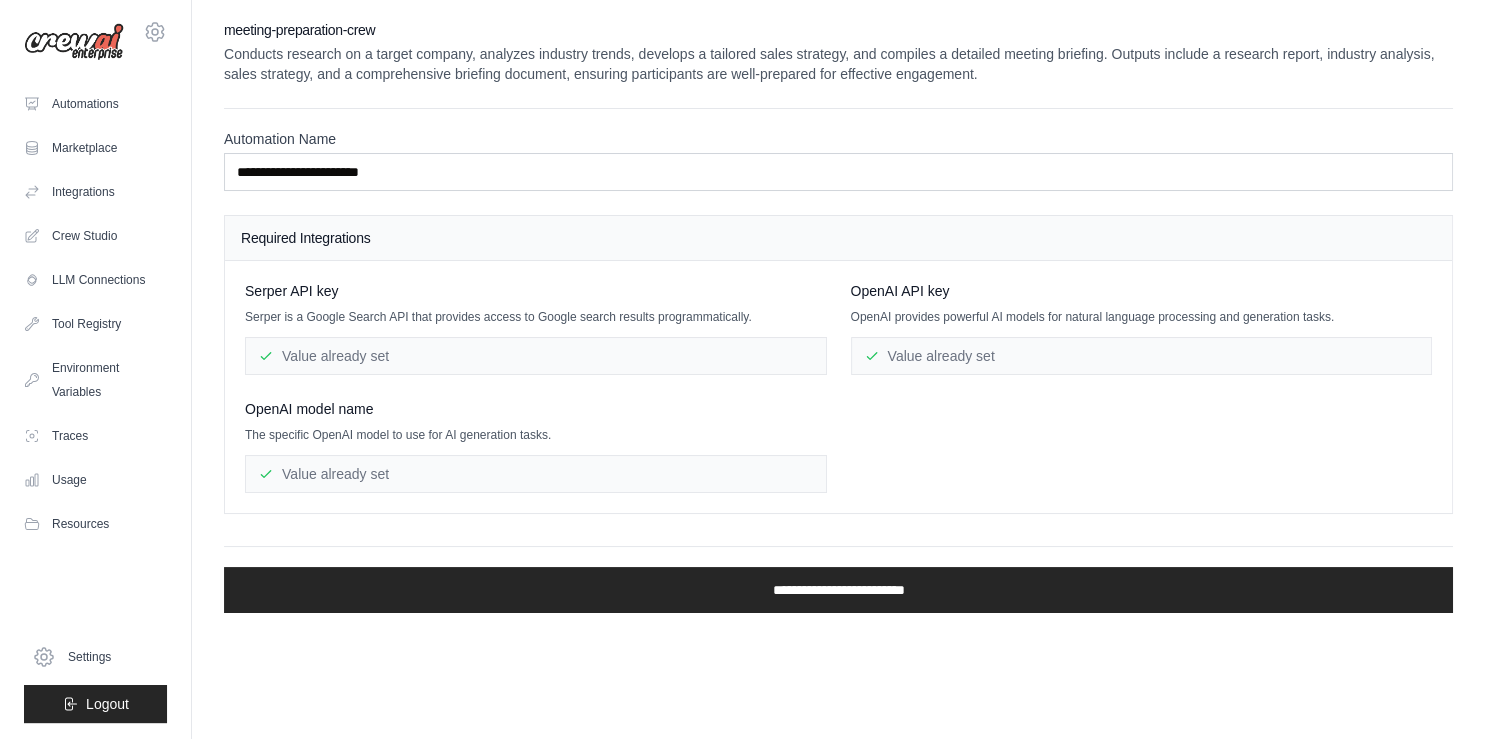 click on "Value already set" at bounding box center (1142, 356) 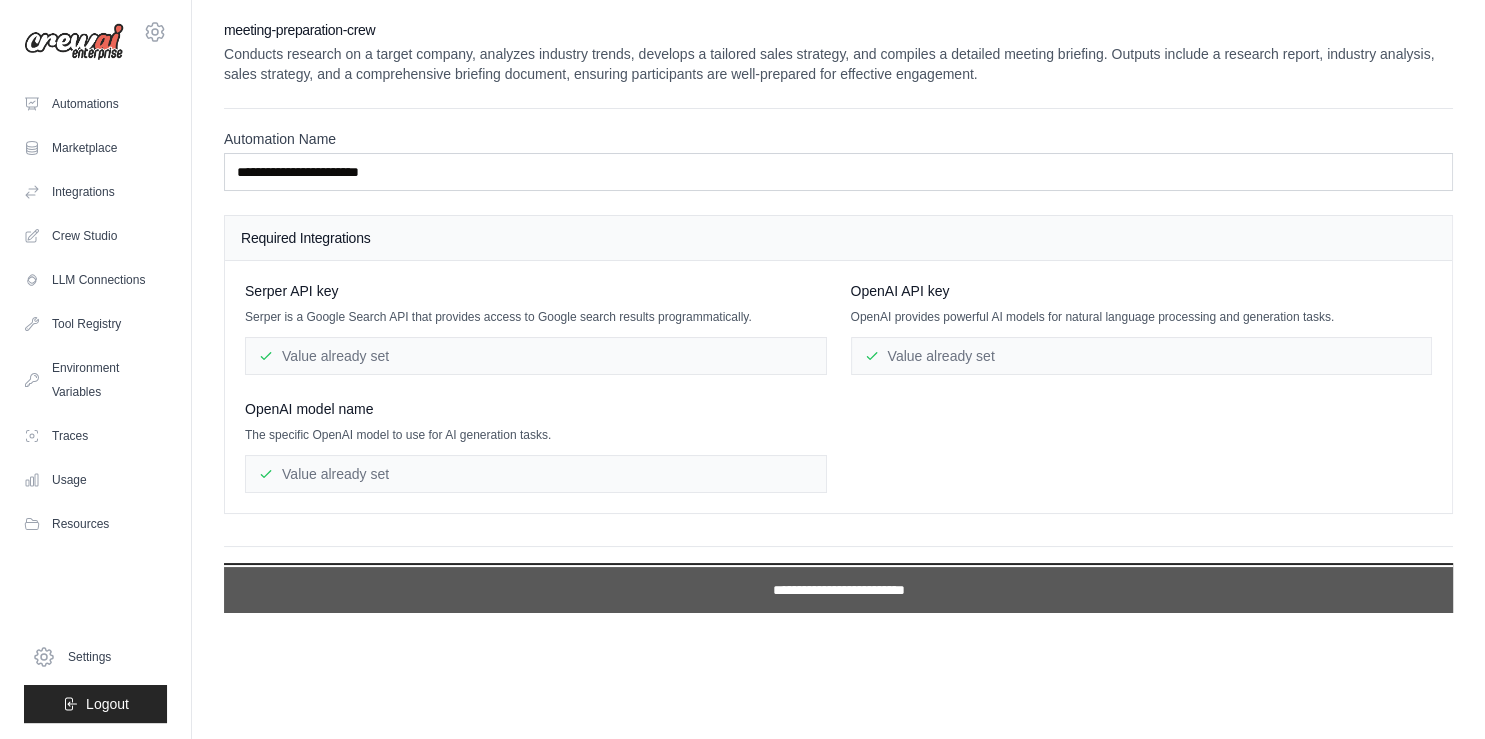 click on "**********" at bounding box center (838, 590) 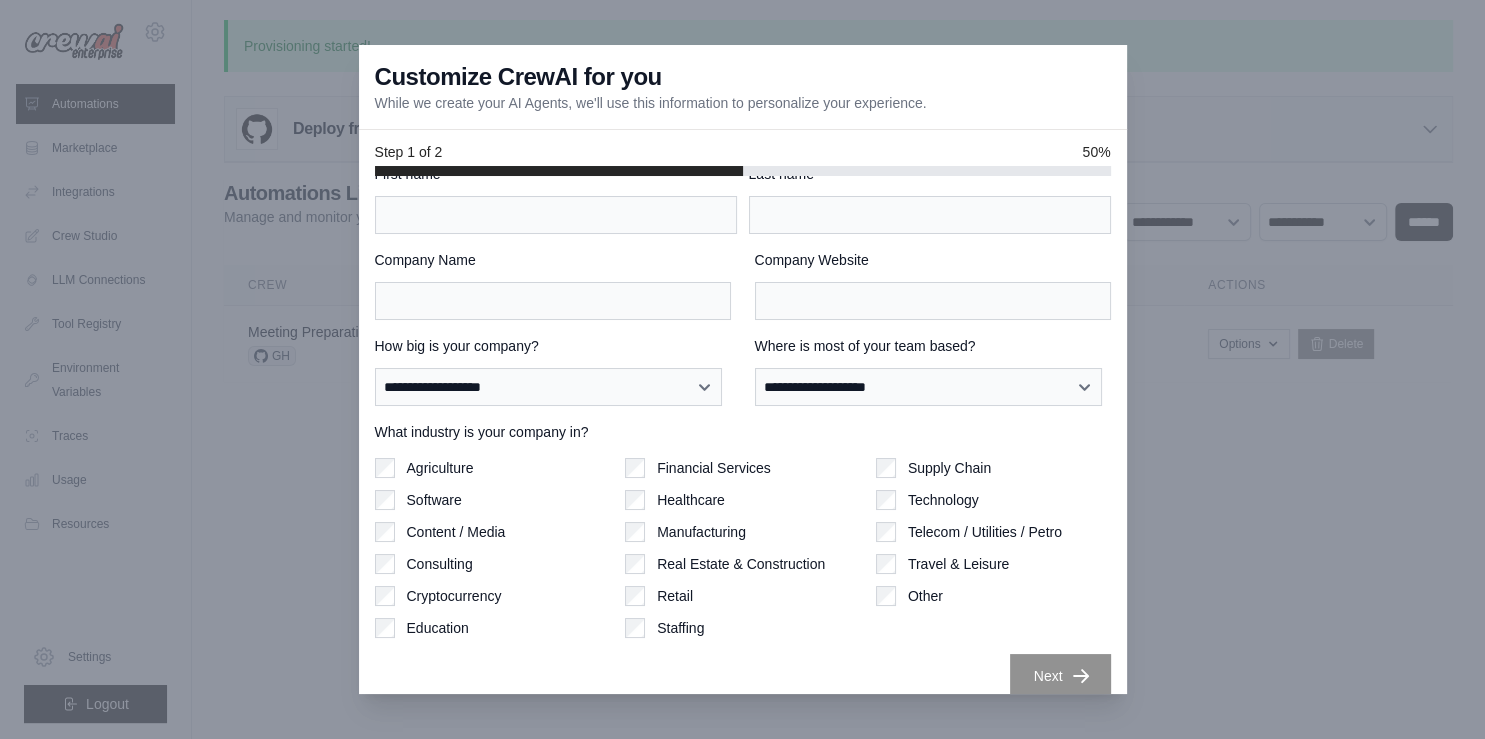scroll, scrollTop: 55, scrollLeft: 0, axis: vertical 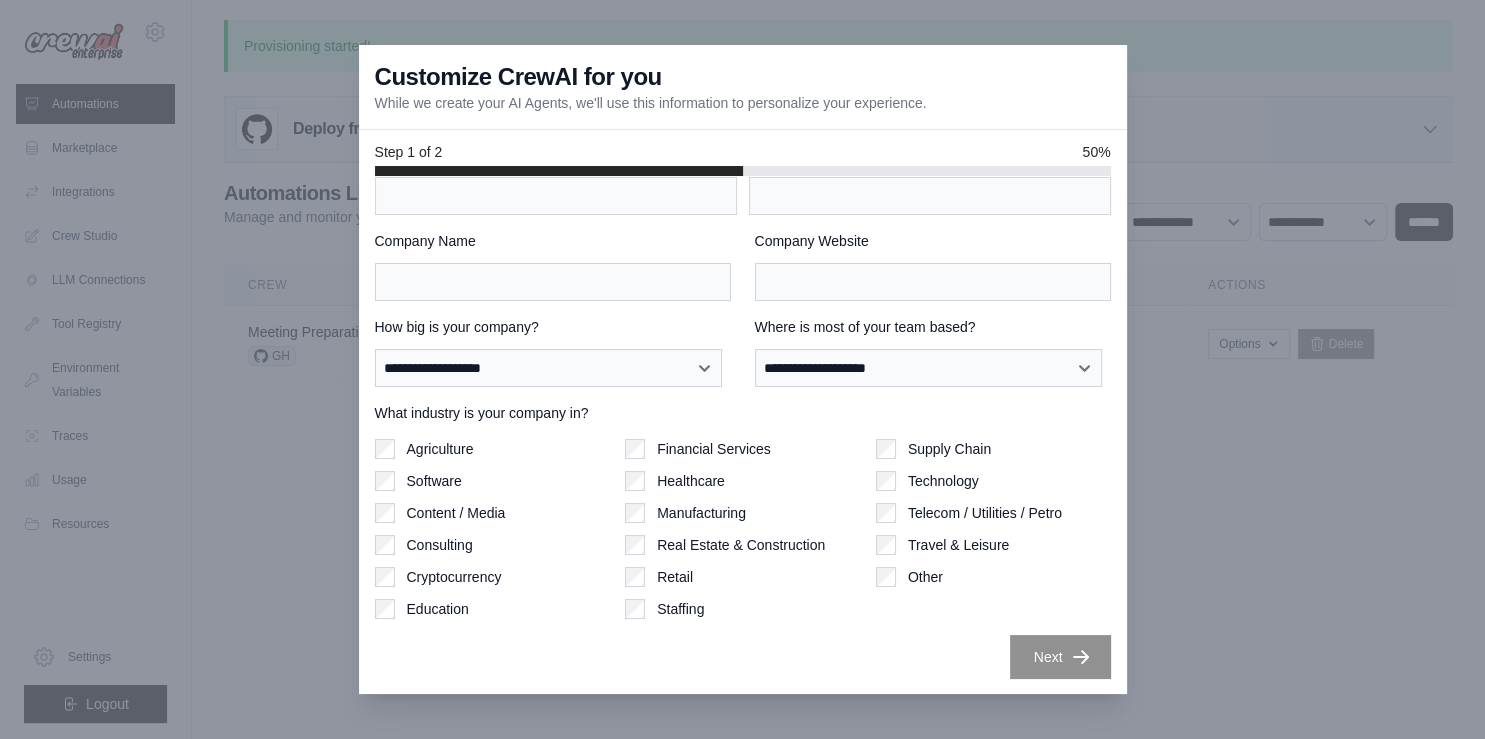 click at bounding box center [742, 369] 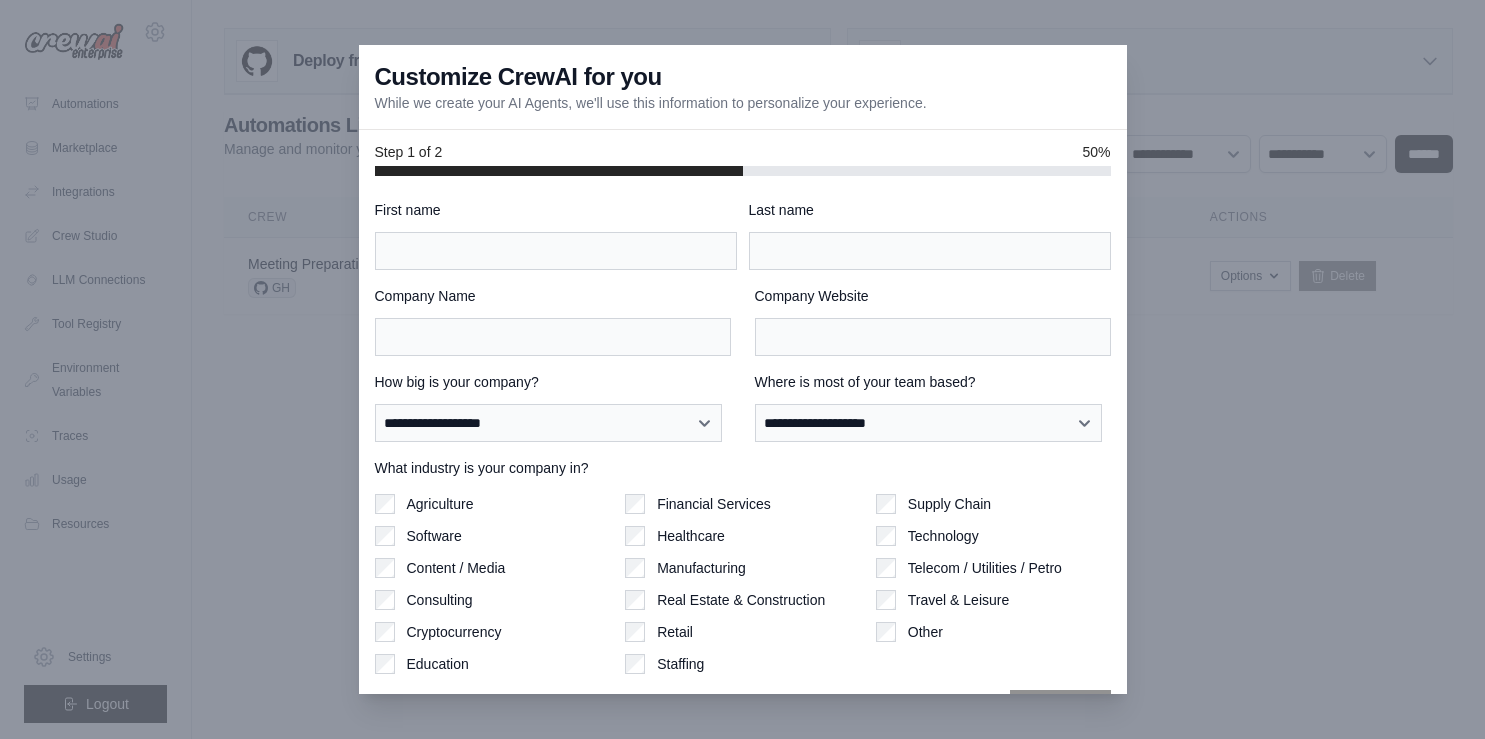 scroll, scrollTop: 0, scrollLeft: 0, axis: both 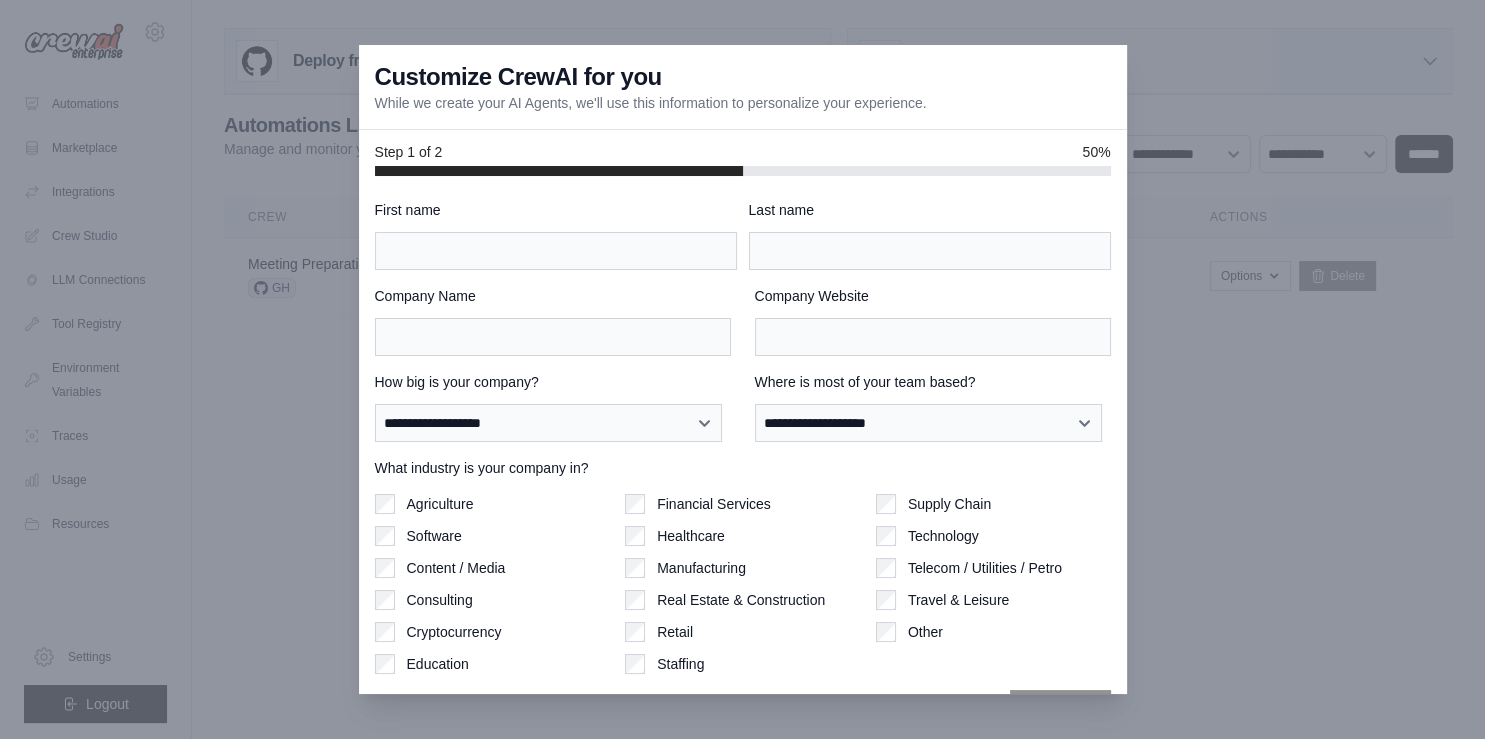 click at bounding box center (743, 171) 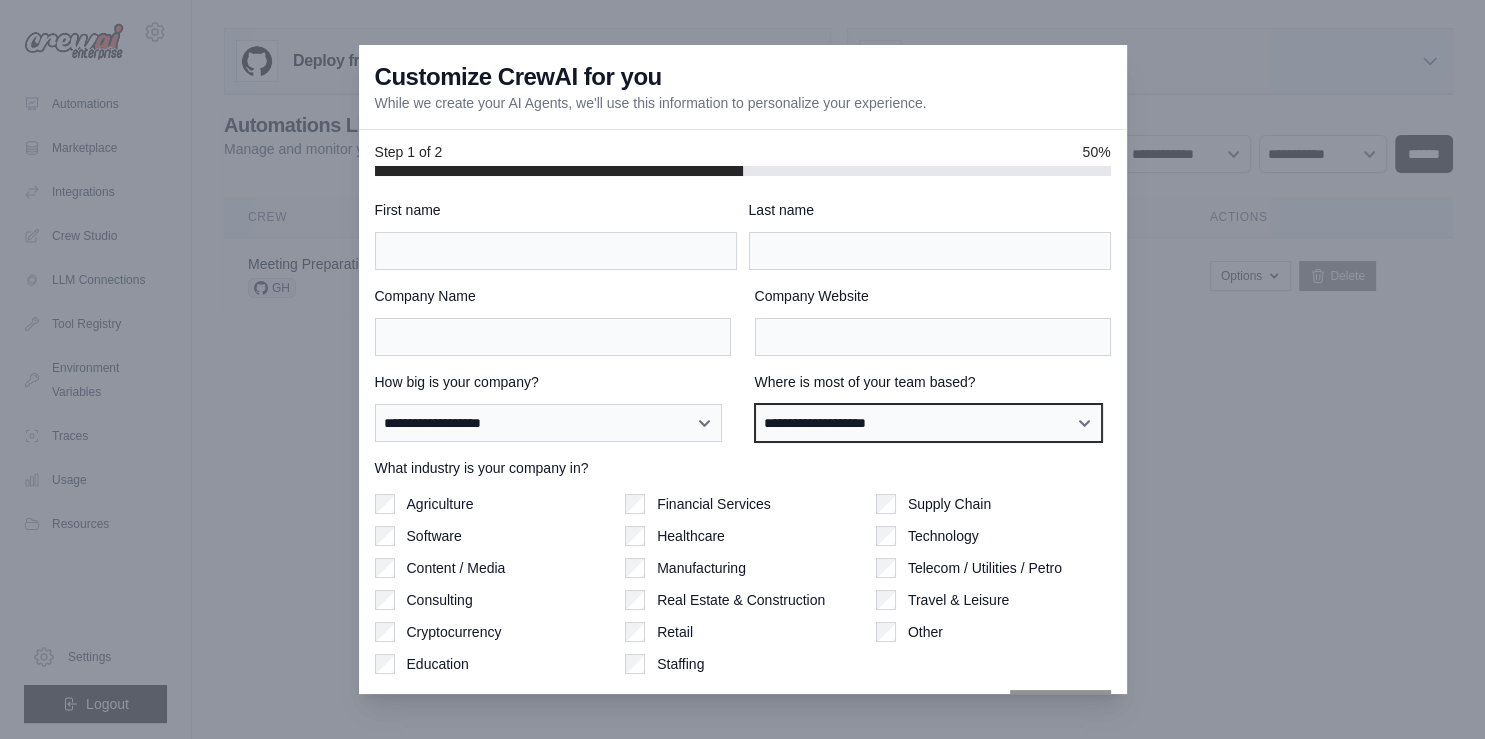click on "**********" at bounding box center [929, 423] 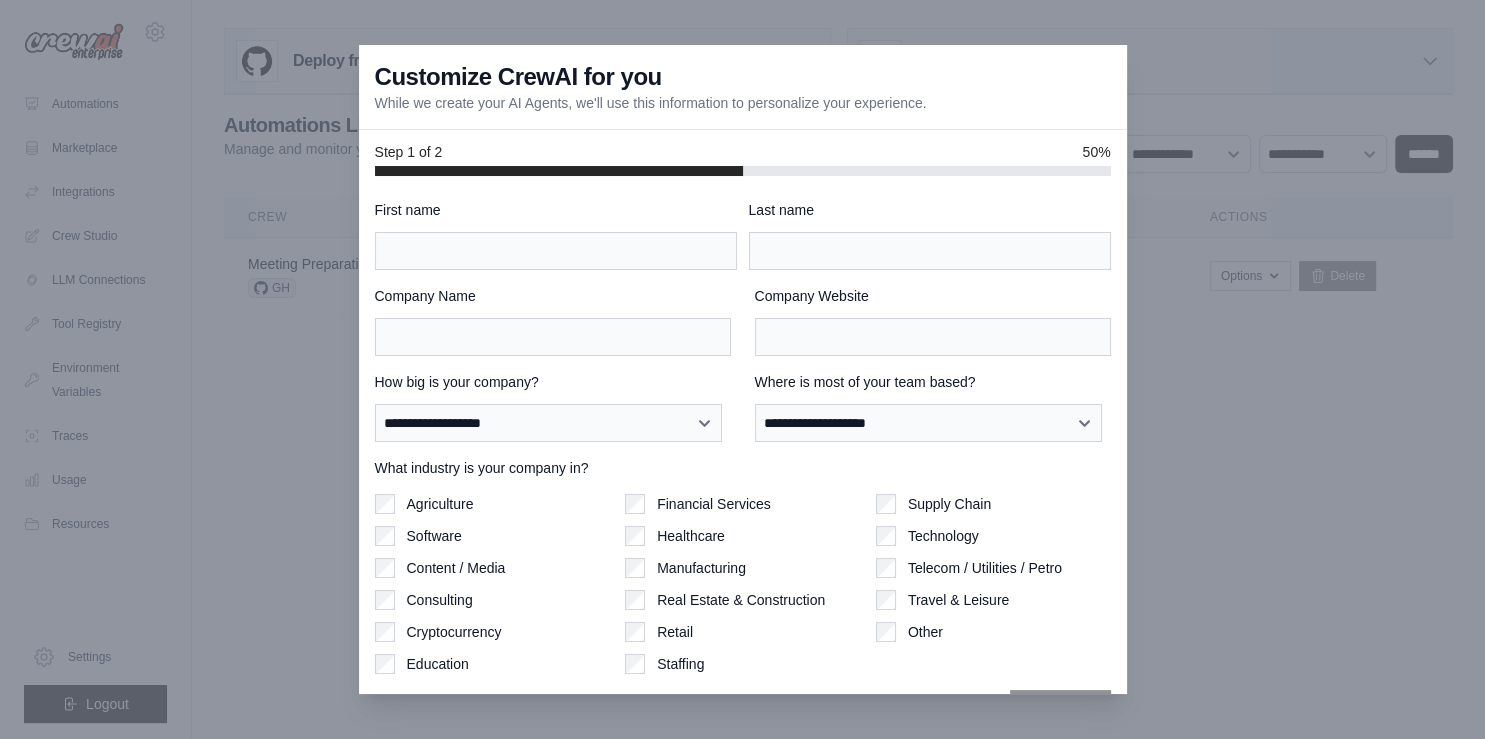 click at bounding box center (742, 369) 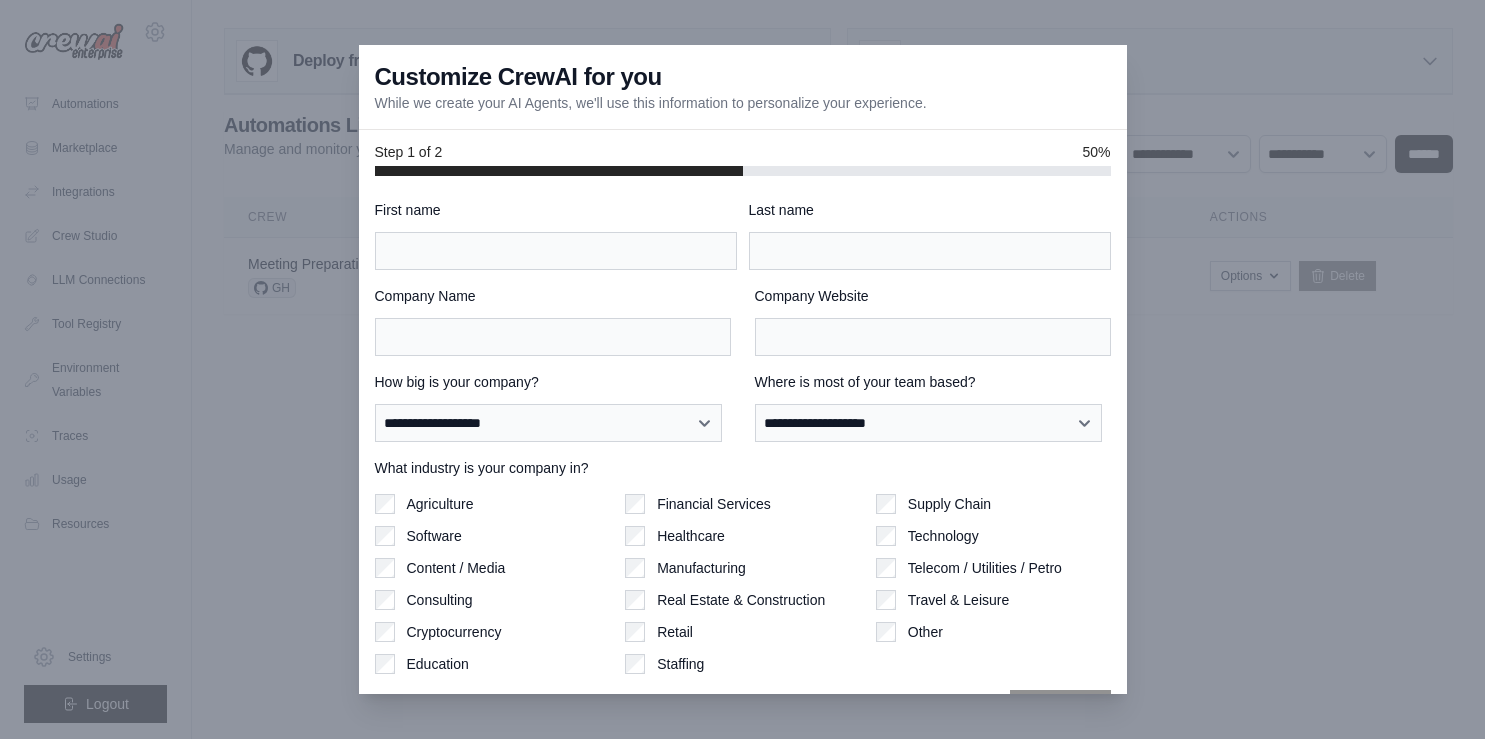 scroll, scrollTop: 0, scrollLeft: 0, axis: both 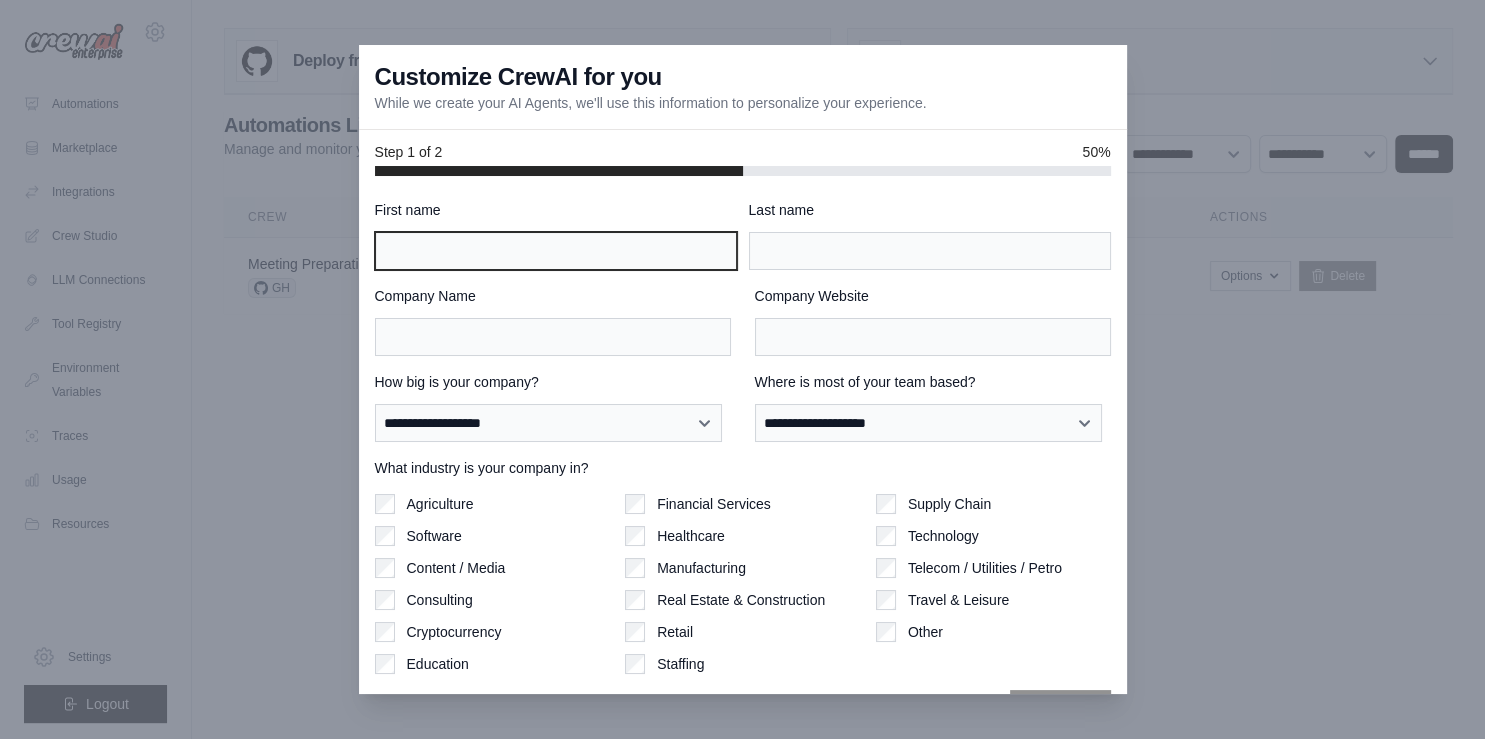 click on "First name" at bounding box center (556, 251) 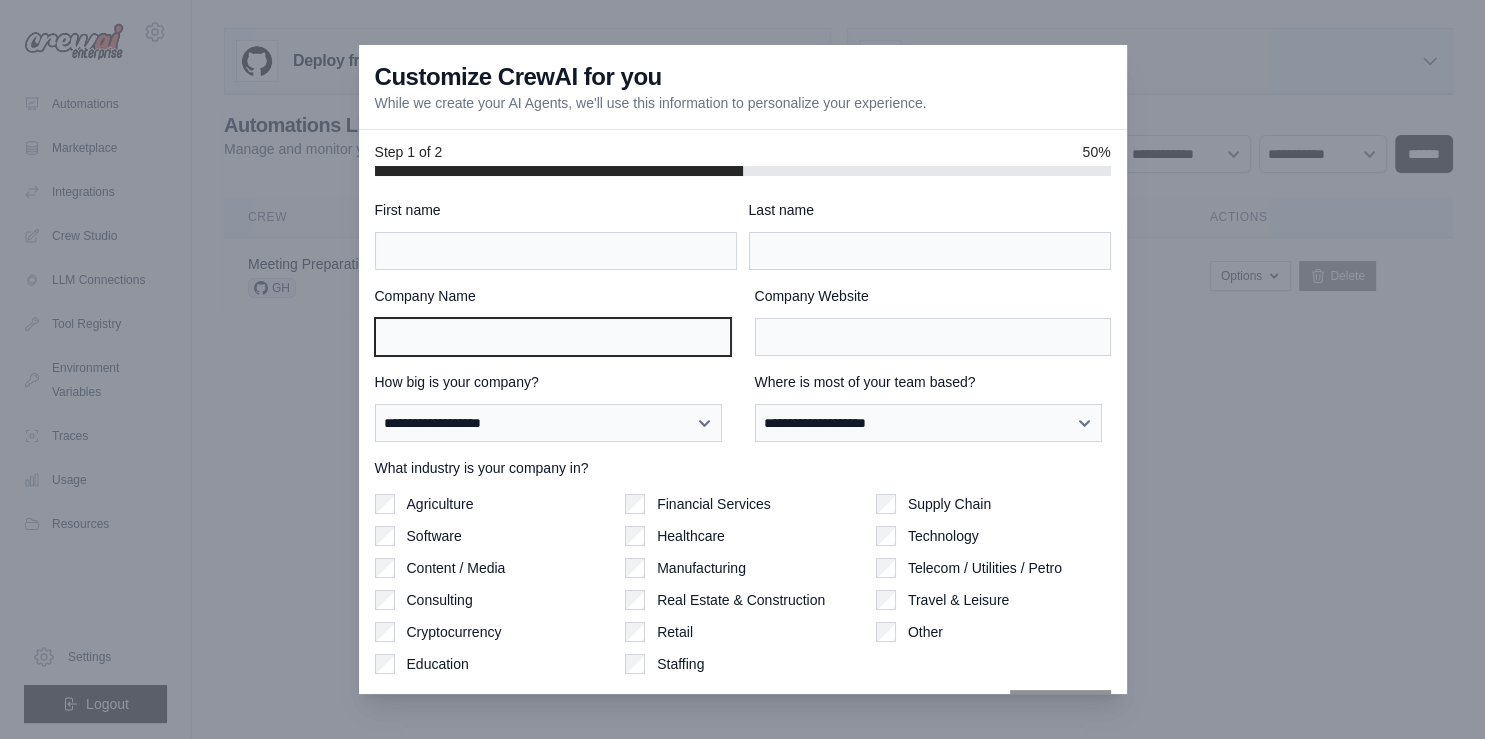 click on "Company Name" at bounding box center (553, 337) 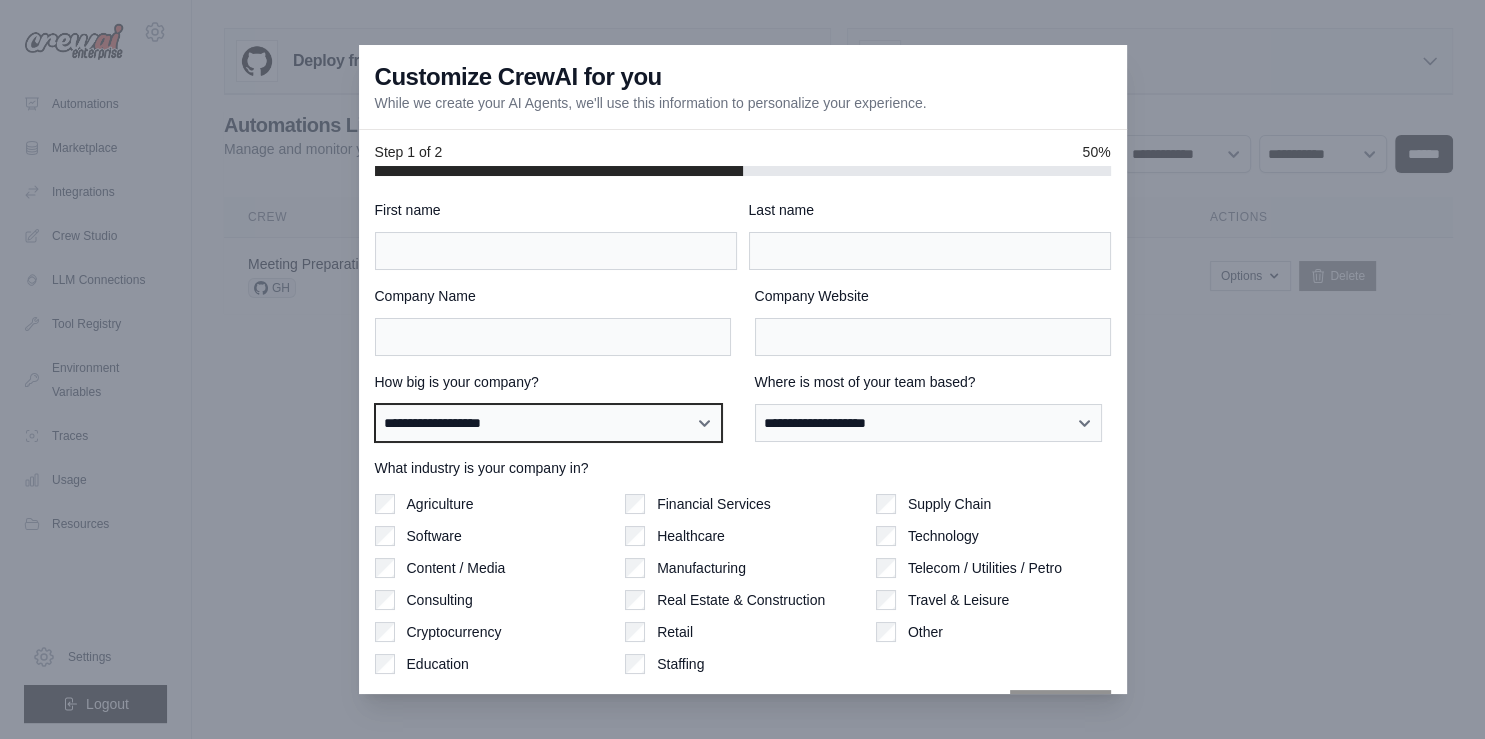click on "**********" at bounding box center [549, 423] 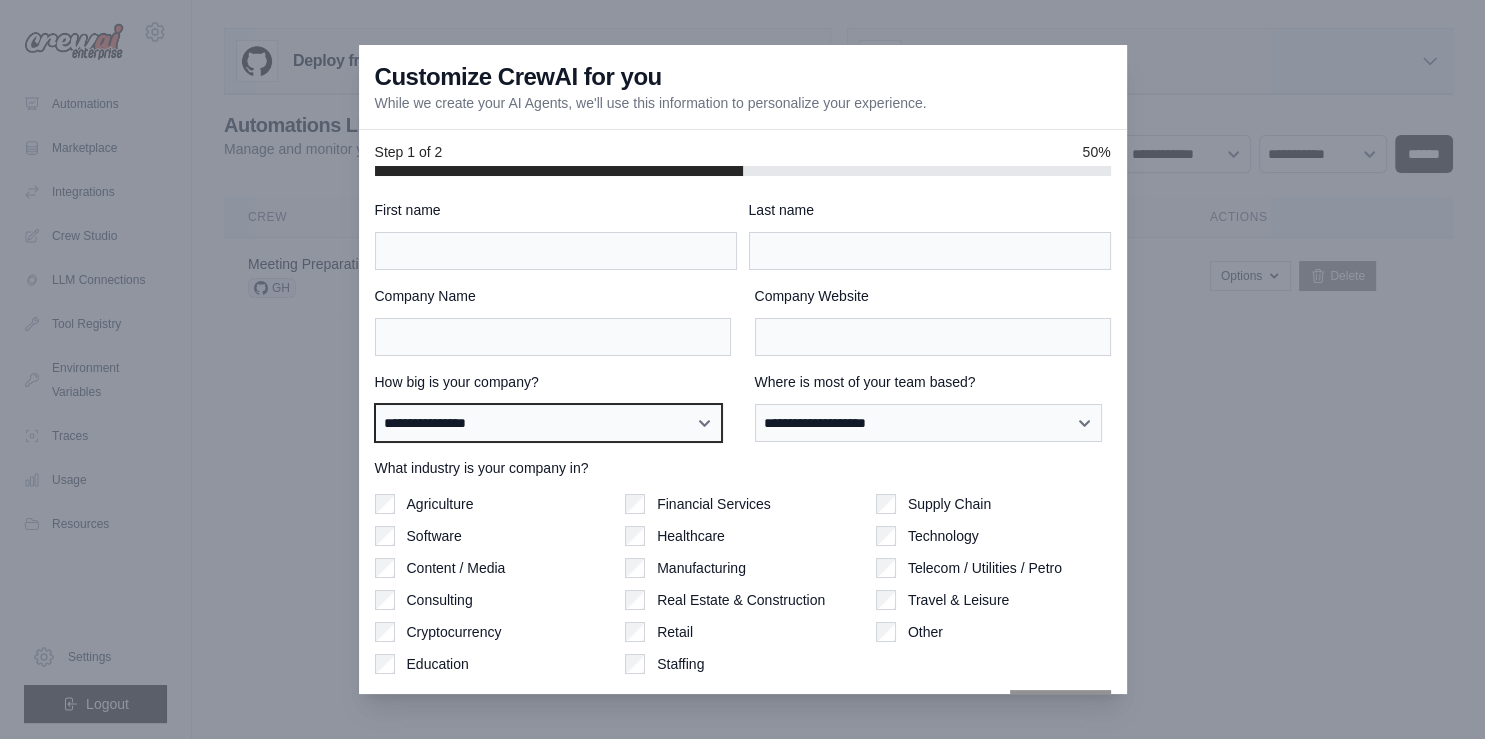 click on "**********" at bounding box center [0, 0] 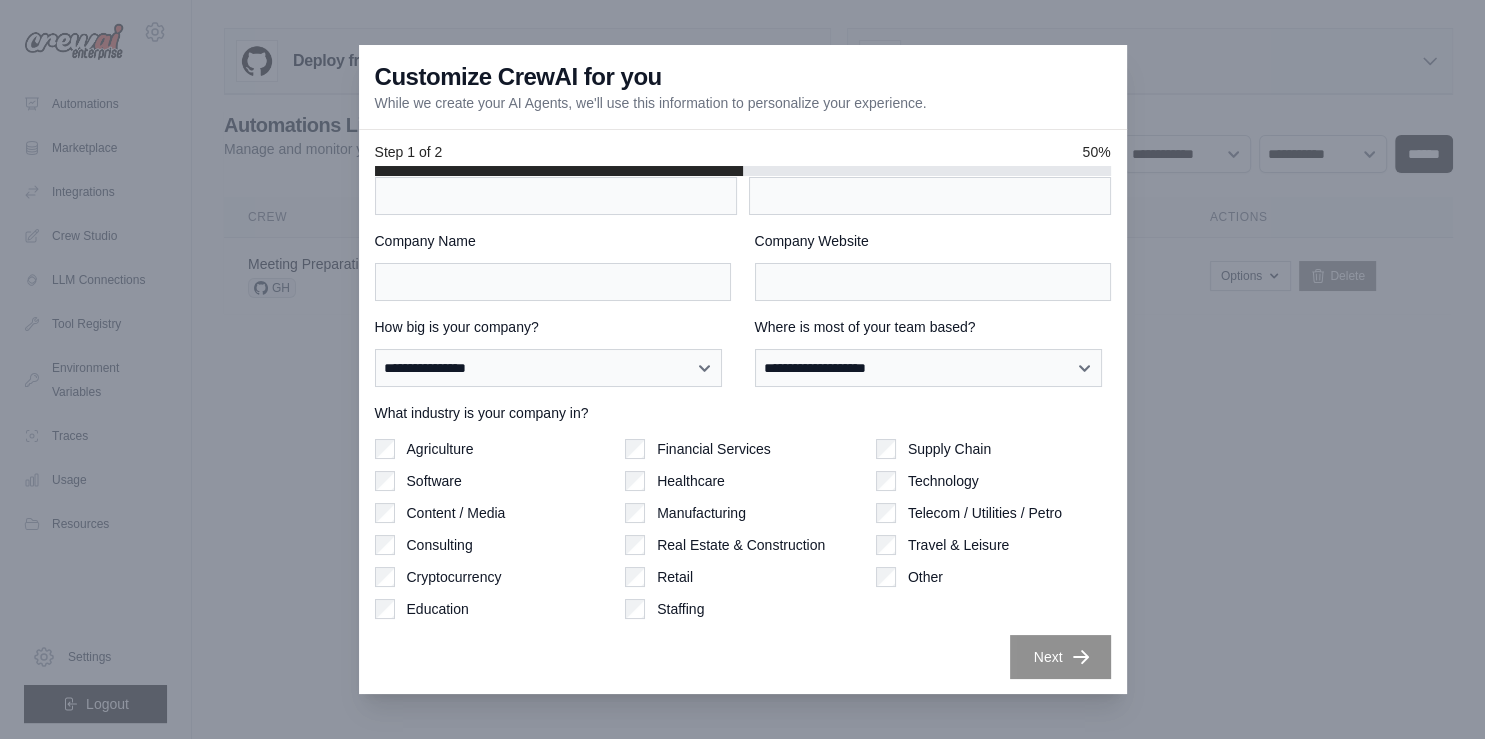 click on "Manufacturing" at bounding box center (701, 513) 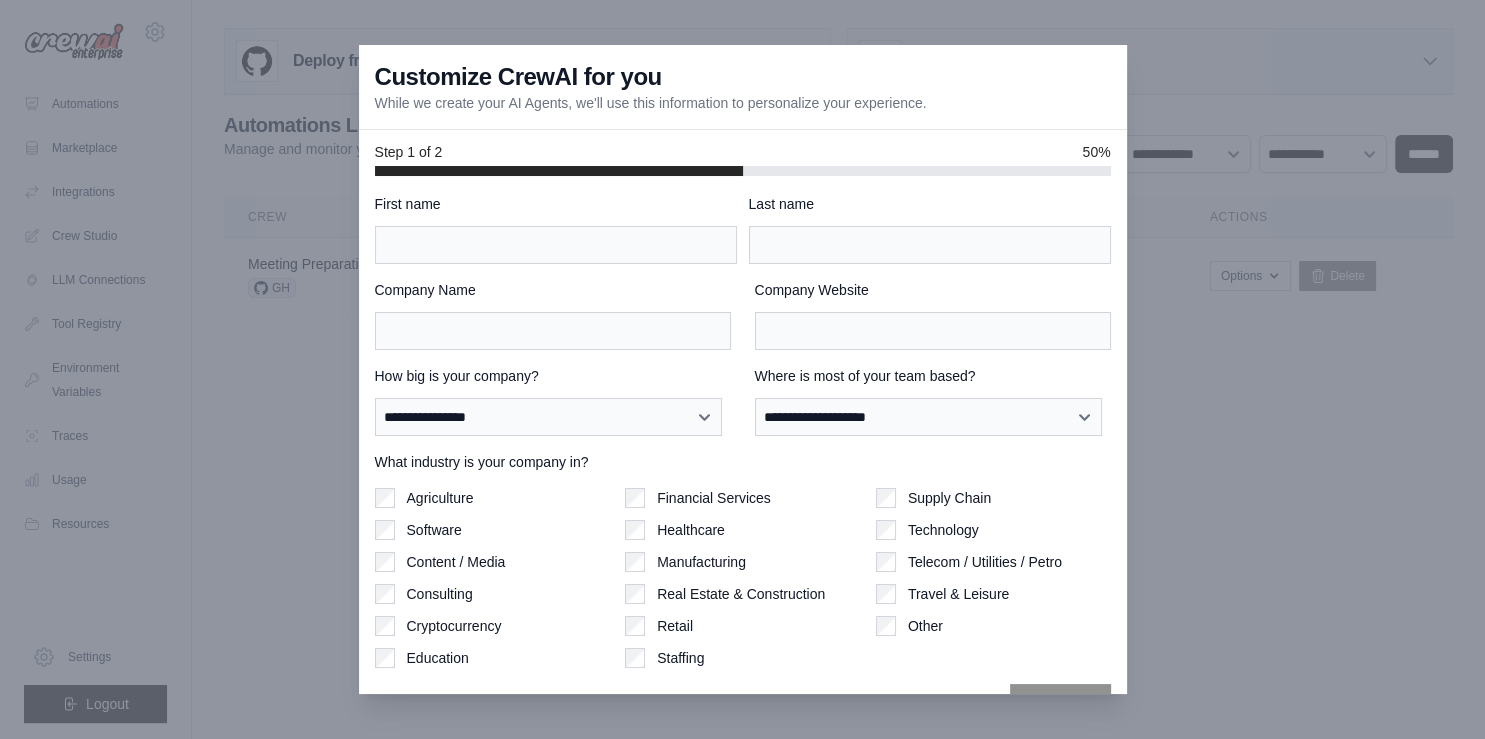 scroll, scrollTop: 0, scrollLeft: 0, axis: both 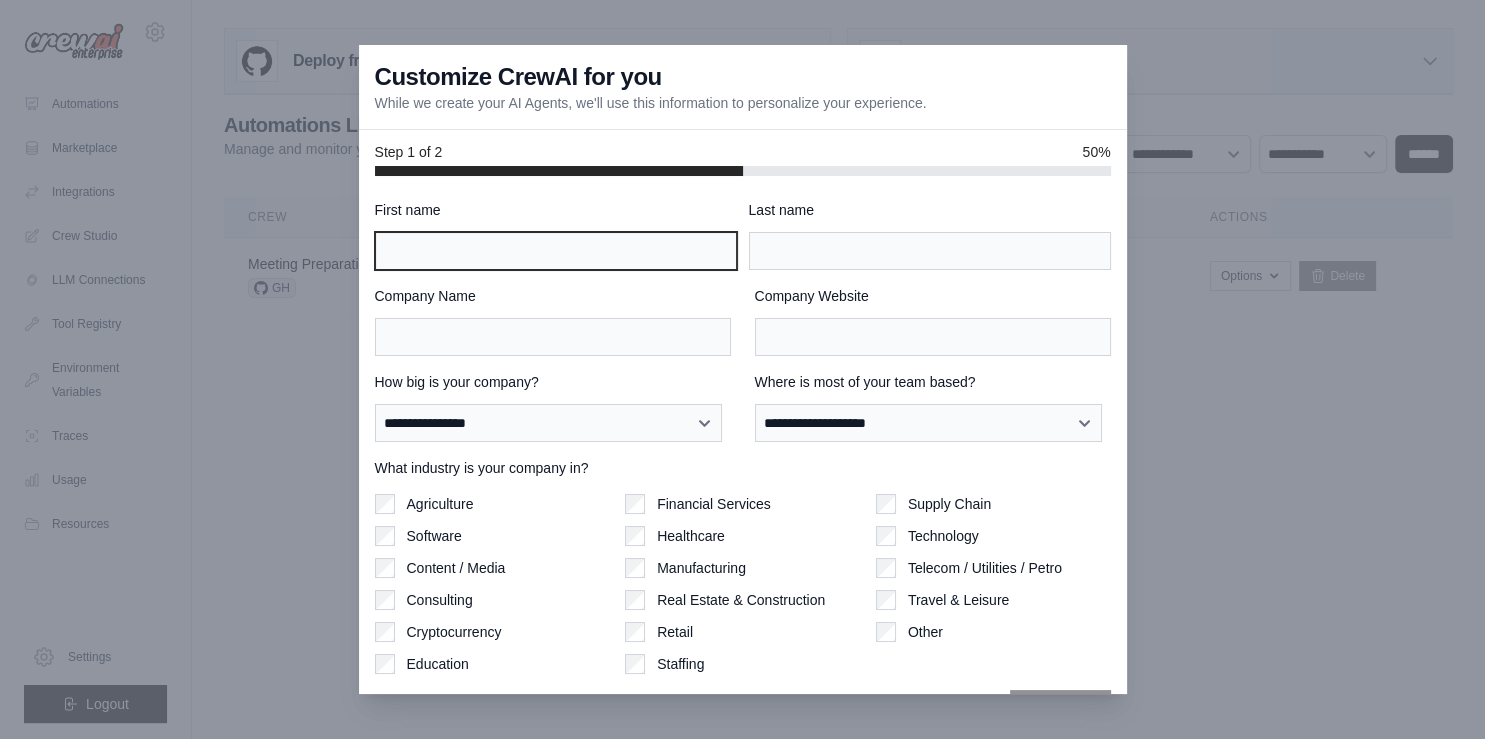 click on "First name" at bounding box center (556, 251) 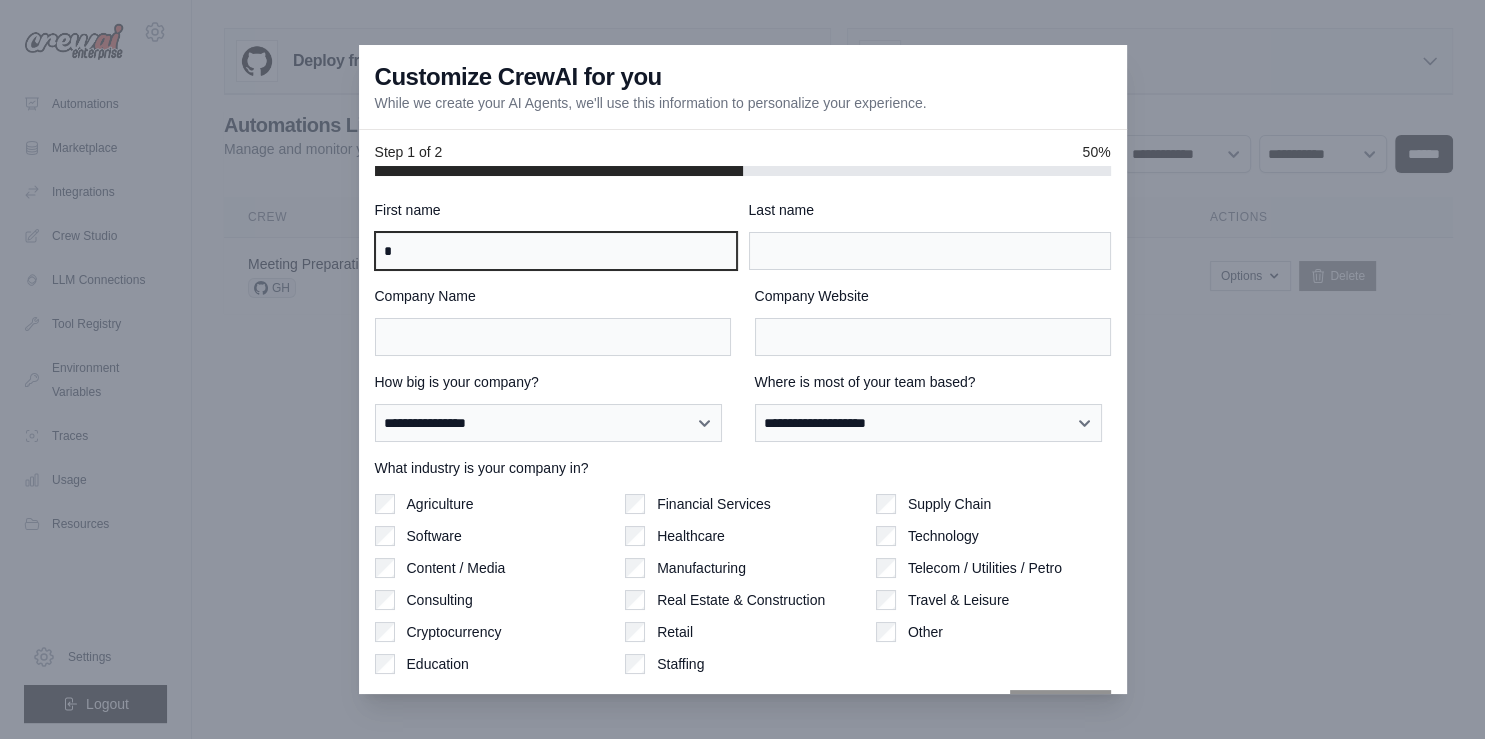 type on "*" 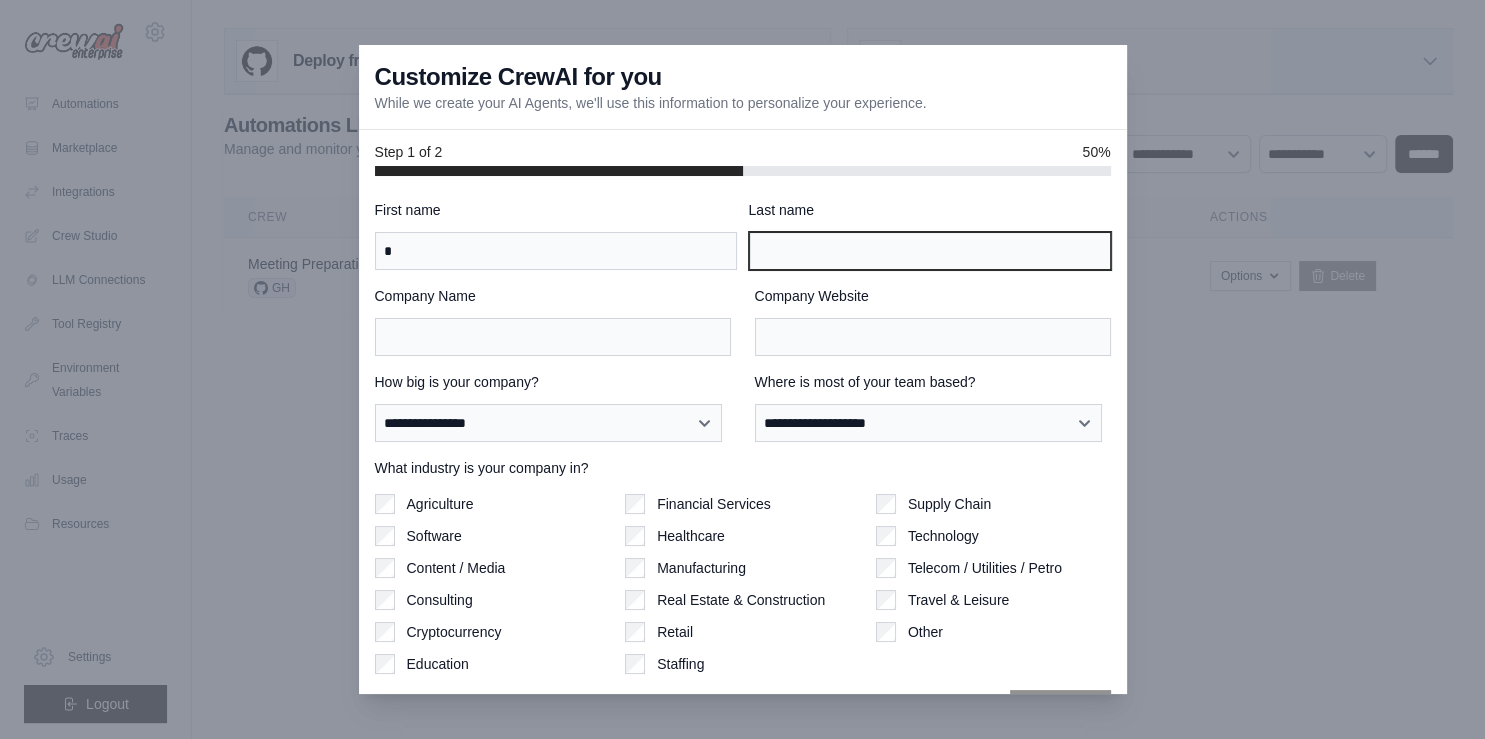 click on "Last name" at bounding box center [930, 251] 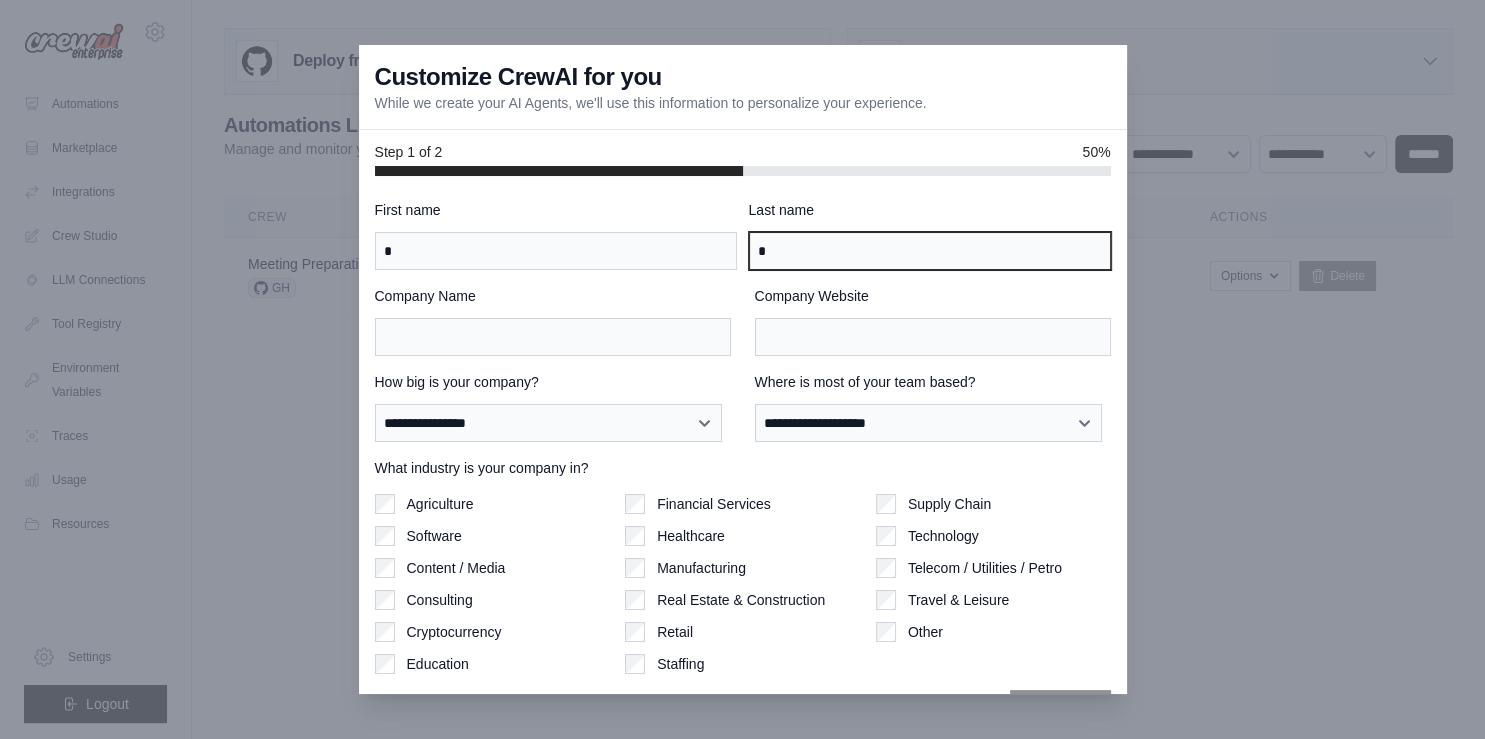 type on "*" 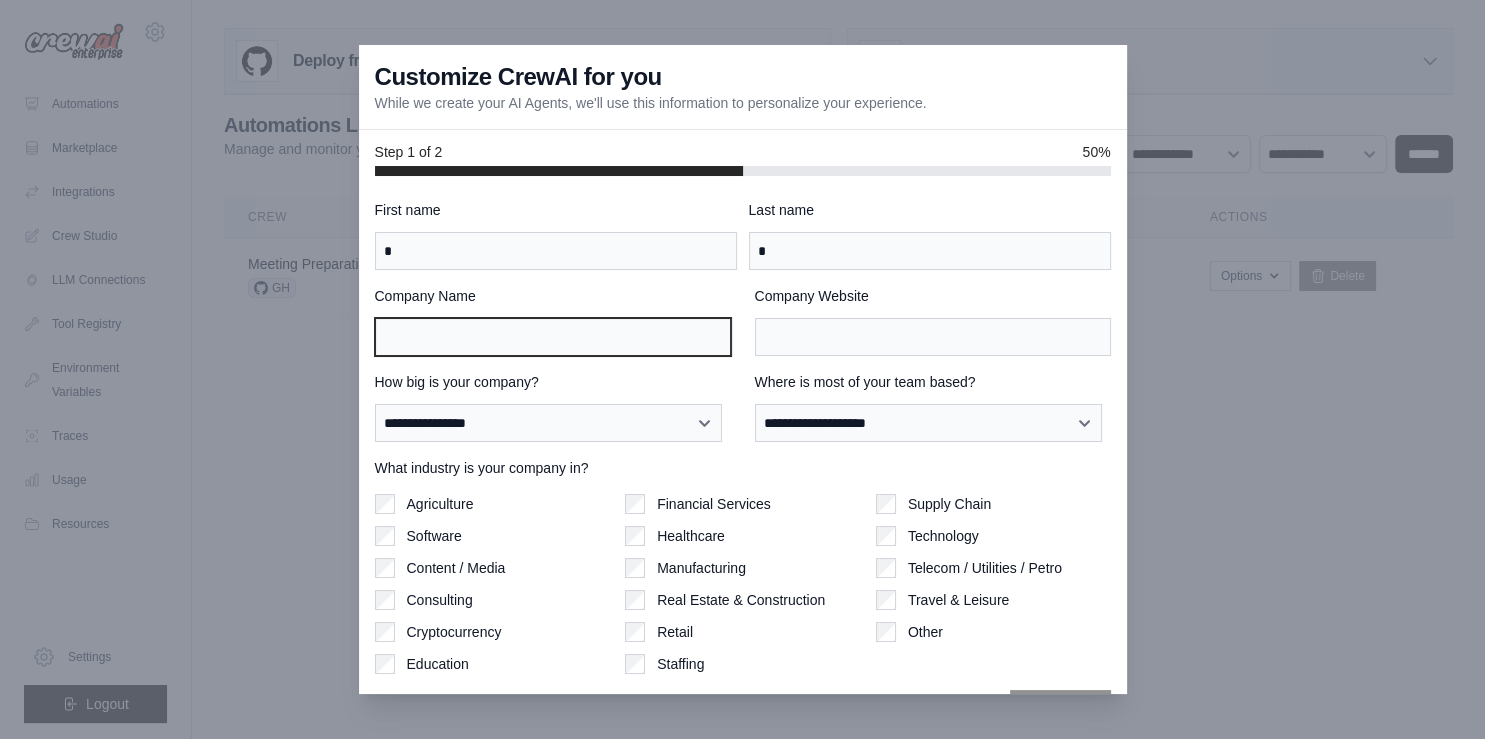 click on "Company Name" at bounding box center (553, 337) 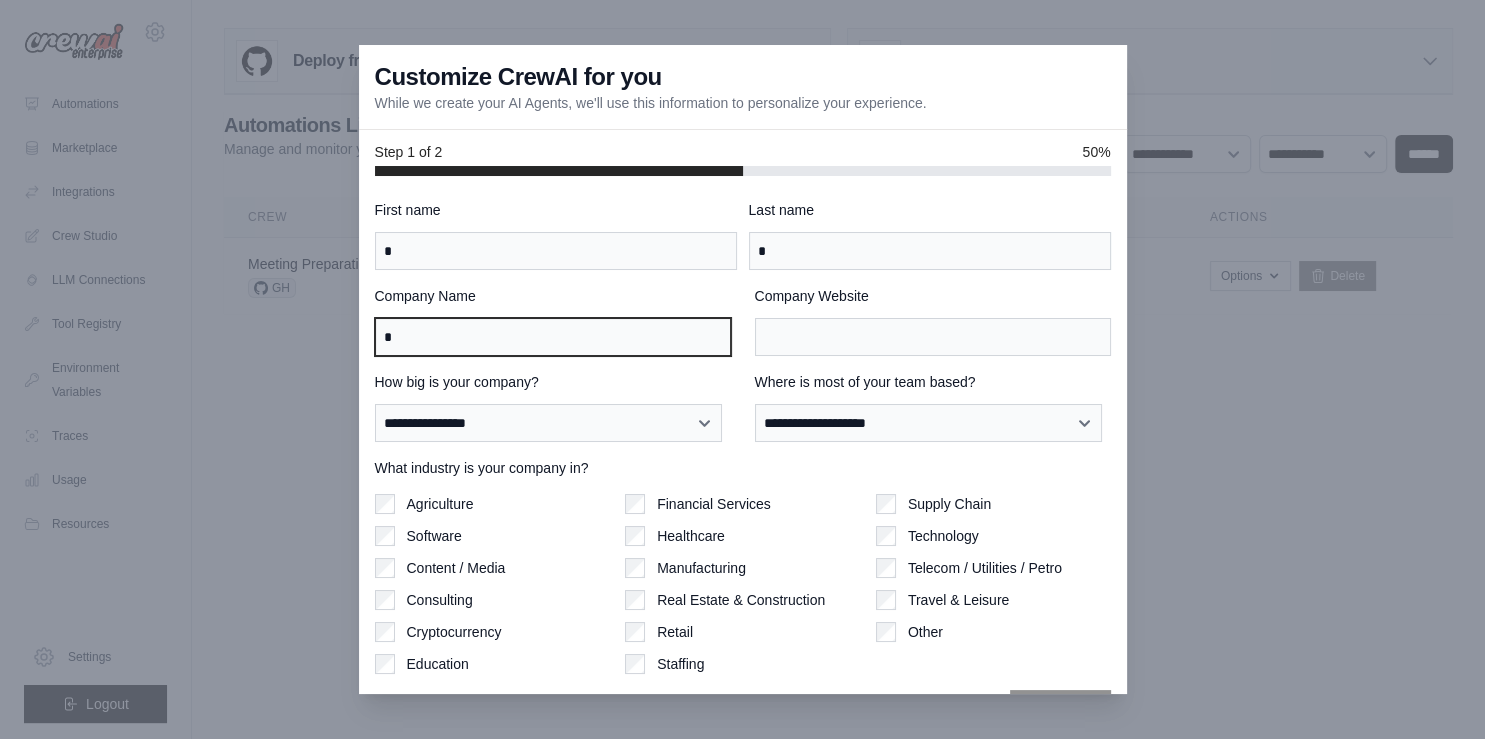type on "*" 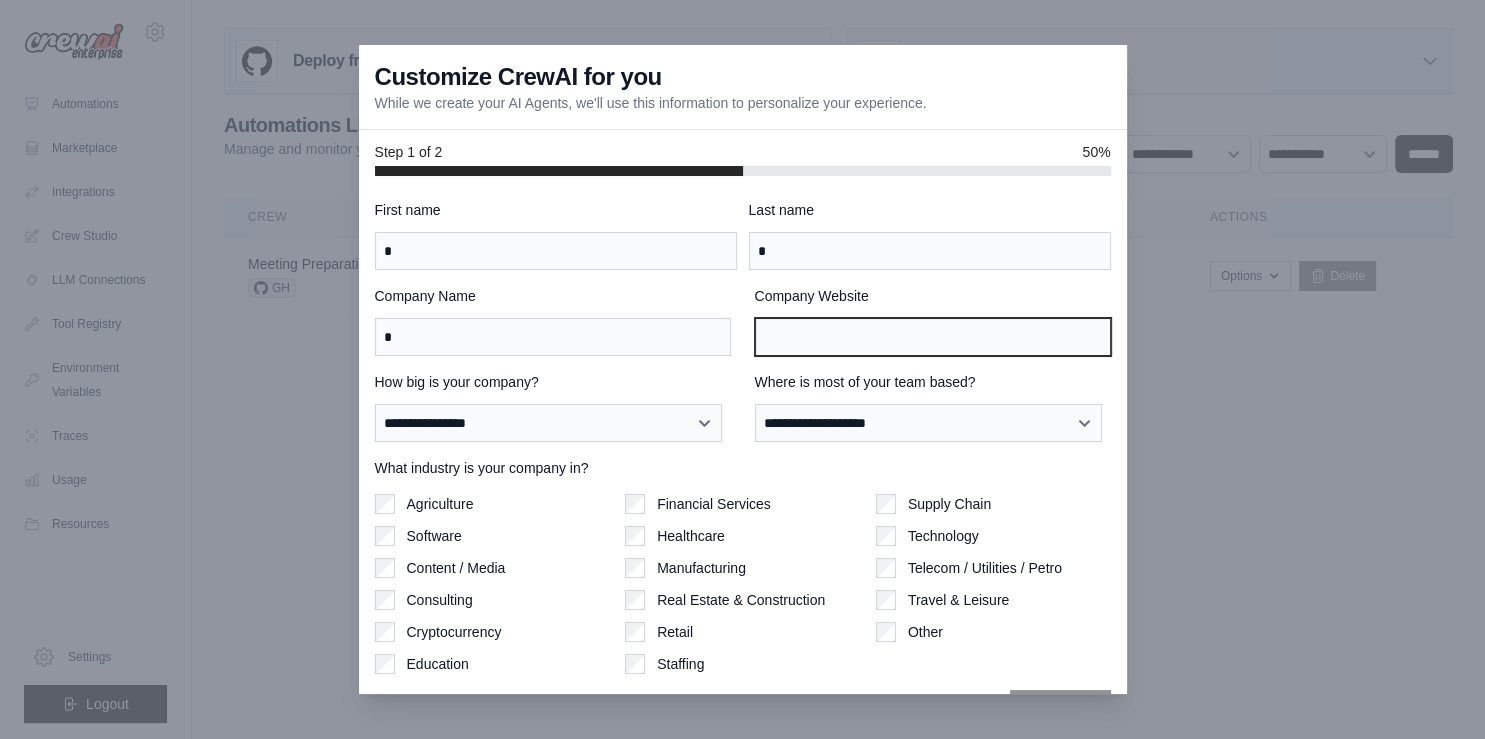 click on "Company Website" at bounding box center (933, 337) 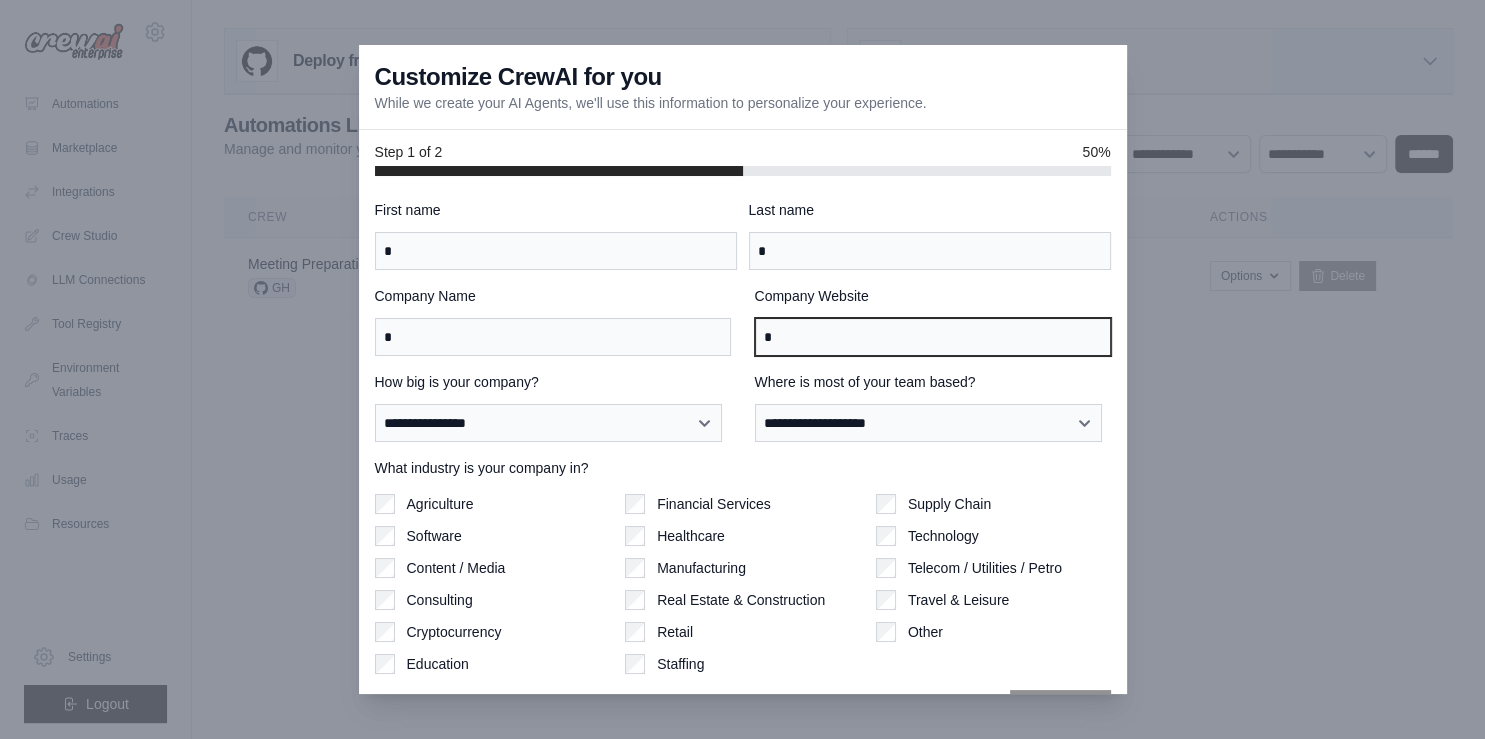 scroll, scrollTop: 55, scrollLeft: 0, axis: vertical 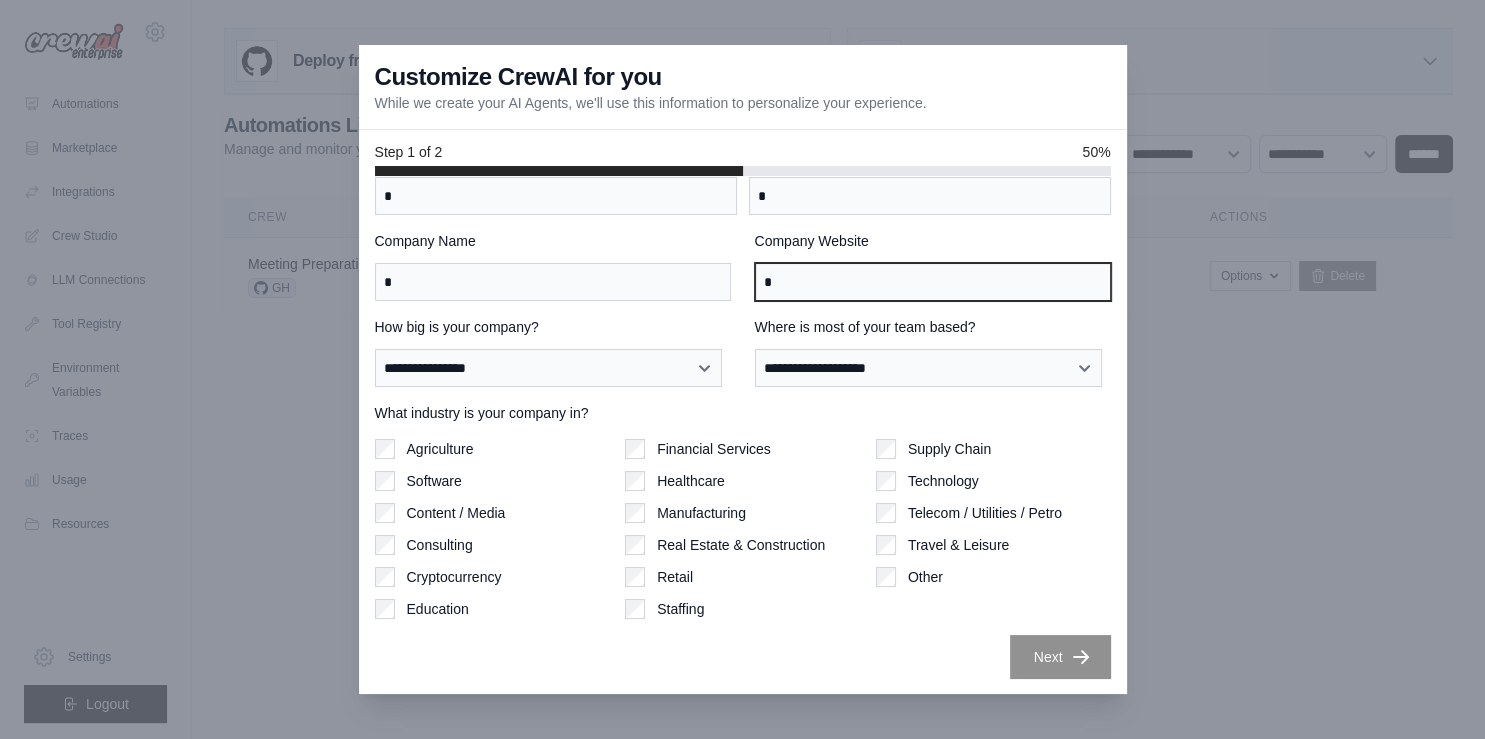 type on "*" 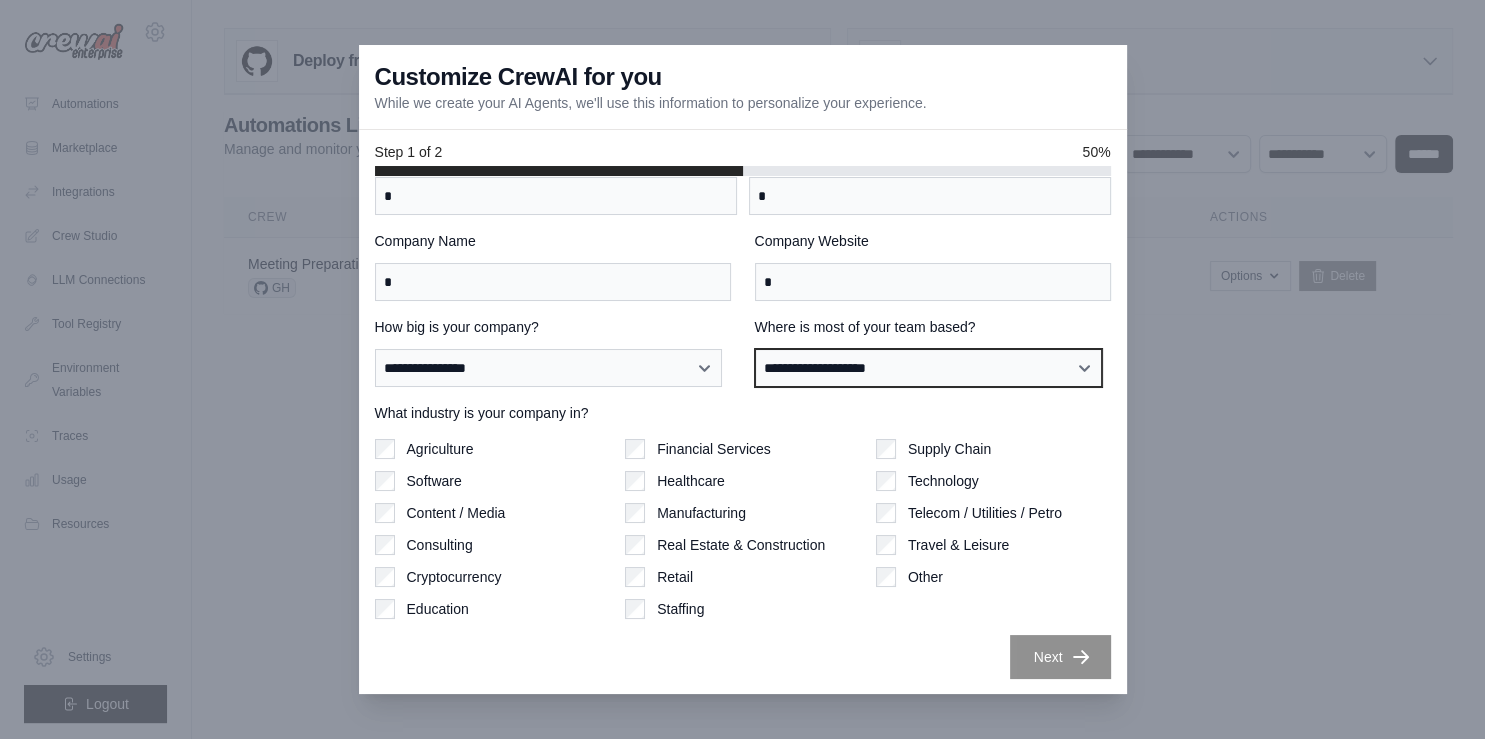 click on "**********" at bounding box center (929, 368) 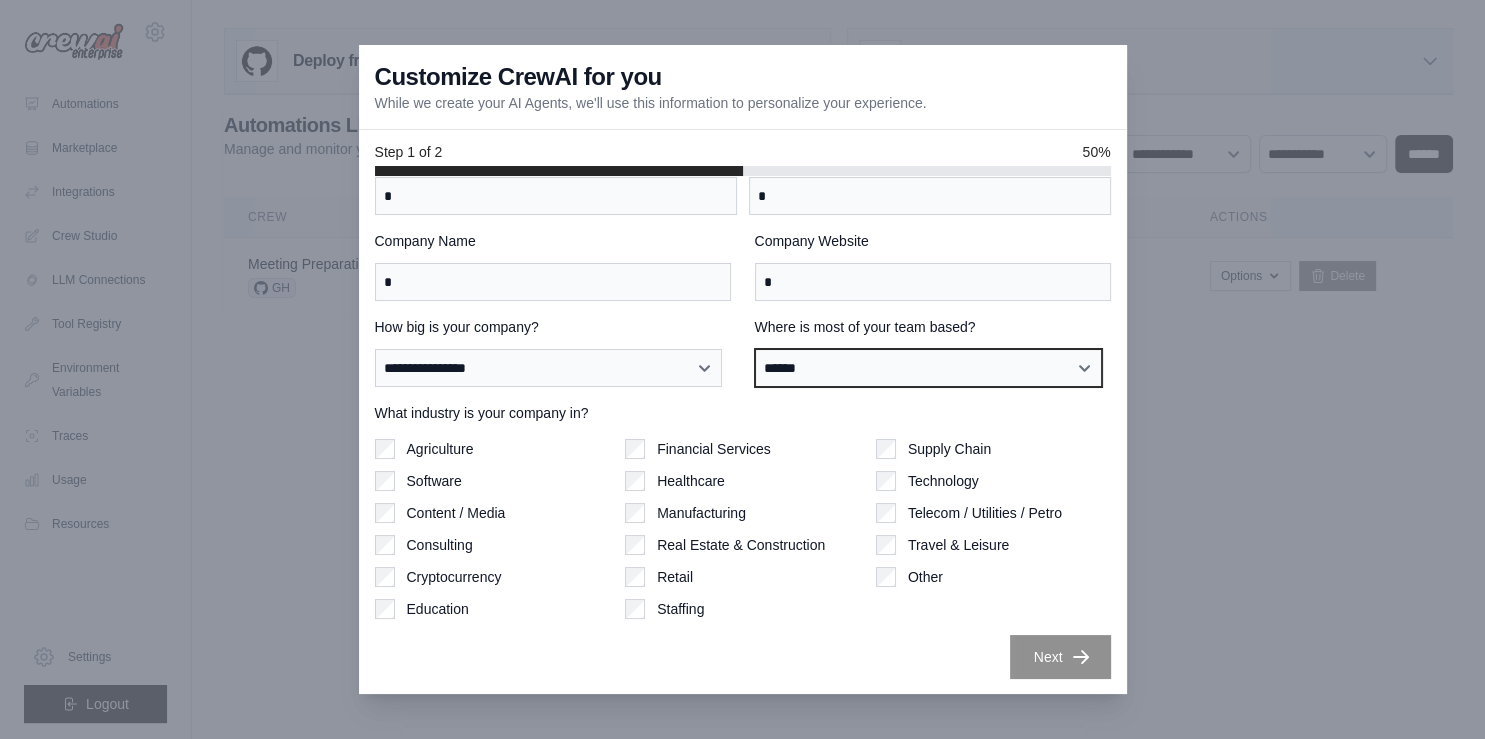 click on "******" at bounding box center [0, 0] 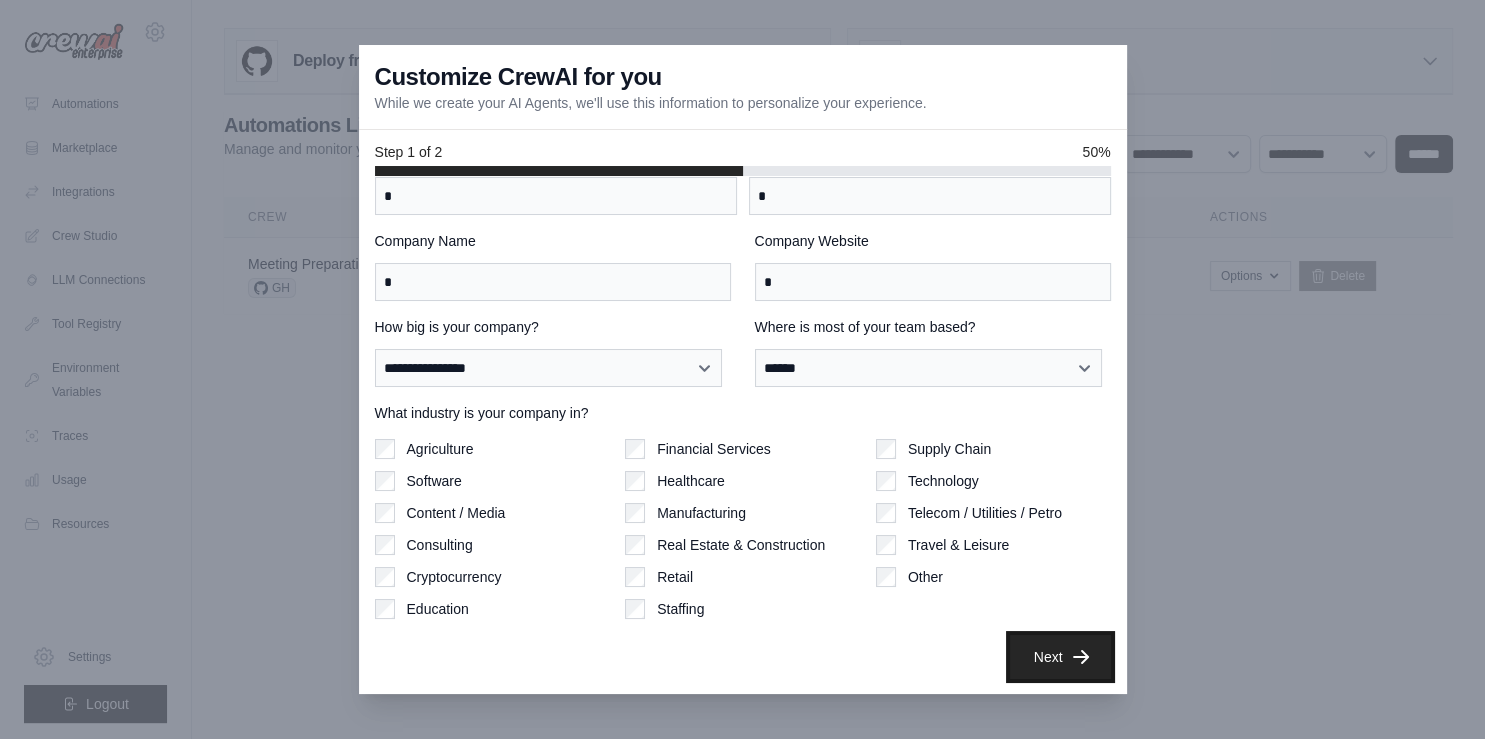 click on "Next" at bounding box center (1060, 657) 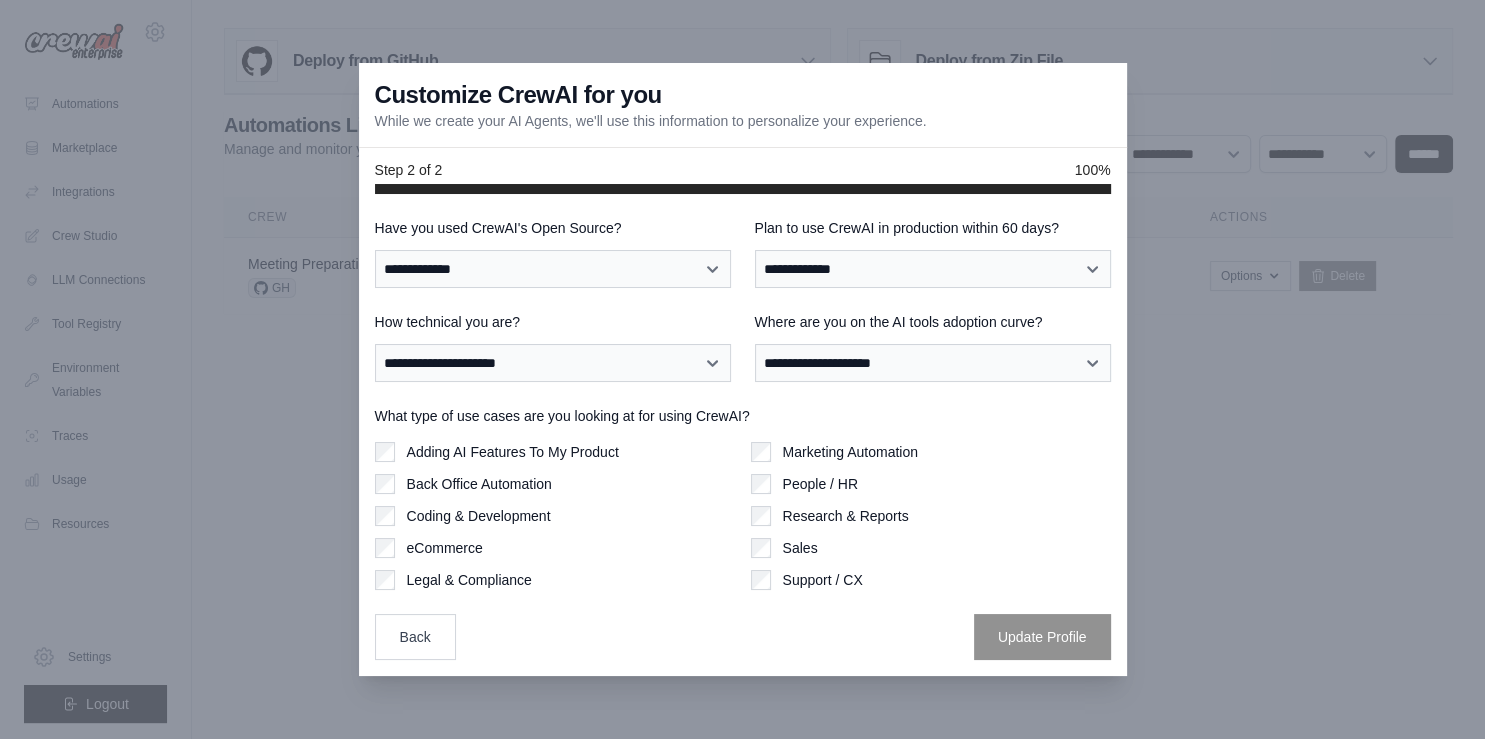 scroll, scrollTop: 0, scrollLeft: 0, axis: both 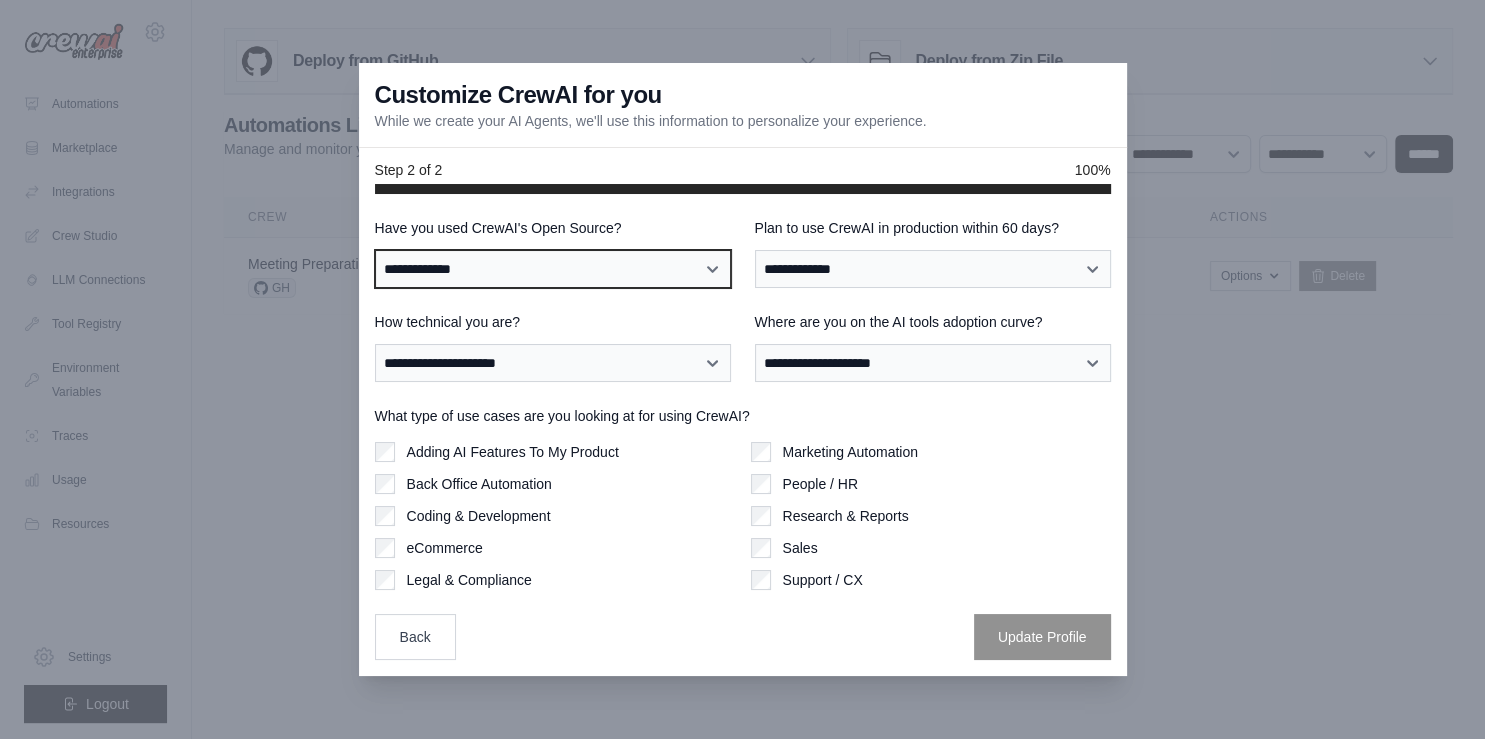 click on "**********" at bounding box center [553, 269] 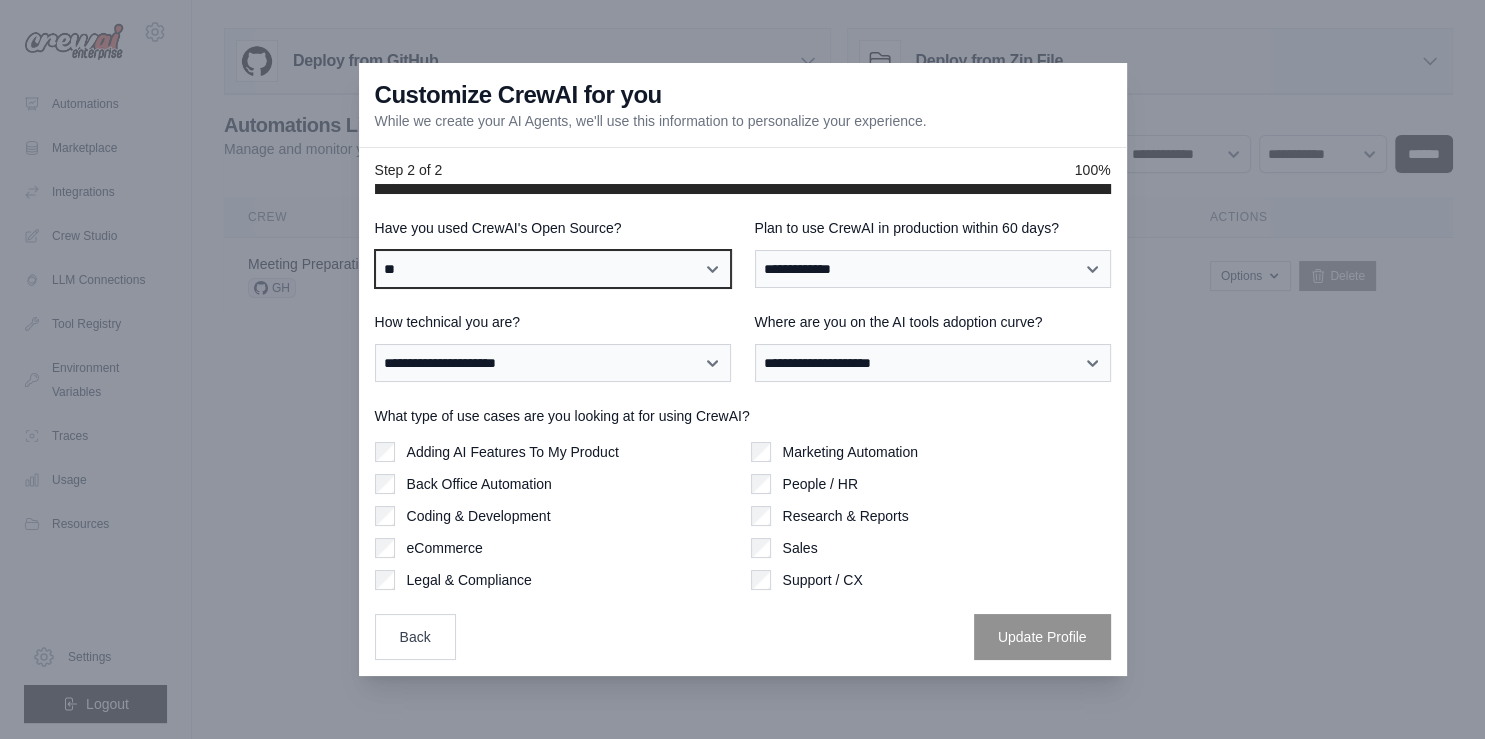 click on "**" at bounding box center (0, 0) 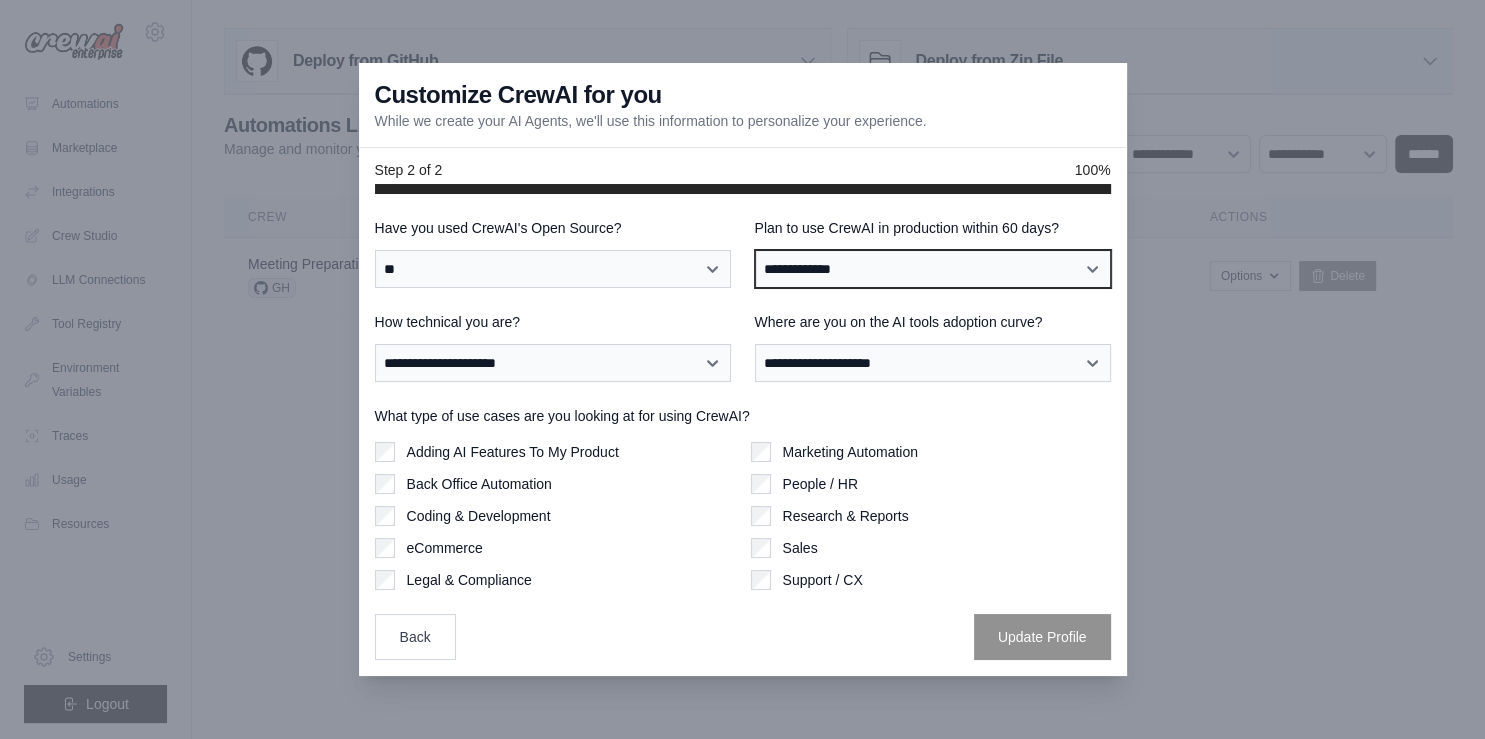 click on "**********" at bounding box center (933, 269) 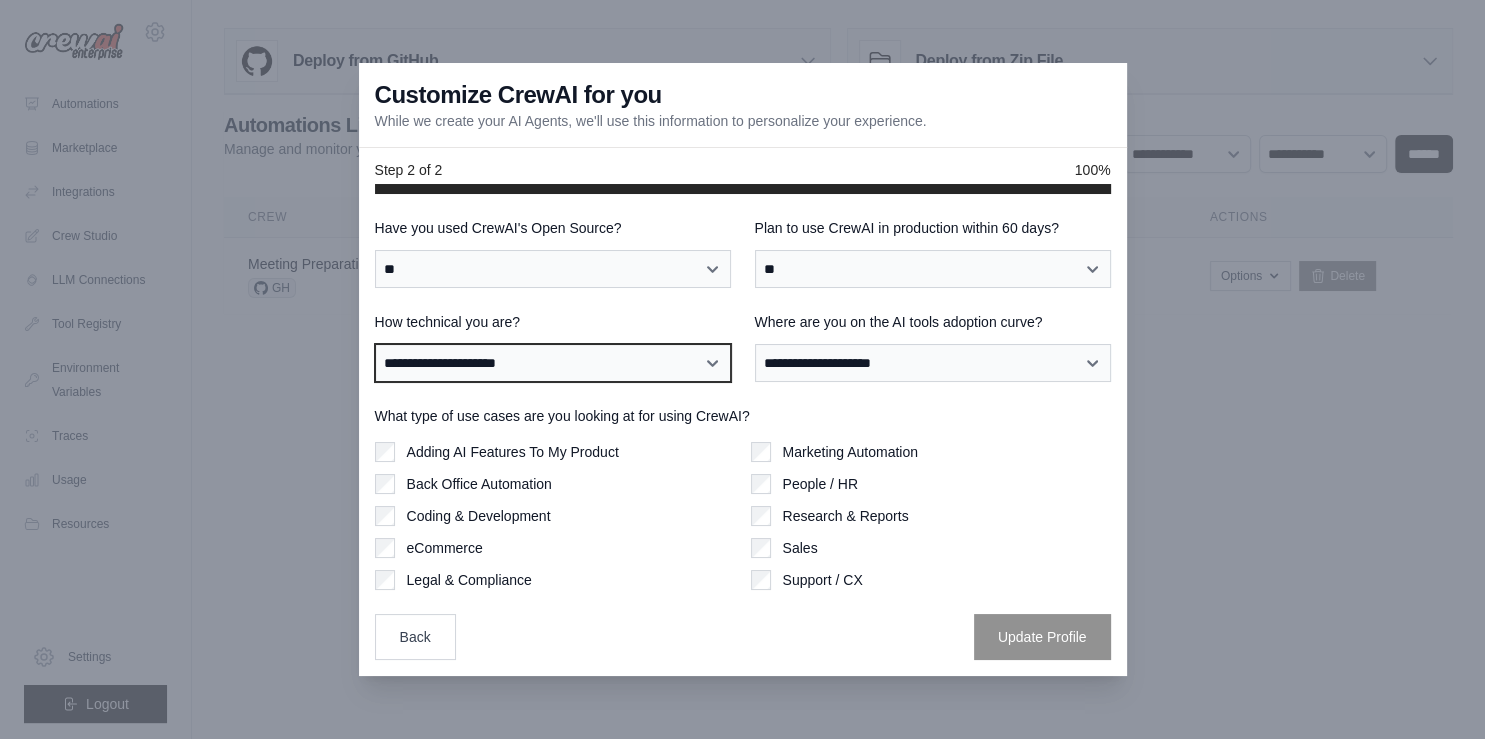 click on "**********" at bounding box center (553, 363) 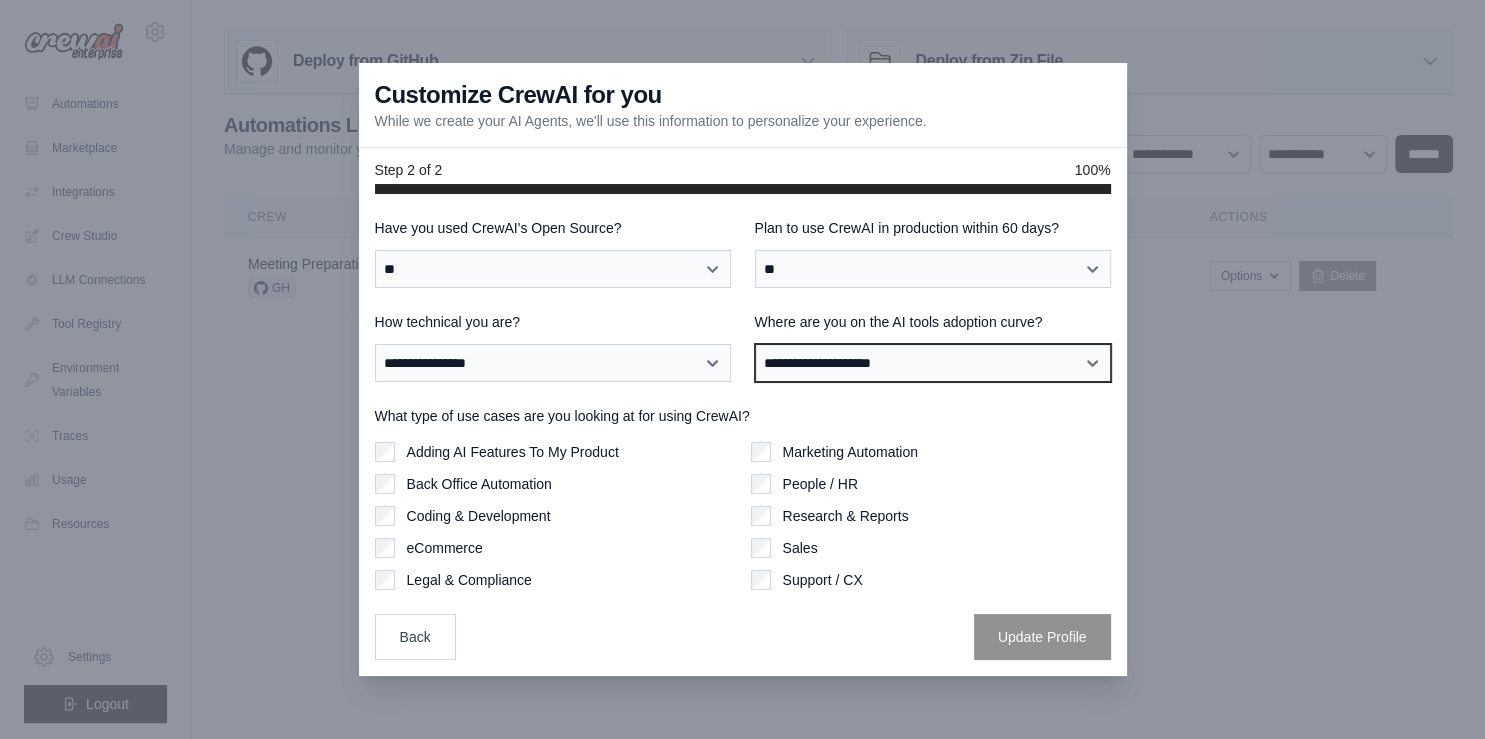 click on "**********" at bounding box center (933, 363) 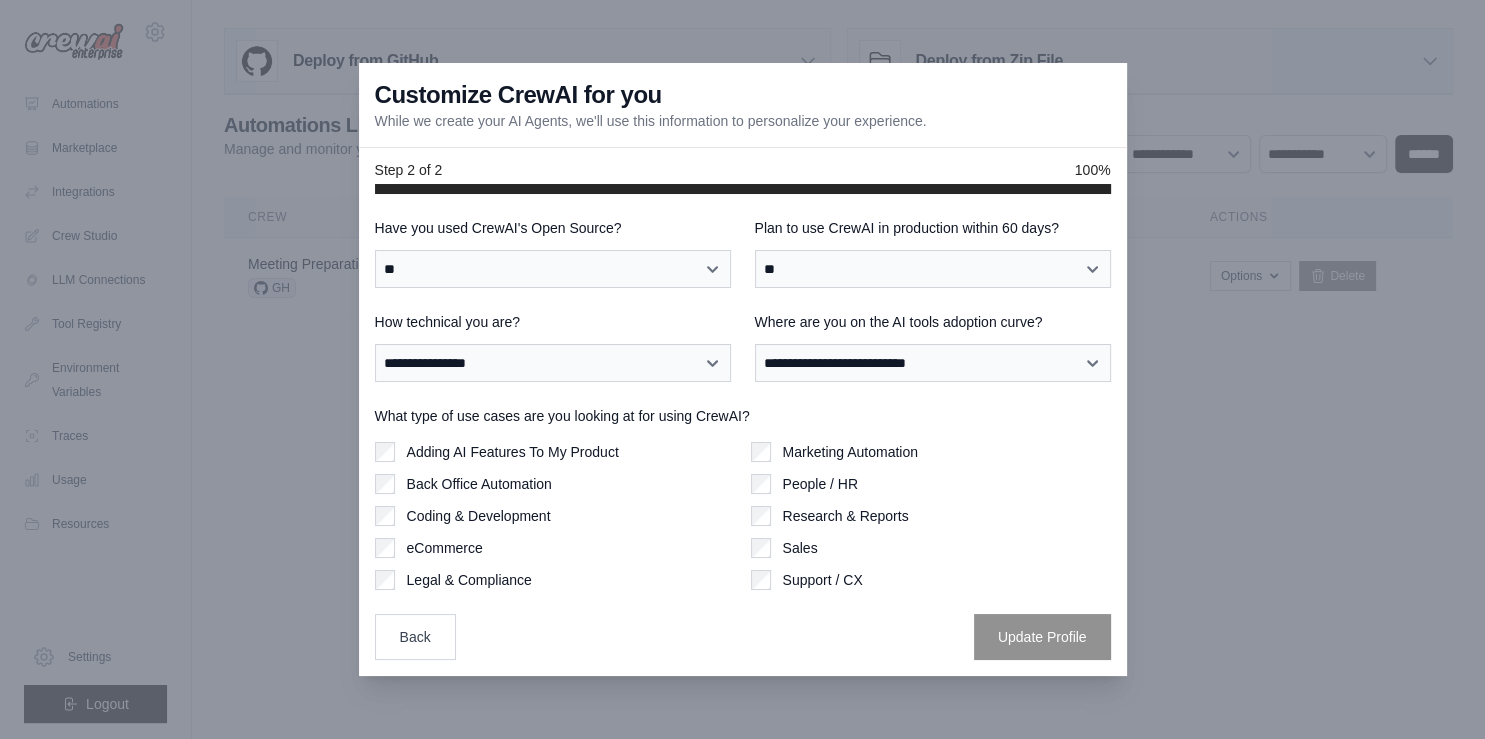 click on "Back Office Automation" at bounding box center (479, 484) 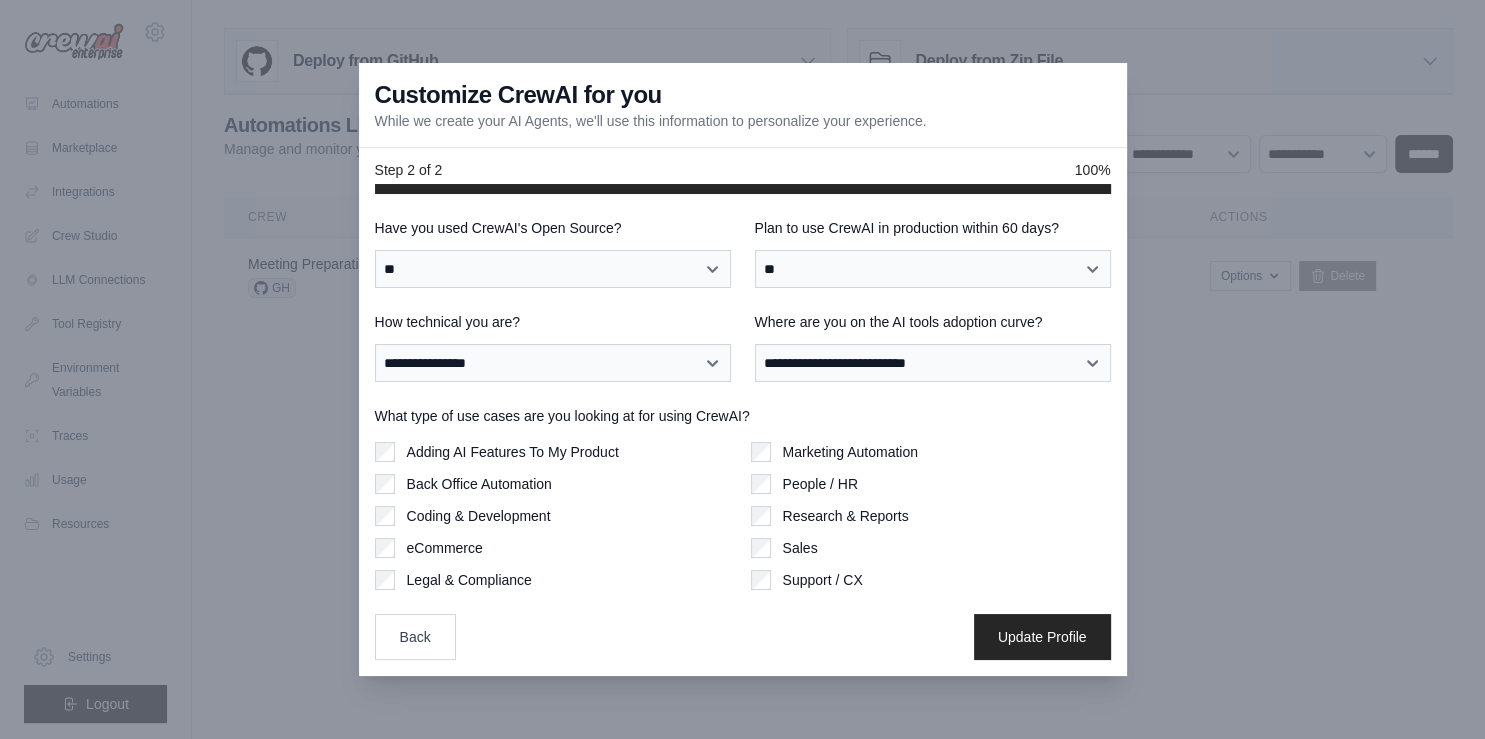 click on "Coding & Development" at bounding box center (479, 516) 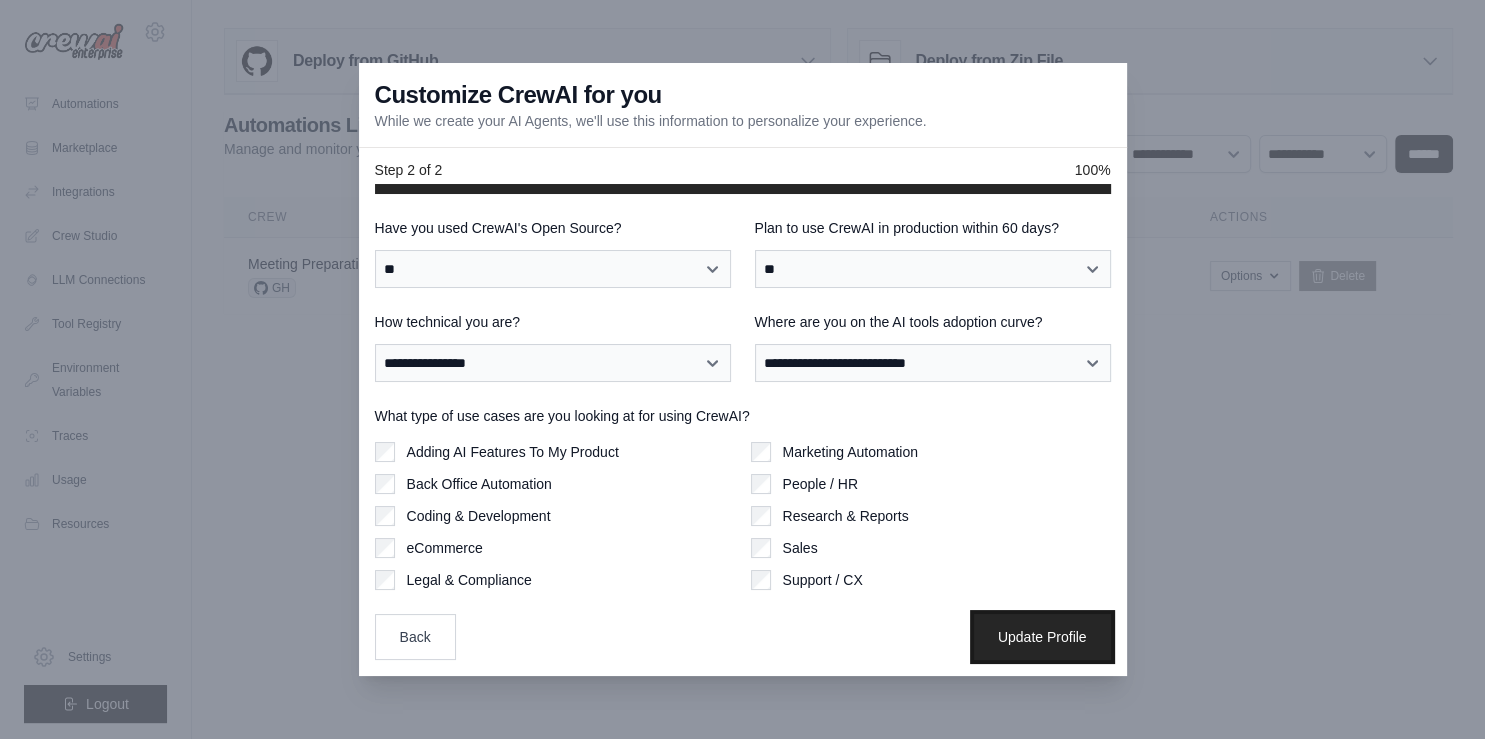 click on "Update Profile" at bounding box center [1042, 637] 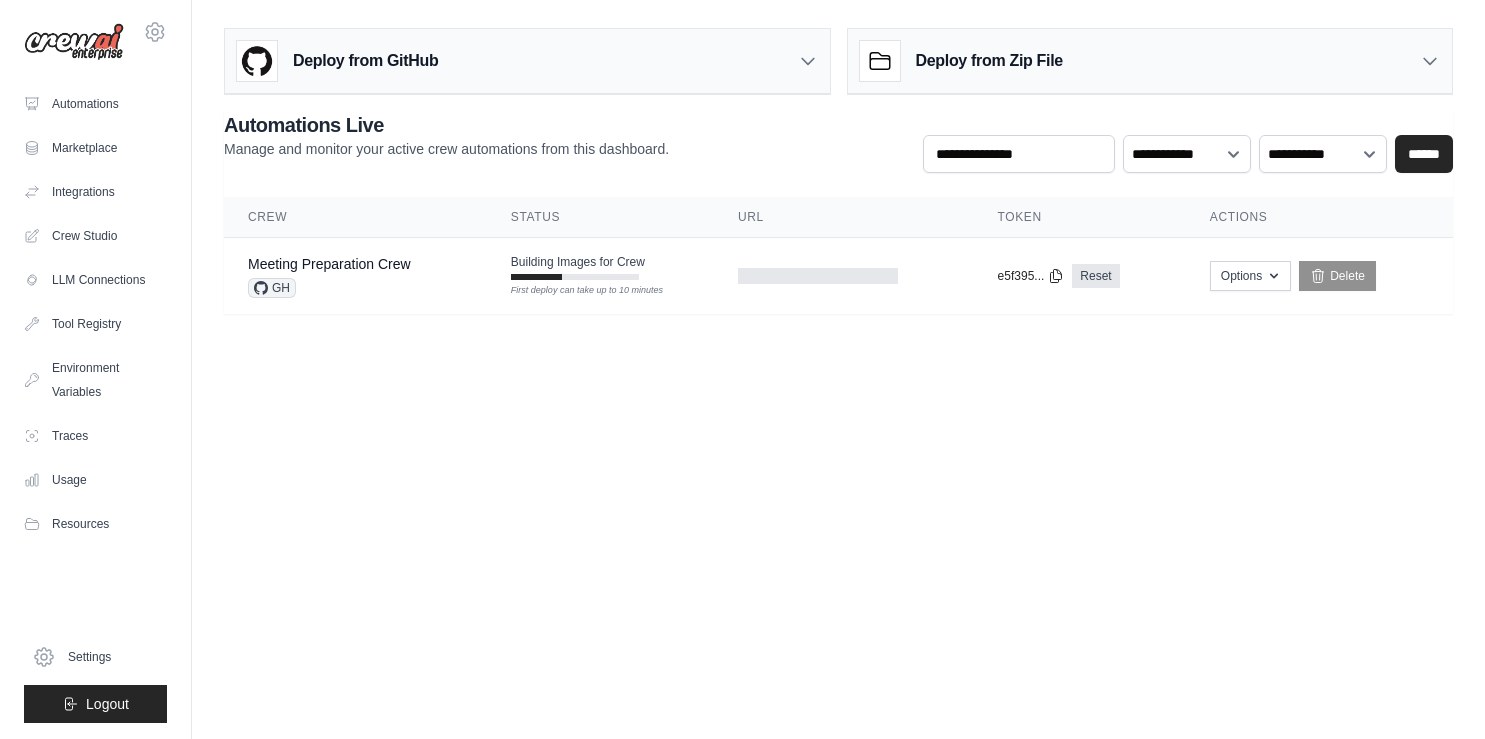 scroll, scrollTop: 0, scrollLeft: 0, axis: both 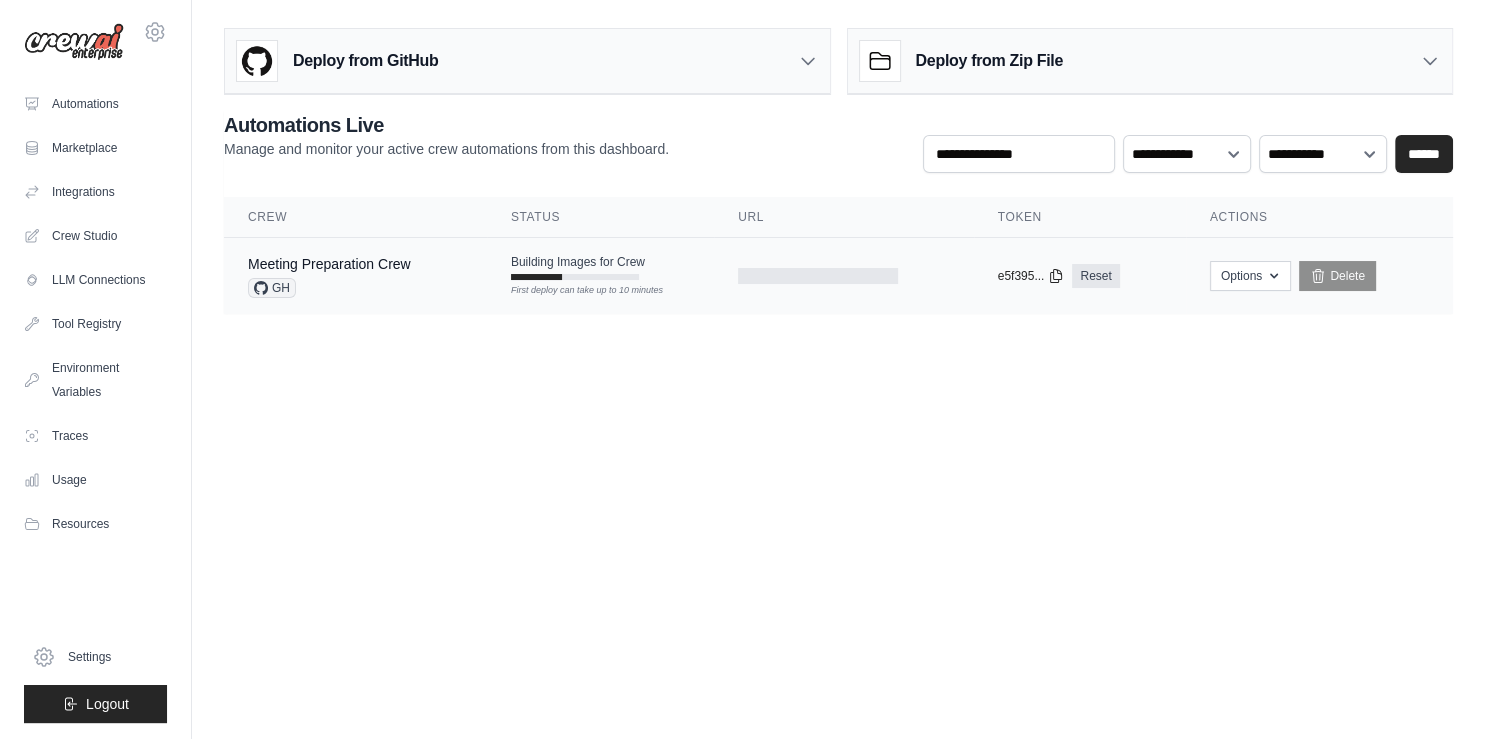 click on "Building Images for Crew
First deploy can take up to 10 minutes" at bounding box center [578, 267] 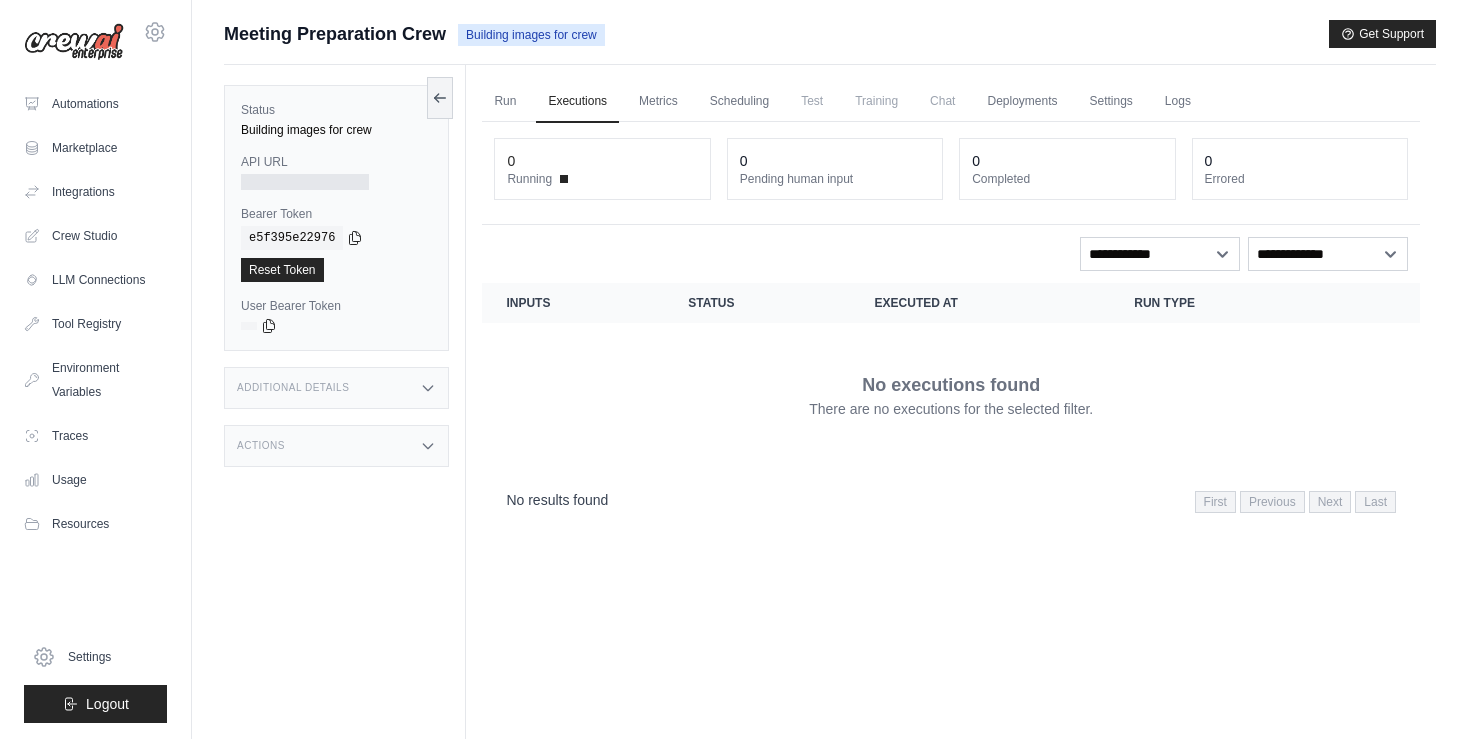scroll, scrollTop: 0, scrollLeft: 0, axis: both 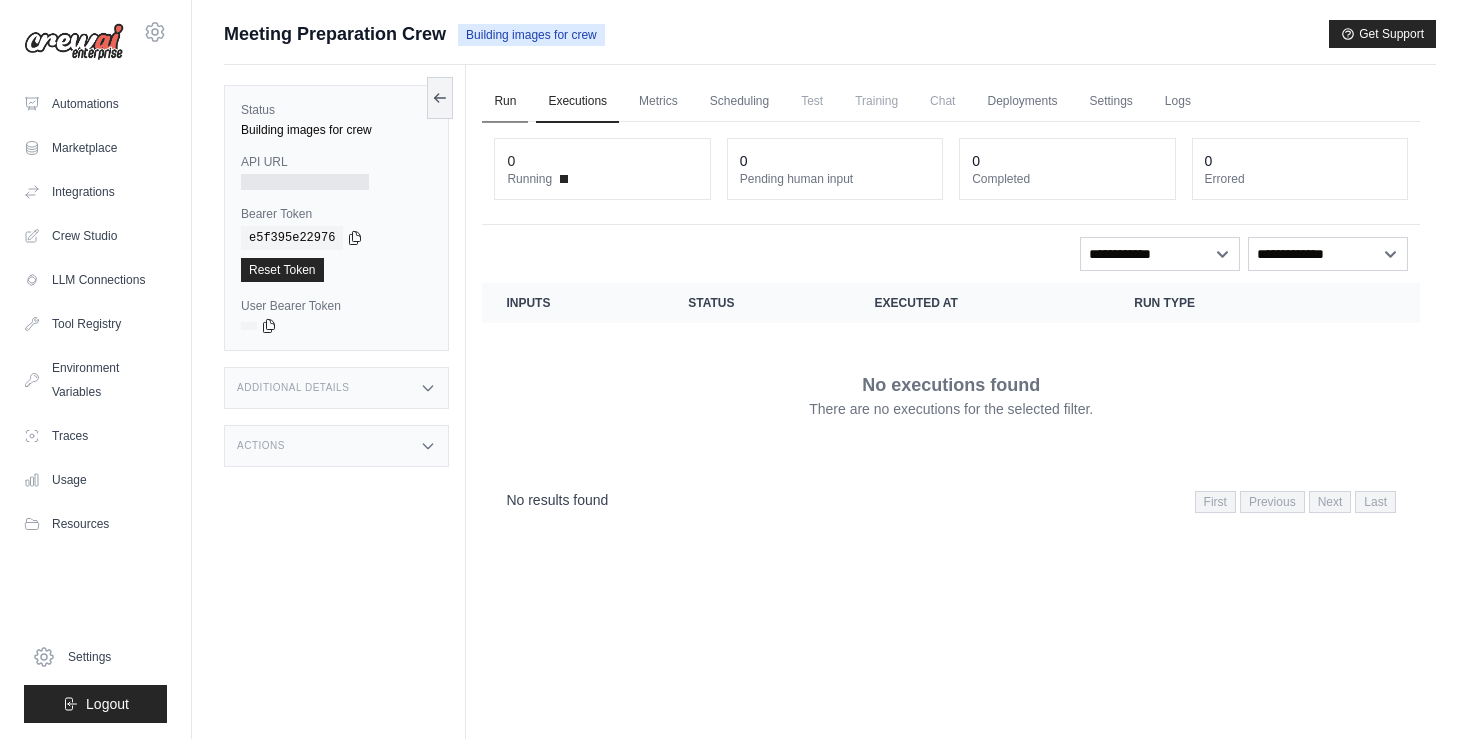 click on "Run" at bounding box center (505, 102) 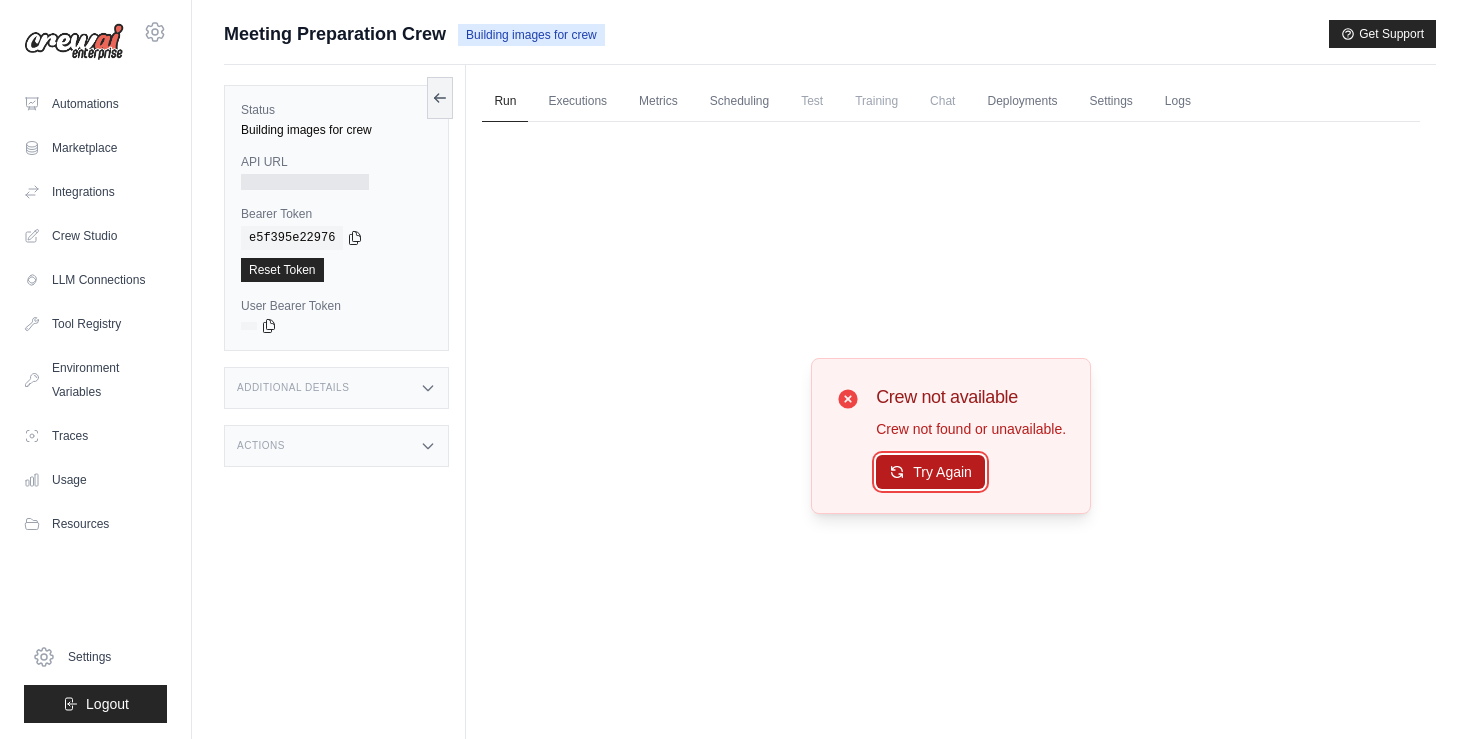 click on "Try Again" at bounding box center (930, 472) 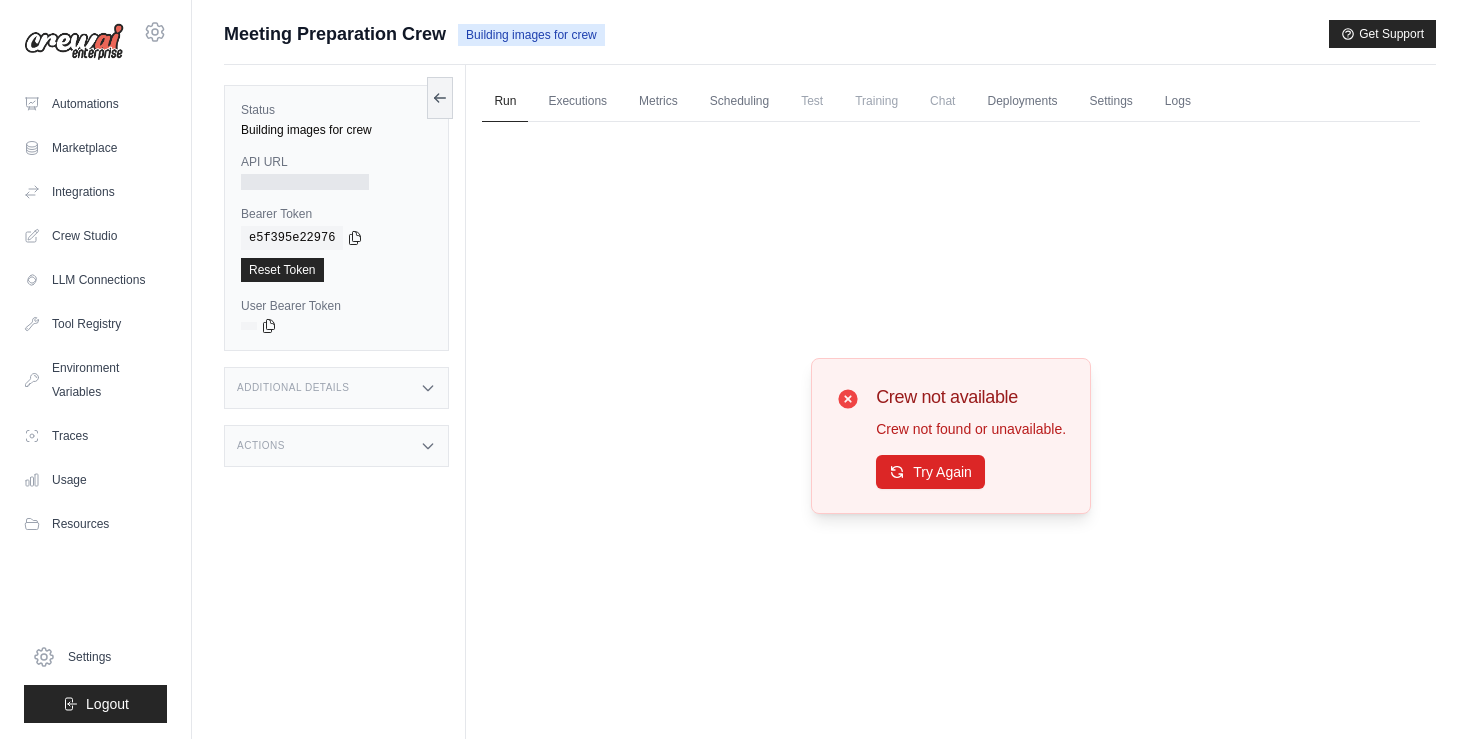 click on "Test" at bounding box center (812, 101) 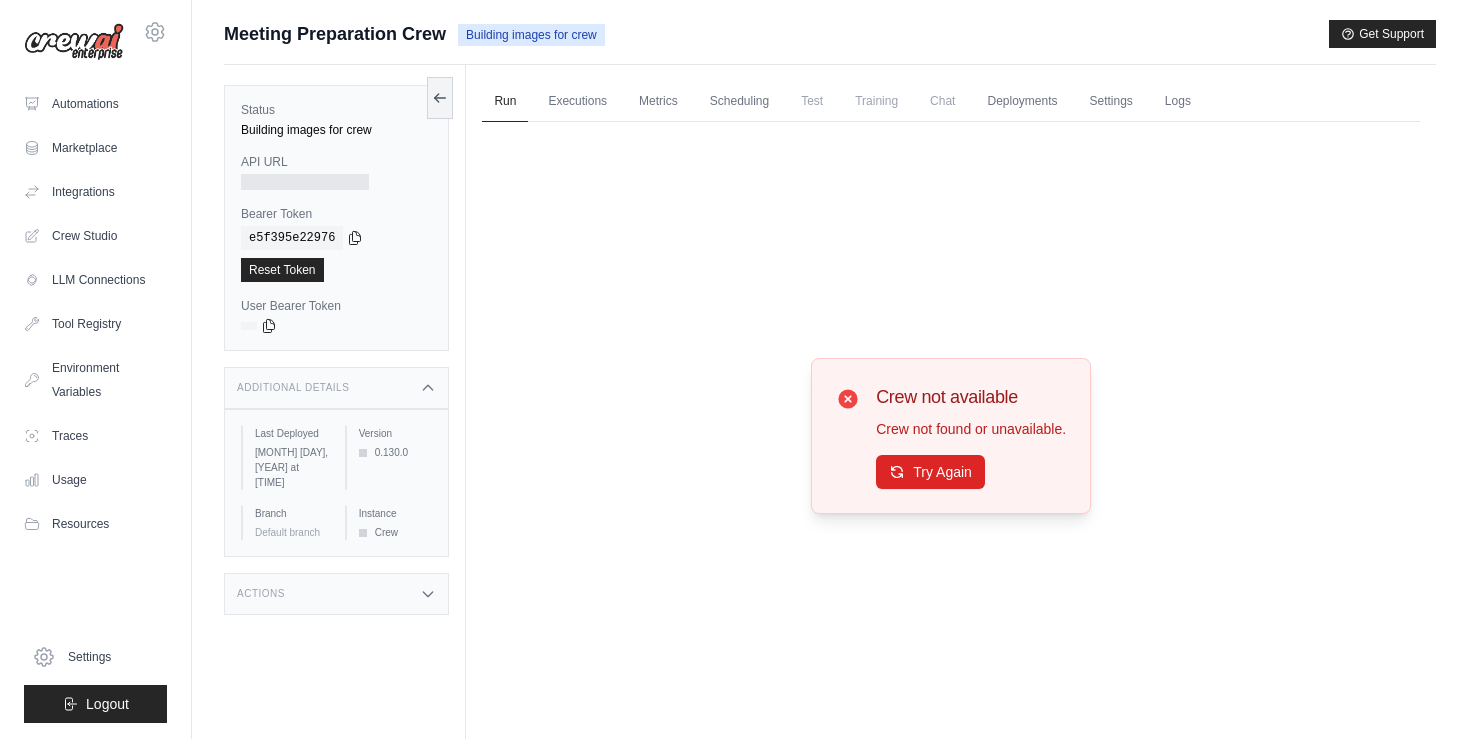 click on "Actions" at bounding box center [336, 594] 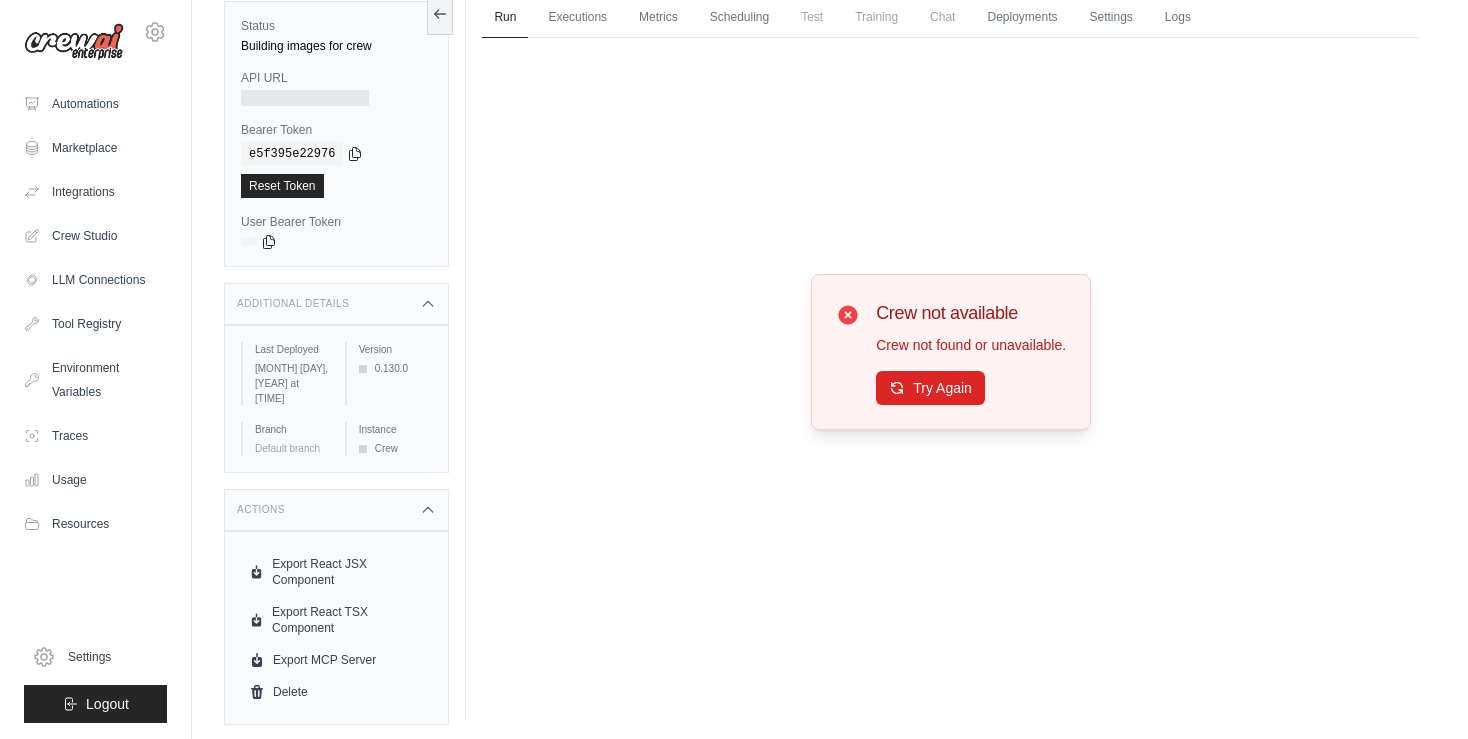 scroll, scrollTop: 0, scrollLeft: 0, axis: both 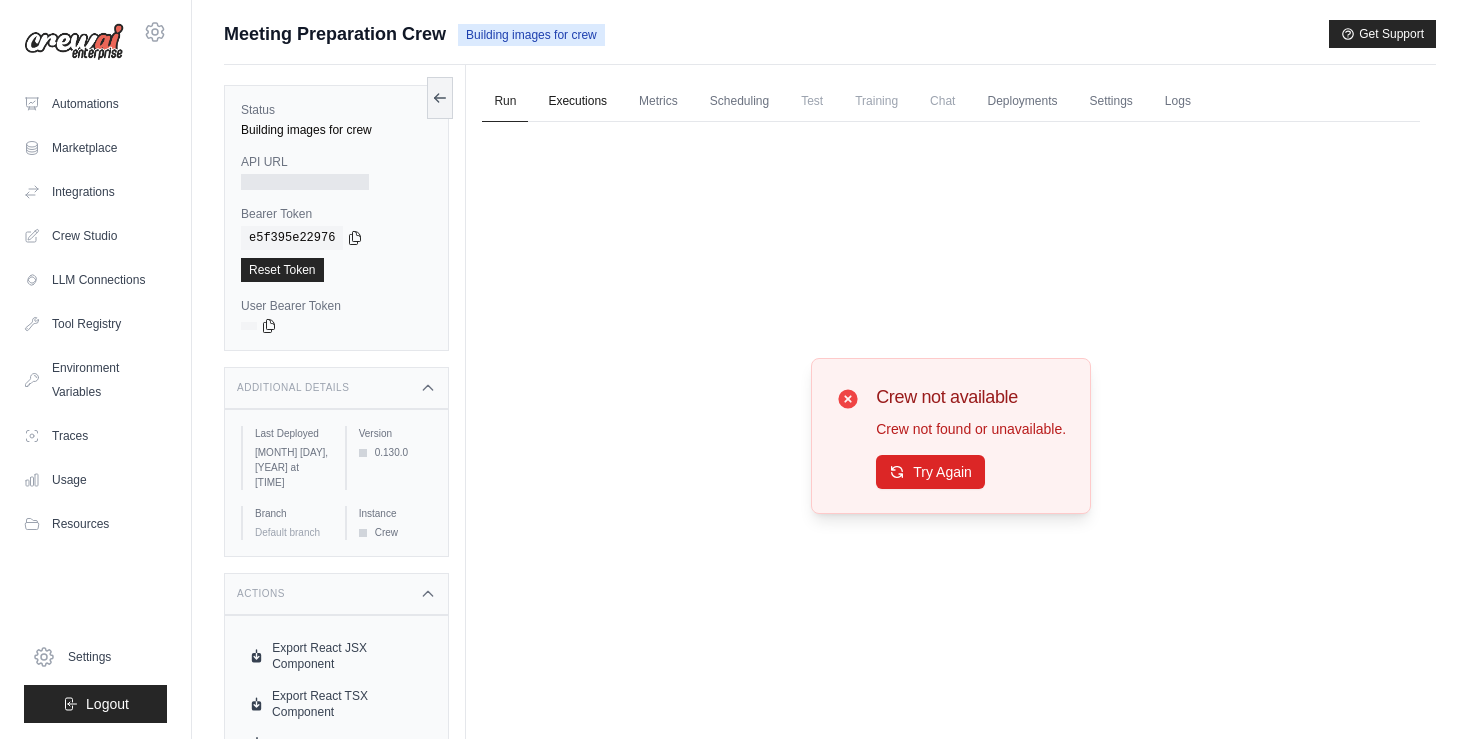 click on "Executions" at bounding box center (577, 102) 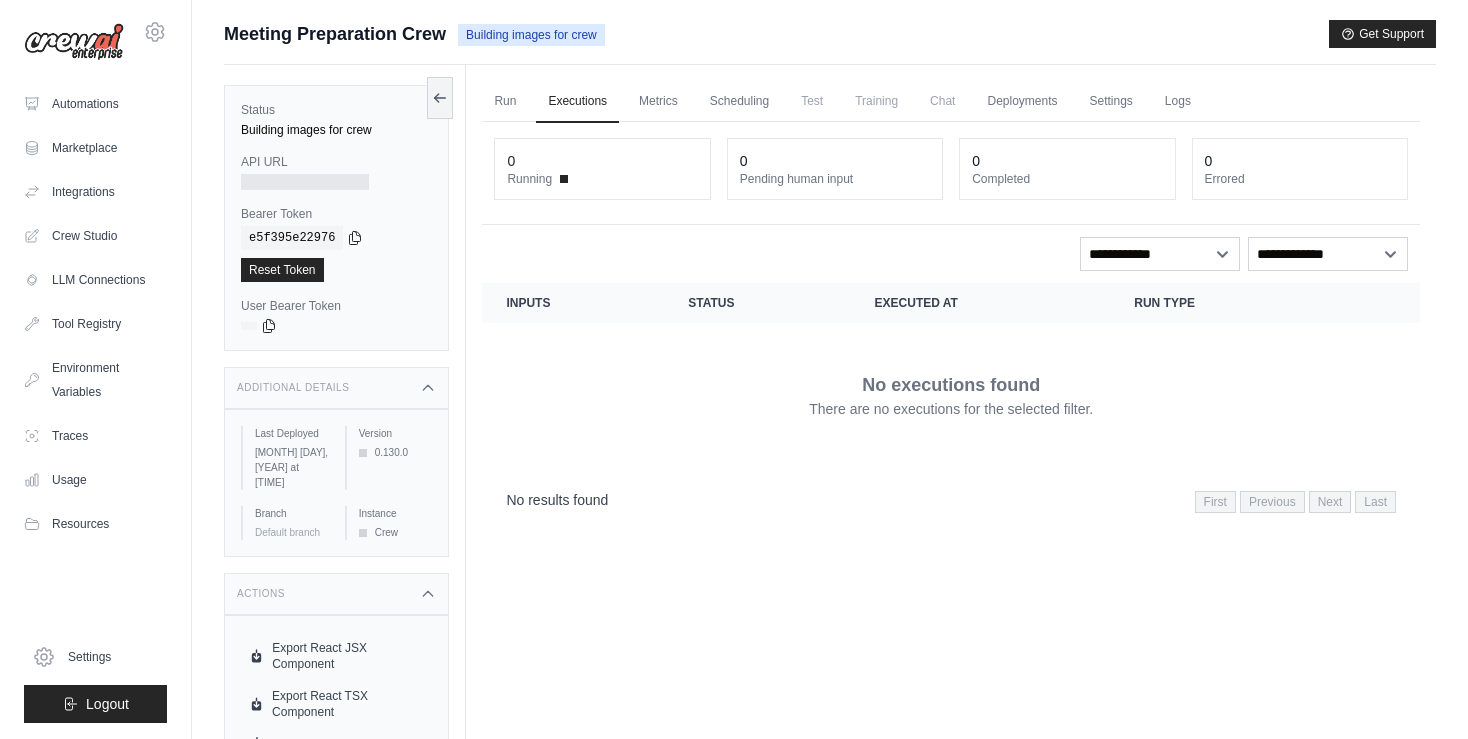 click on "Run
Executions
Metrics
Scheduling
Test
Training
Chat
Deployments
Settings
Logs" at bounding box center [951, 101] 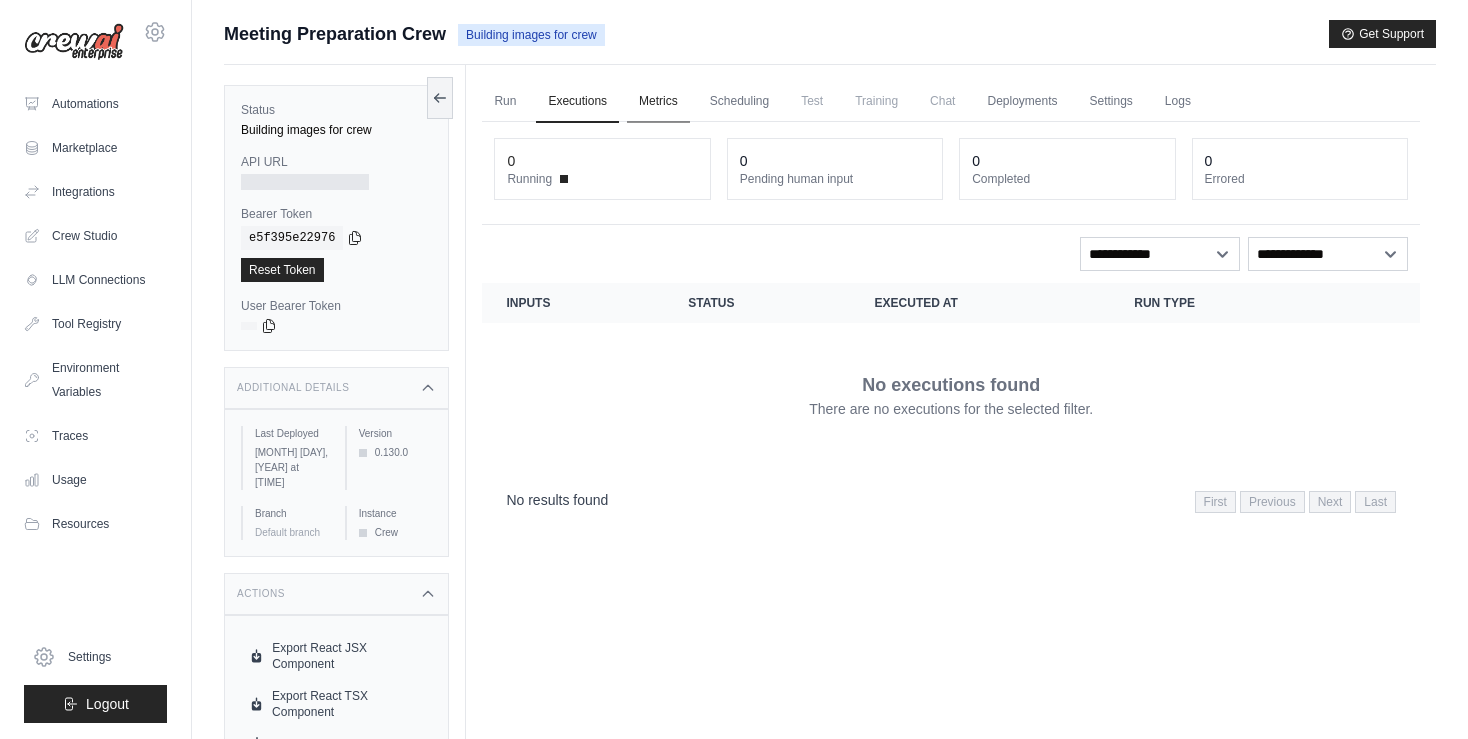 click on "Metrics" at bounding box center (658, 102) 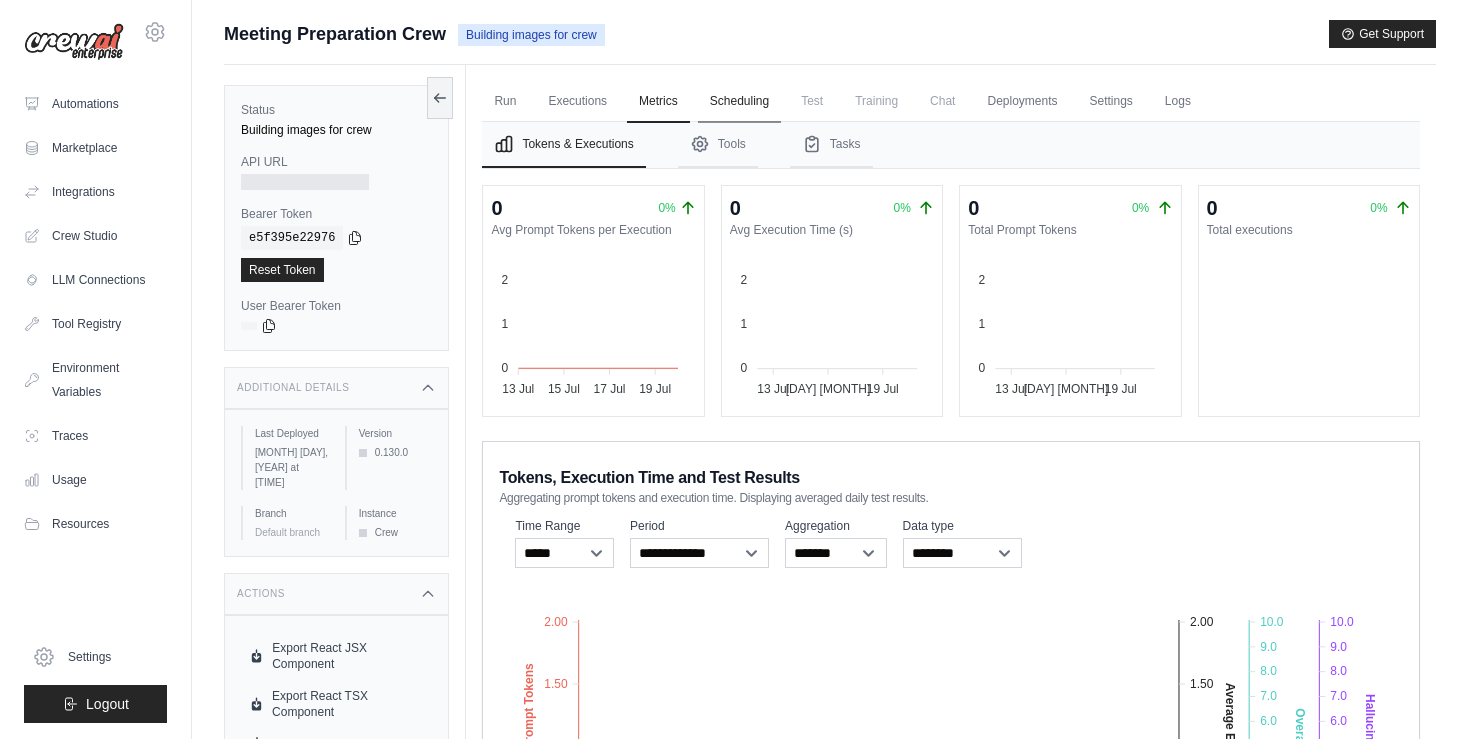 click on "Scheduling" at bounding box center [739, 102] 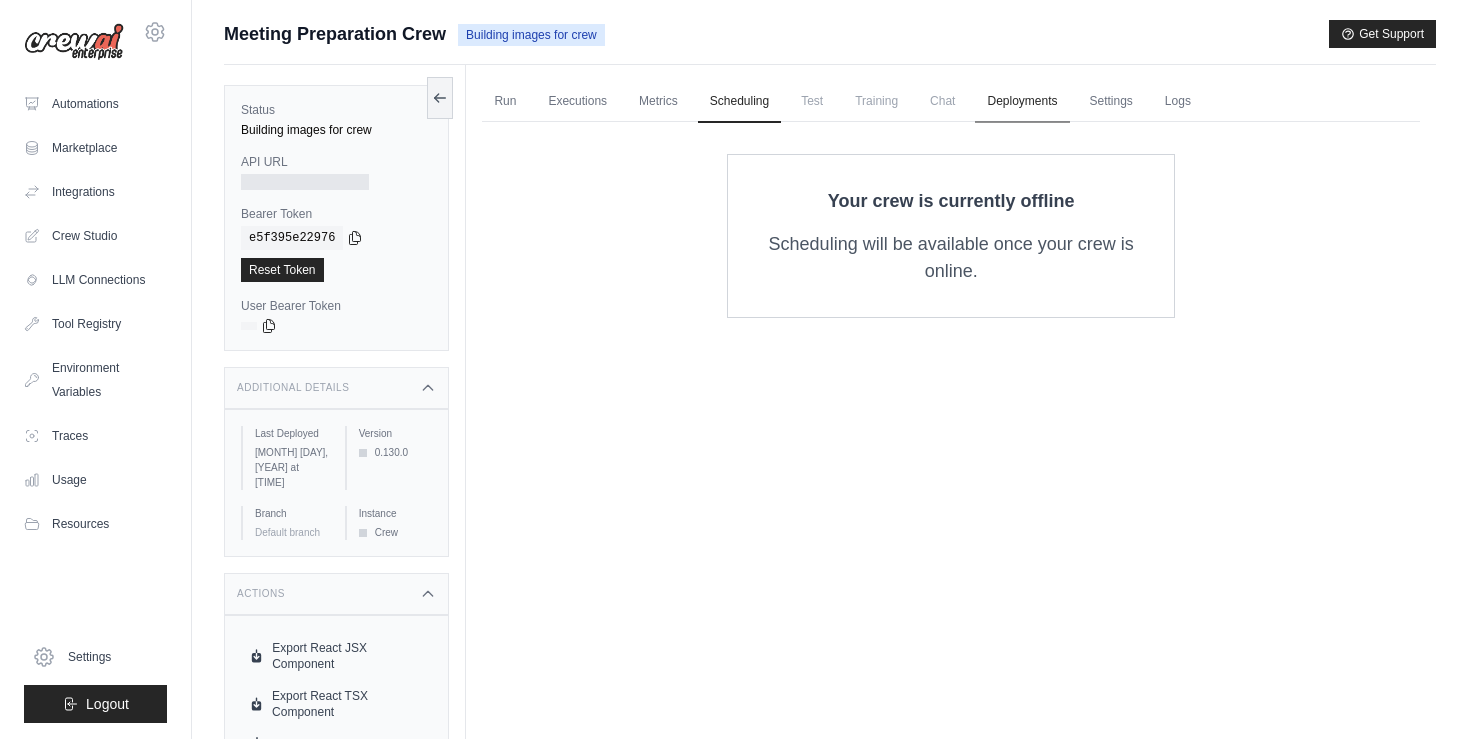 click on "Deployments" at bounding box center (1022, 102) 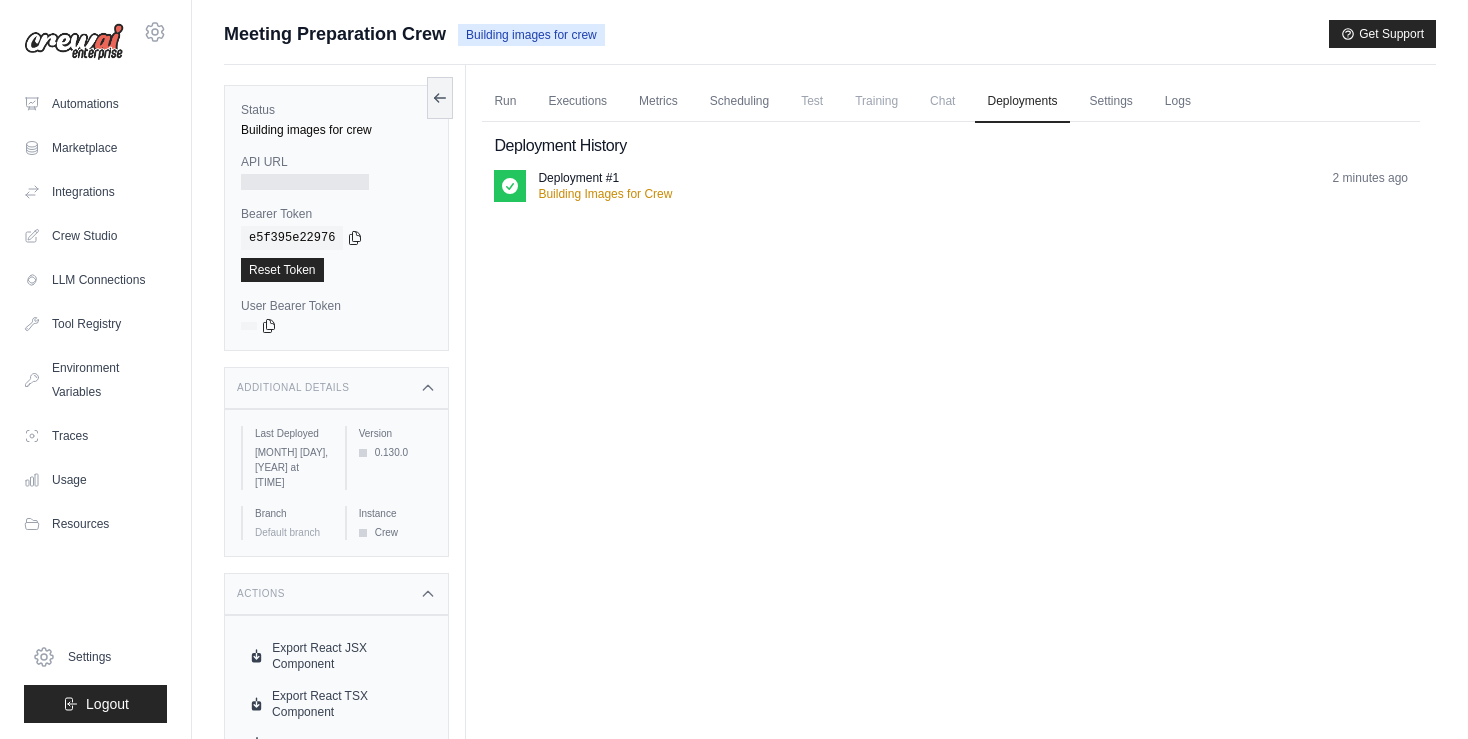click on "Deployment #1
Building Images for Crew
2 minutes ago" at bounding box center (973, 186) 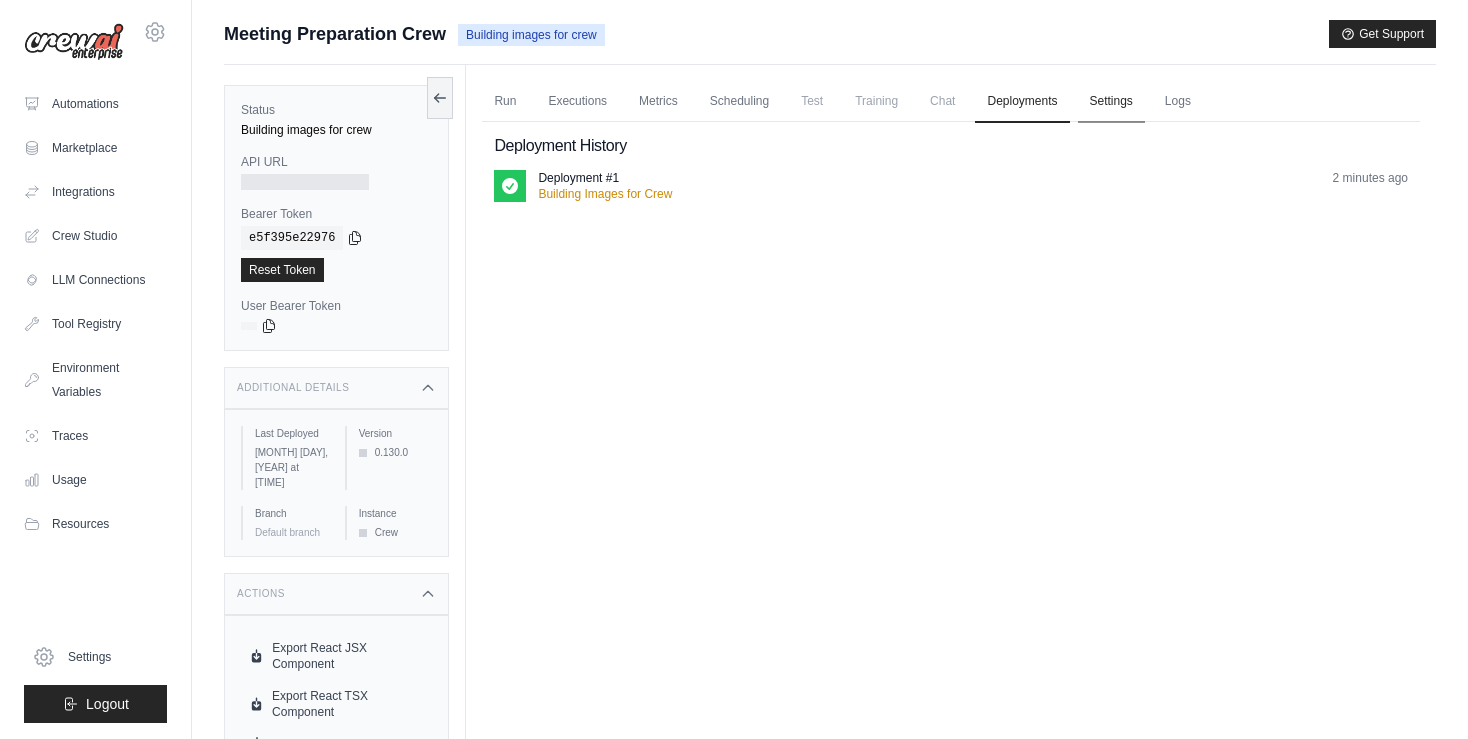 click on "Settings" at bounding box center (1111, 102) 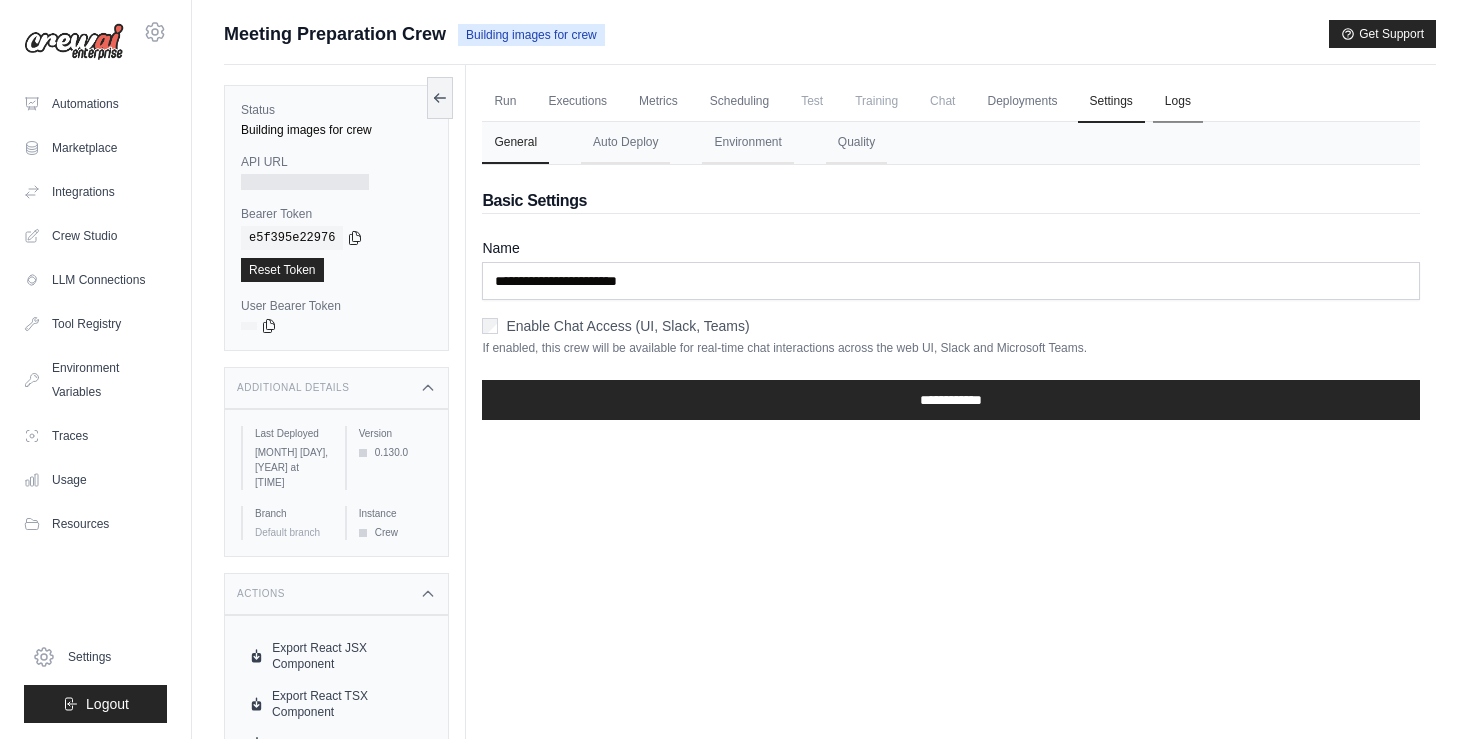click on "Logs" at bounding box center [1178, 102] 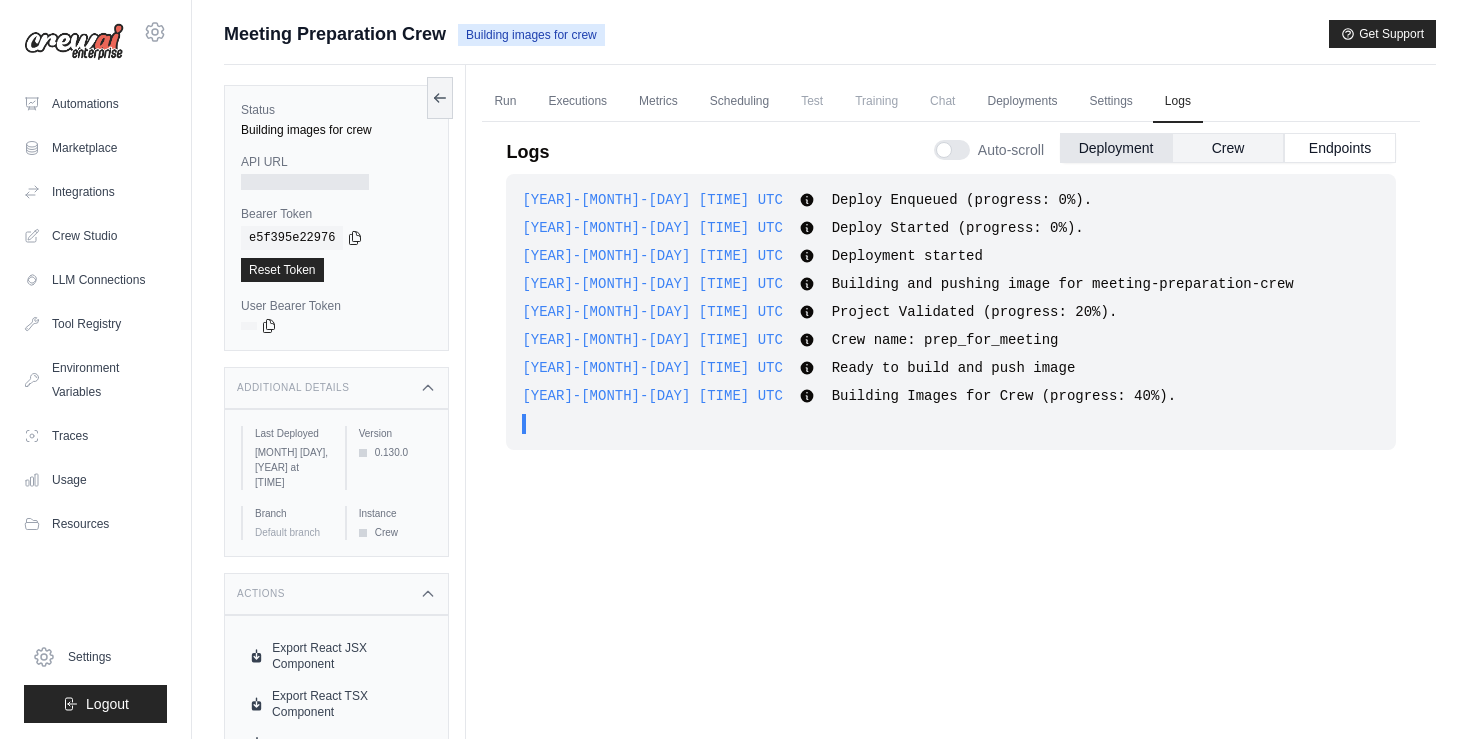 click on "Crew" at bounding box center (1228, 148) 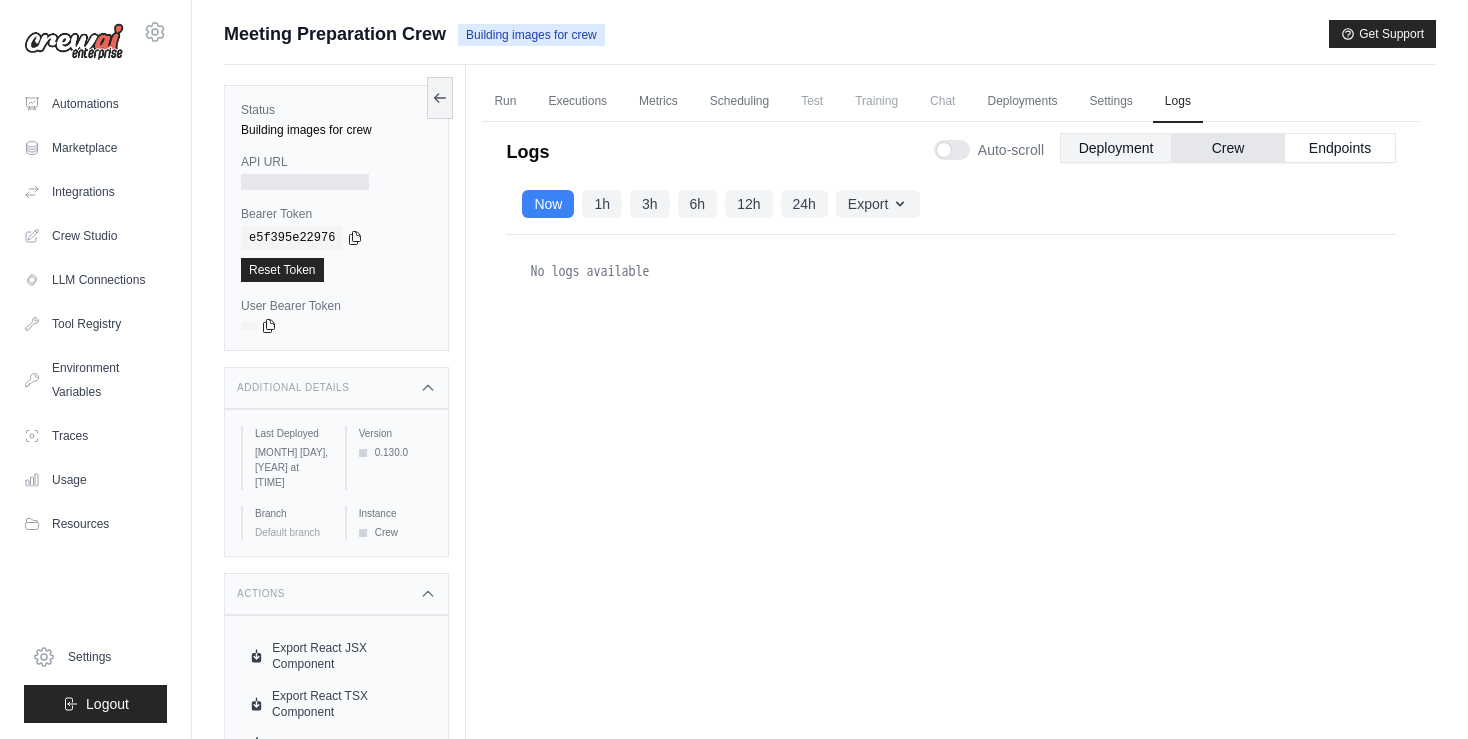 click on "Deployment" at bounding box center [1116, 148] 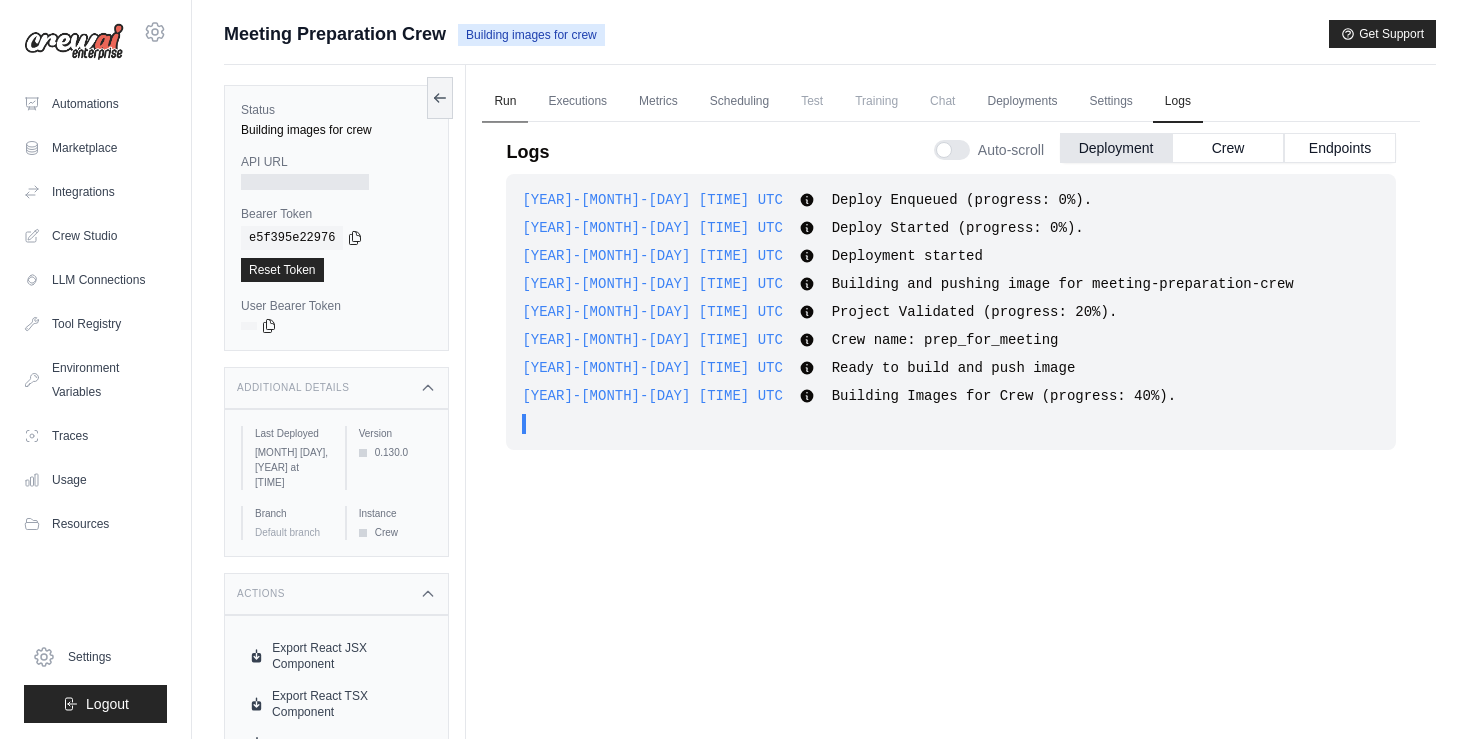 click on "Run" at bounding box center (505, 102) 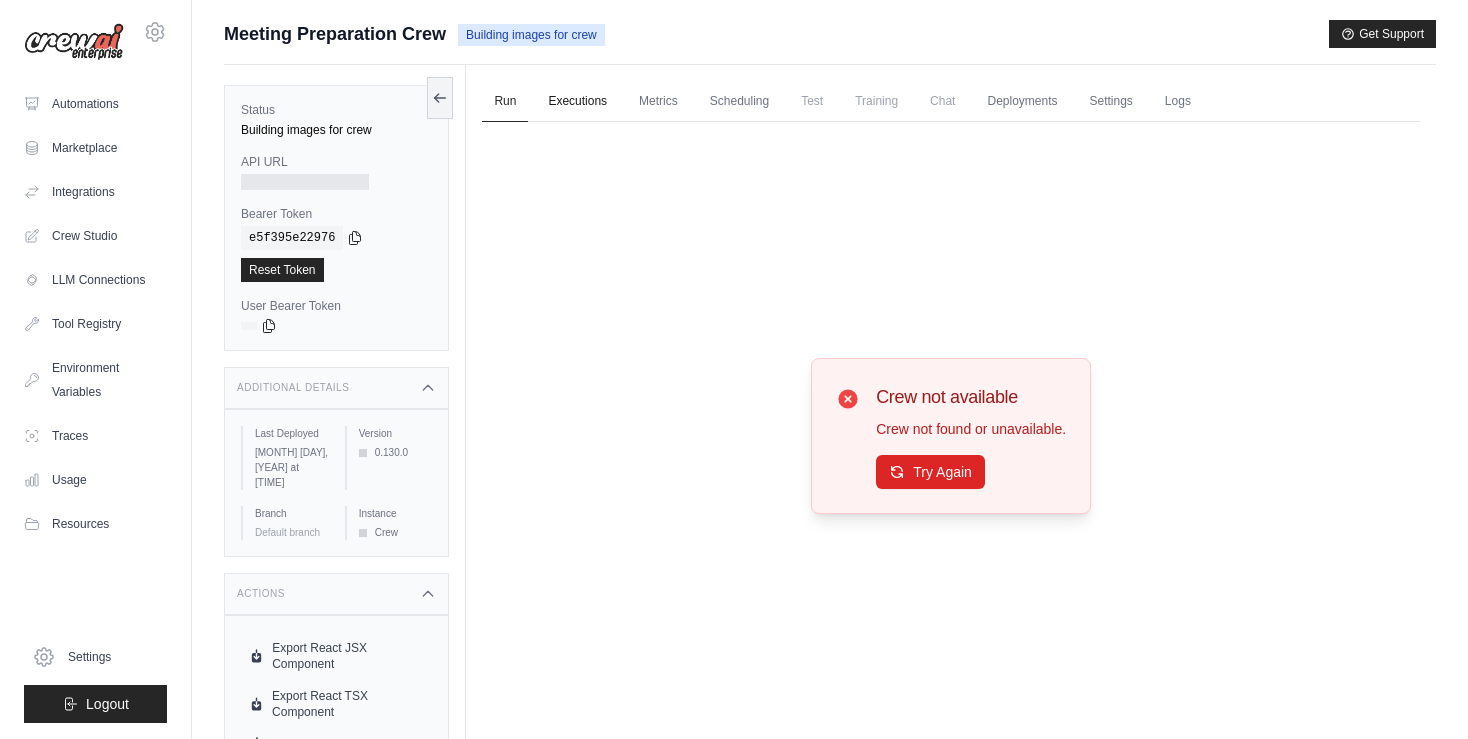 click on "Executions" at bounding box center [577, 102] 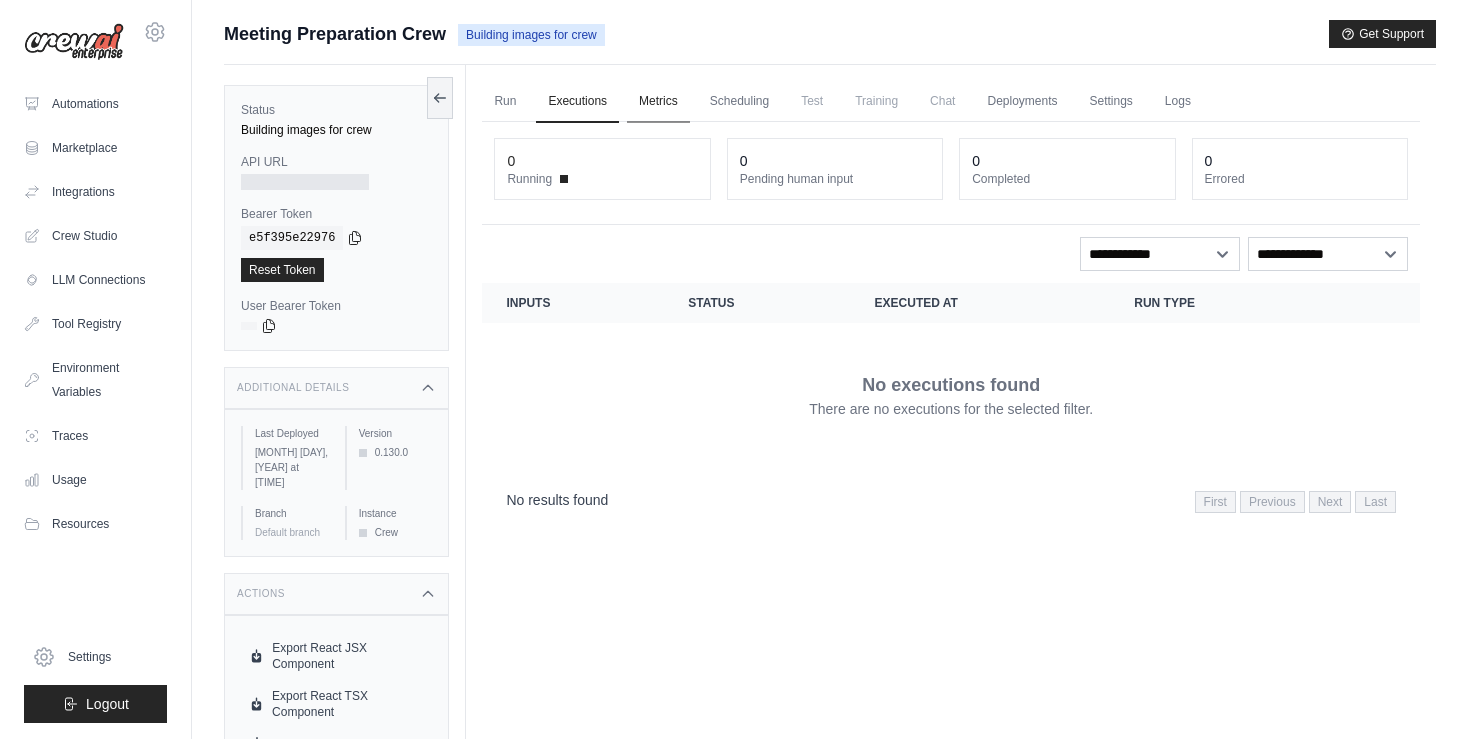 click on "Metrics" at bounding box center (658, 102) 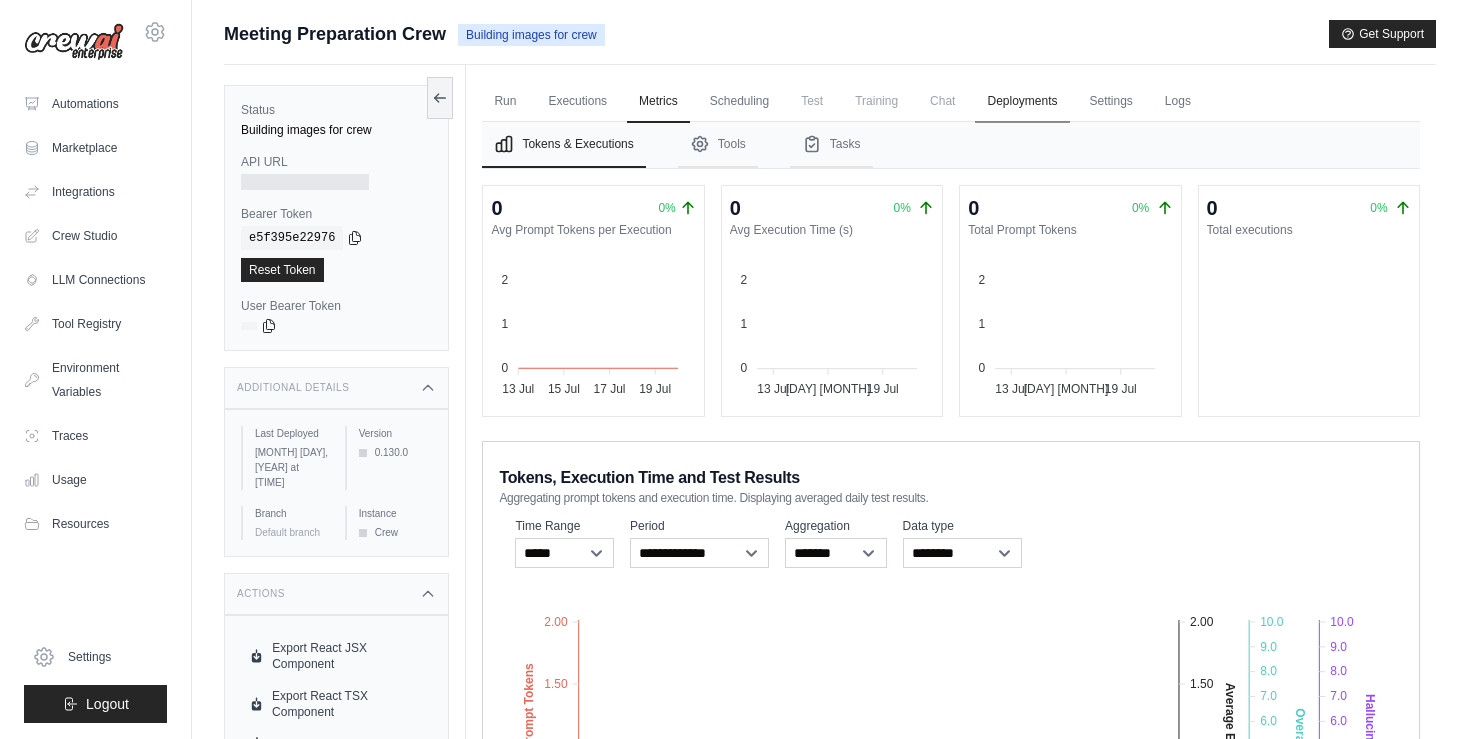click on "Deployments" at bounding box center [1022, 102] 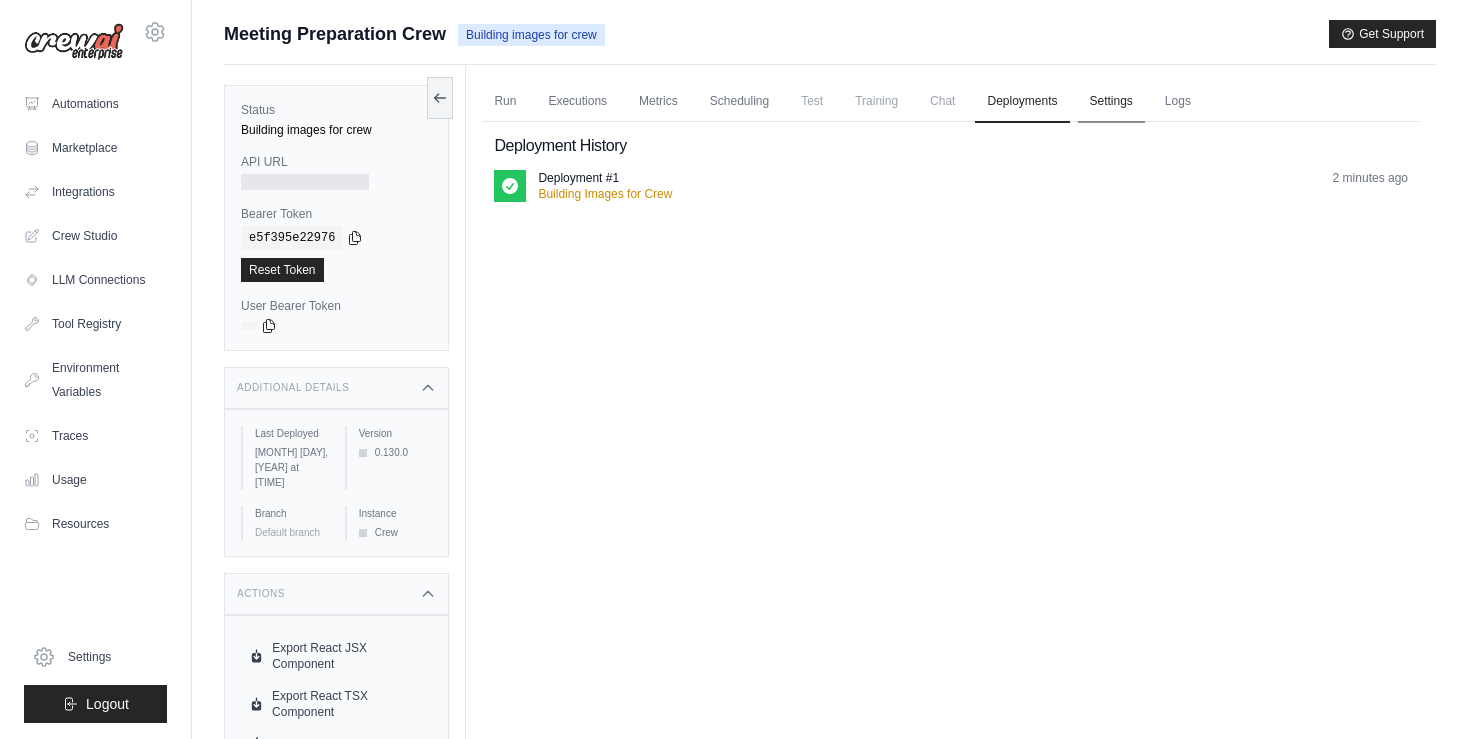 click on "Settings" at bounding box center [1111, 102] 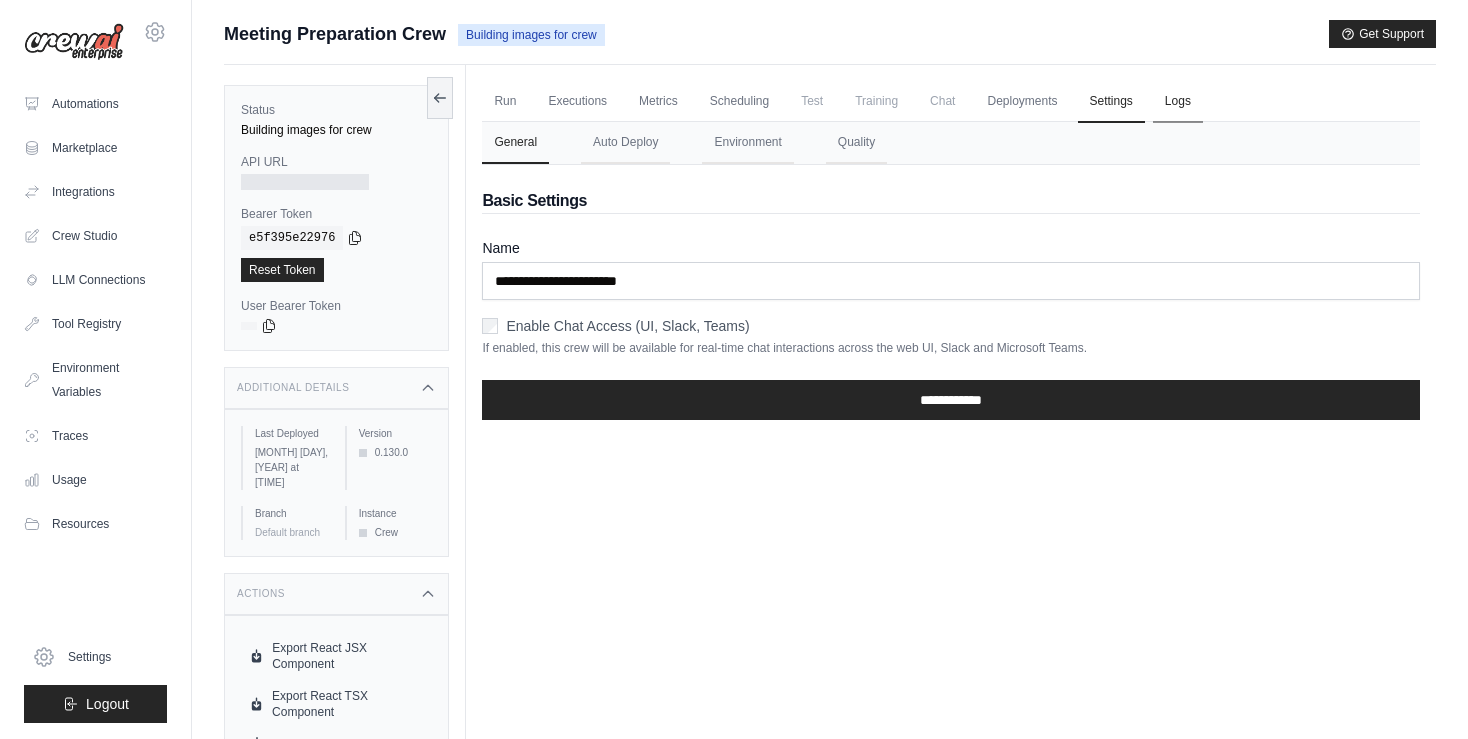 click on "Logs" at bounding box center [1178, 102] 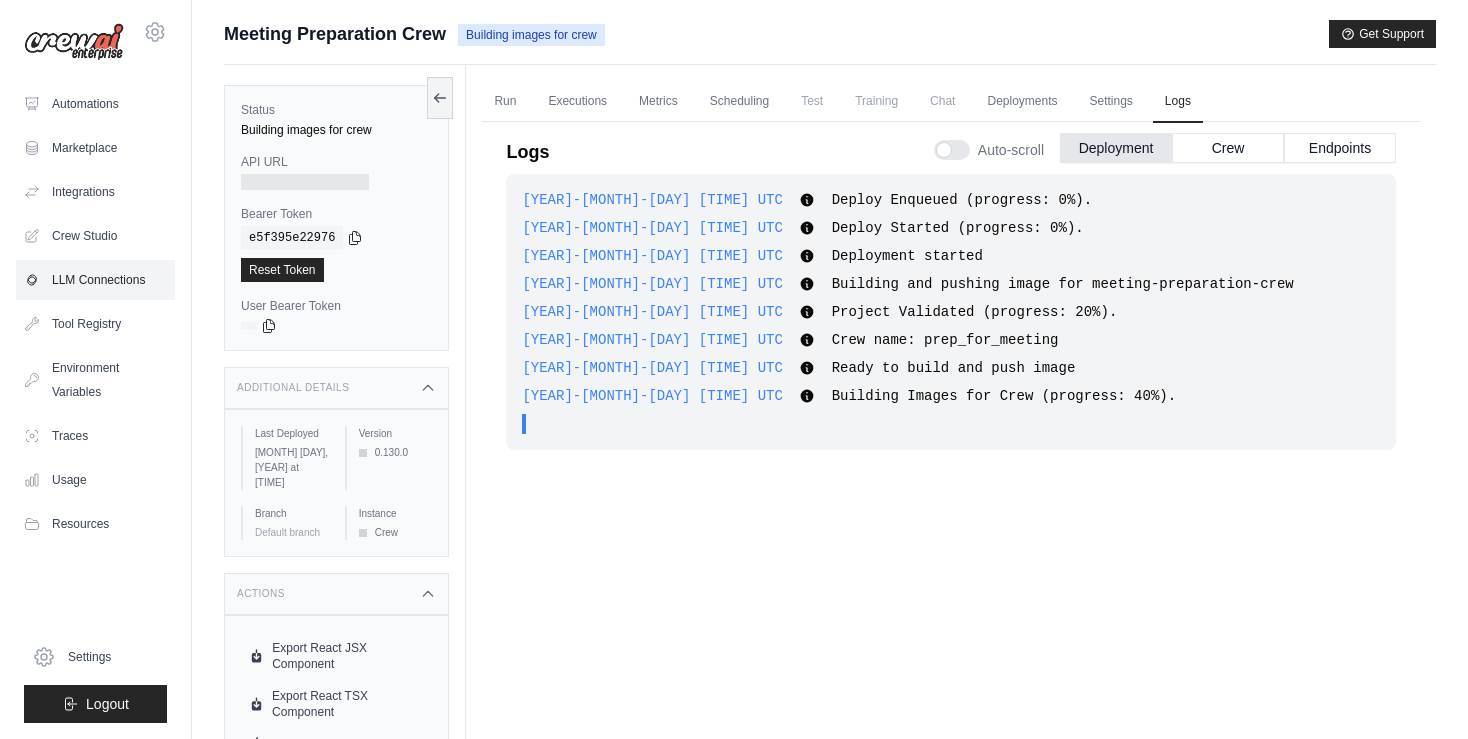 click on "LLM Connections" at bounding box center [95, 280] 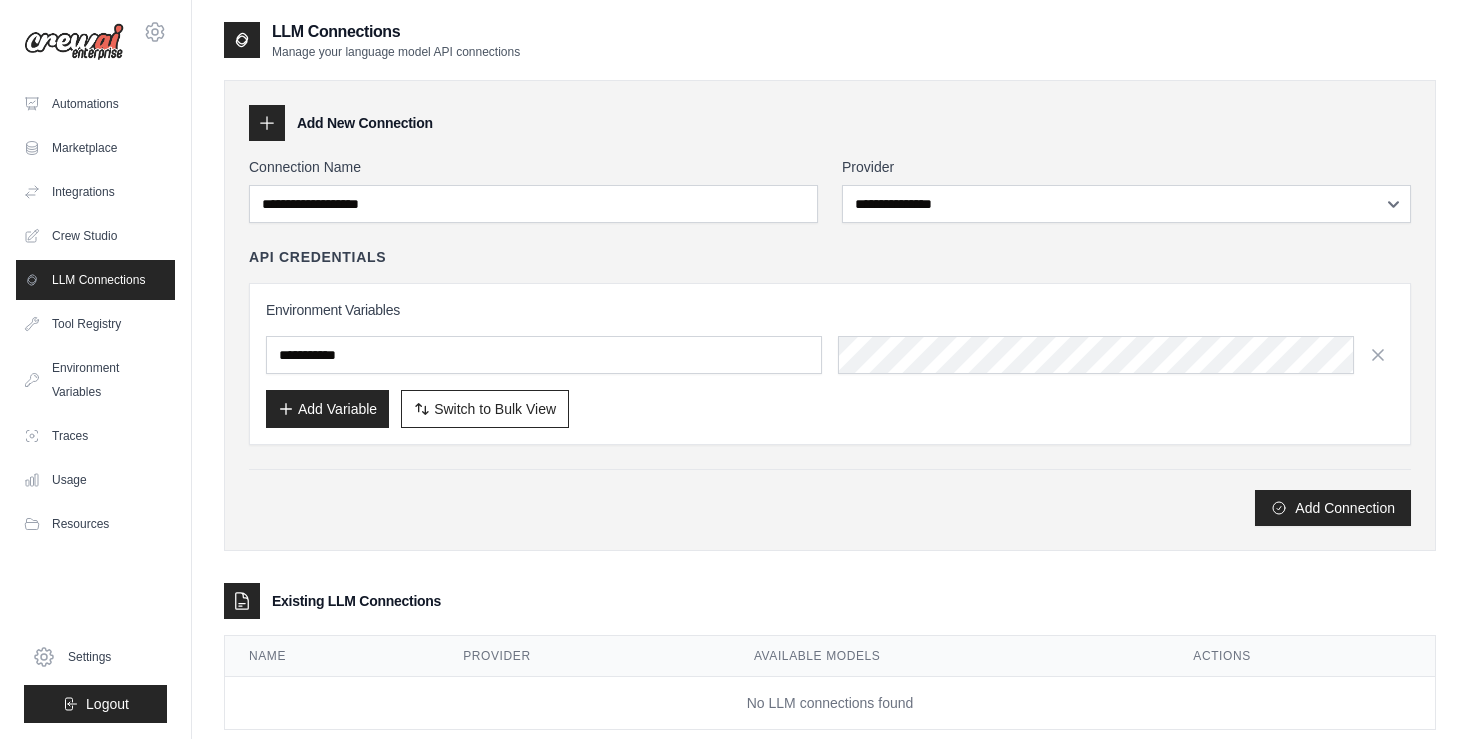 click on "**********" at bounding box center (1126, 190) 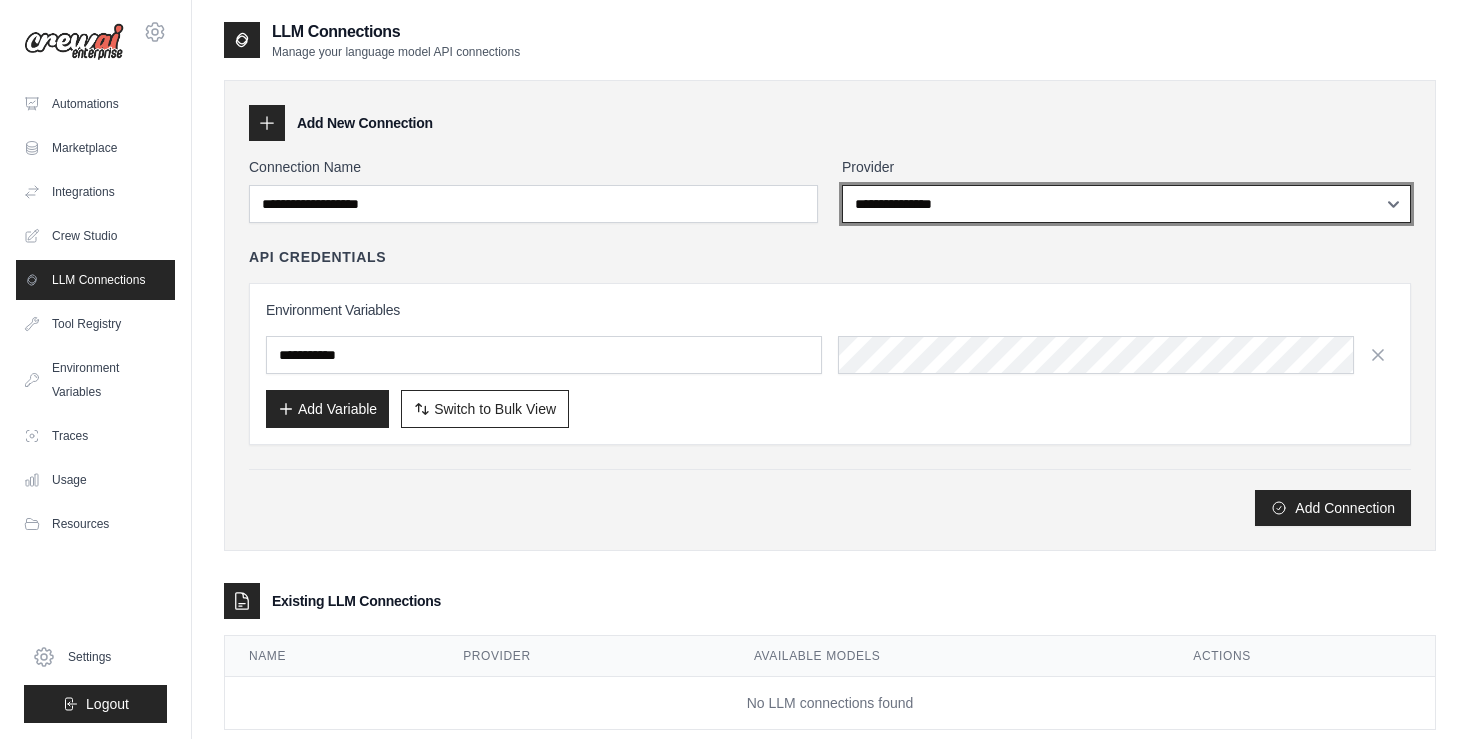 select on "******" 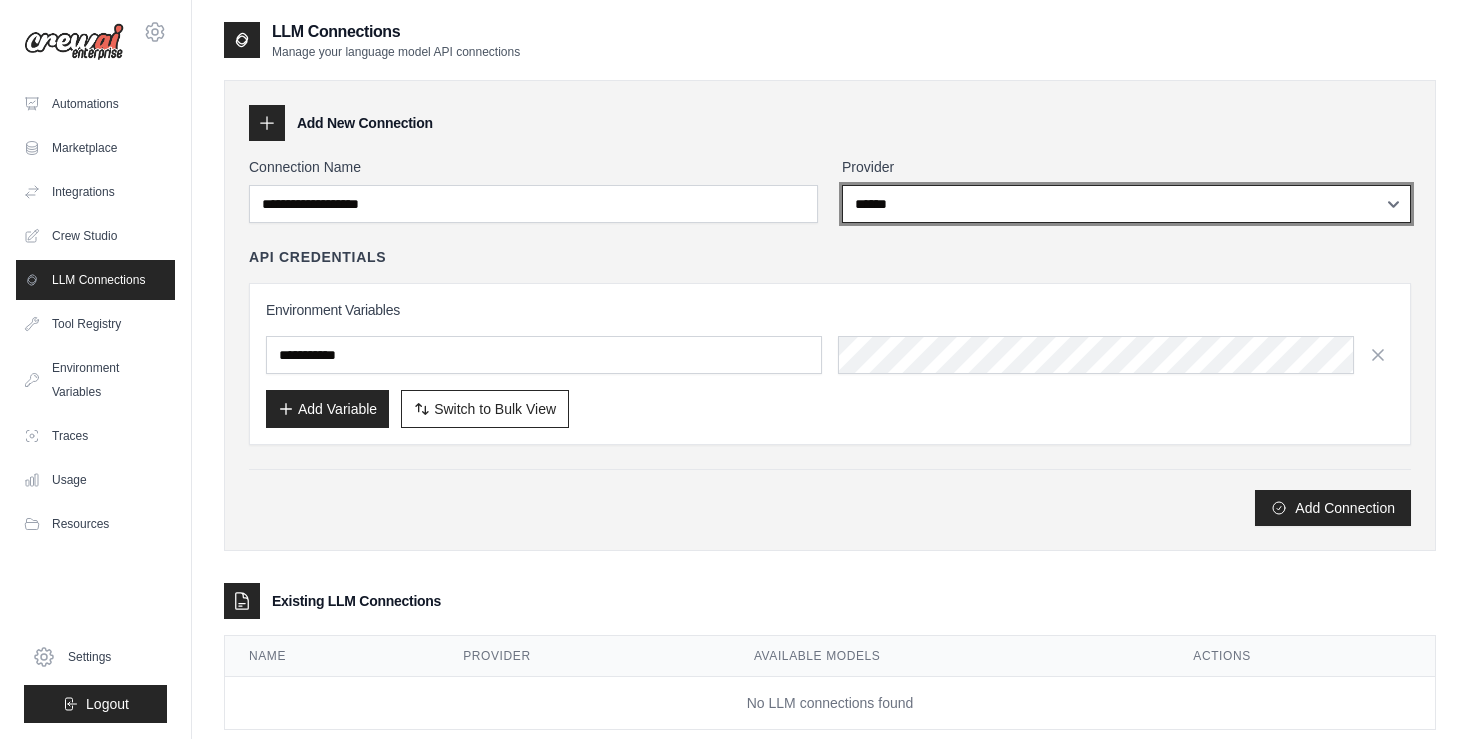 click on "******" at bounding box center [0, 0] 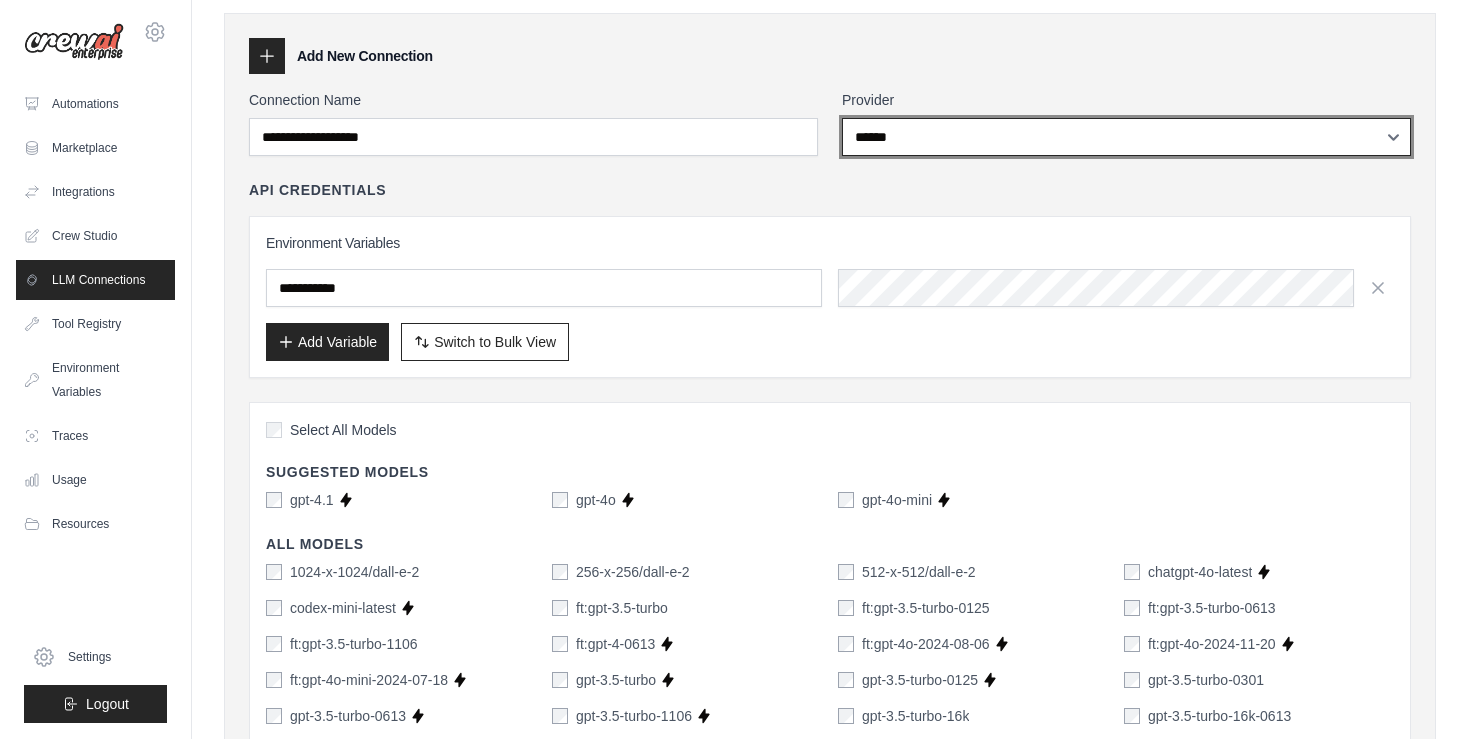 scroll, scrollTop: 0, scrollLeft: 0, axis: both 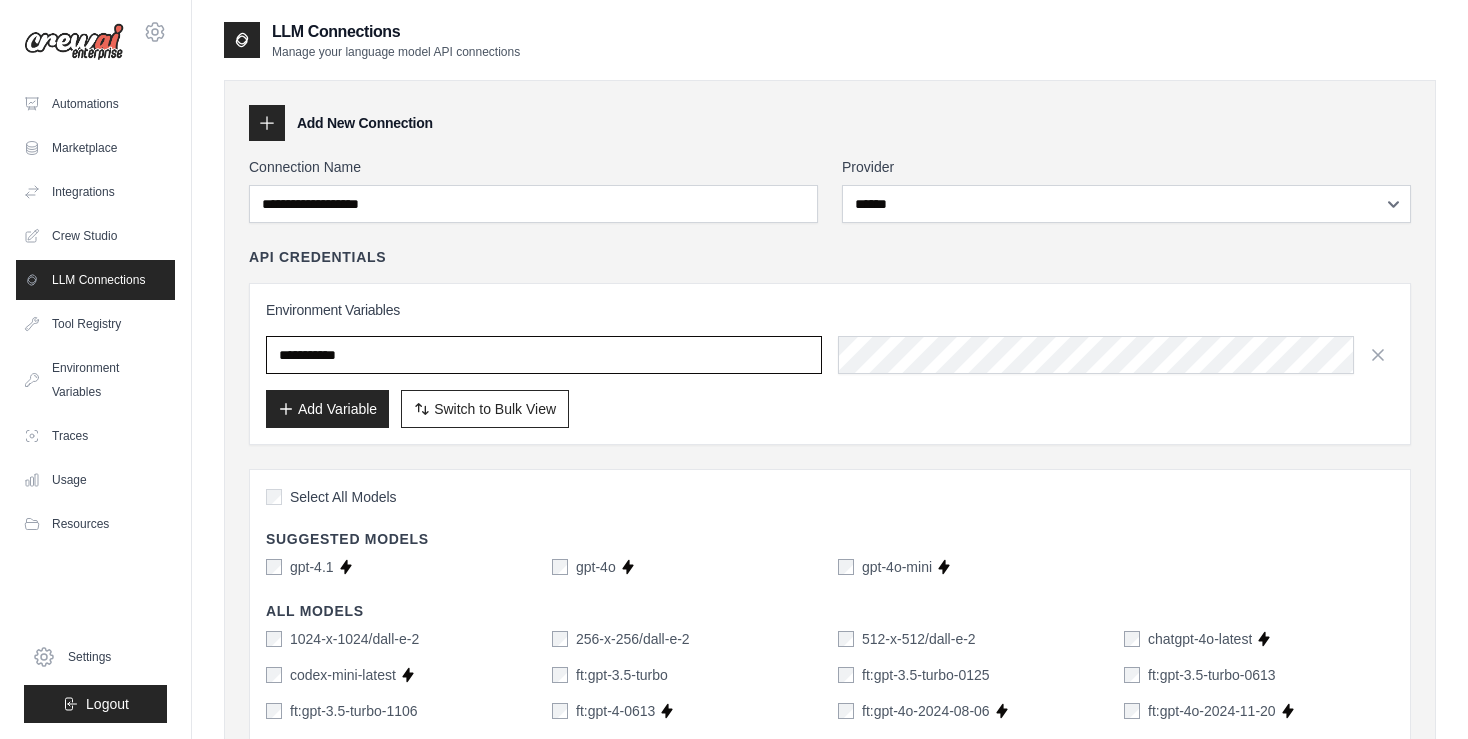 click at bounding box center (544, 355) 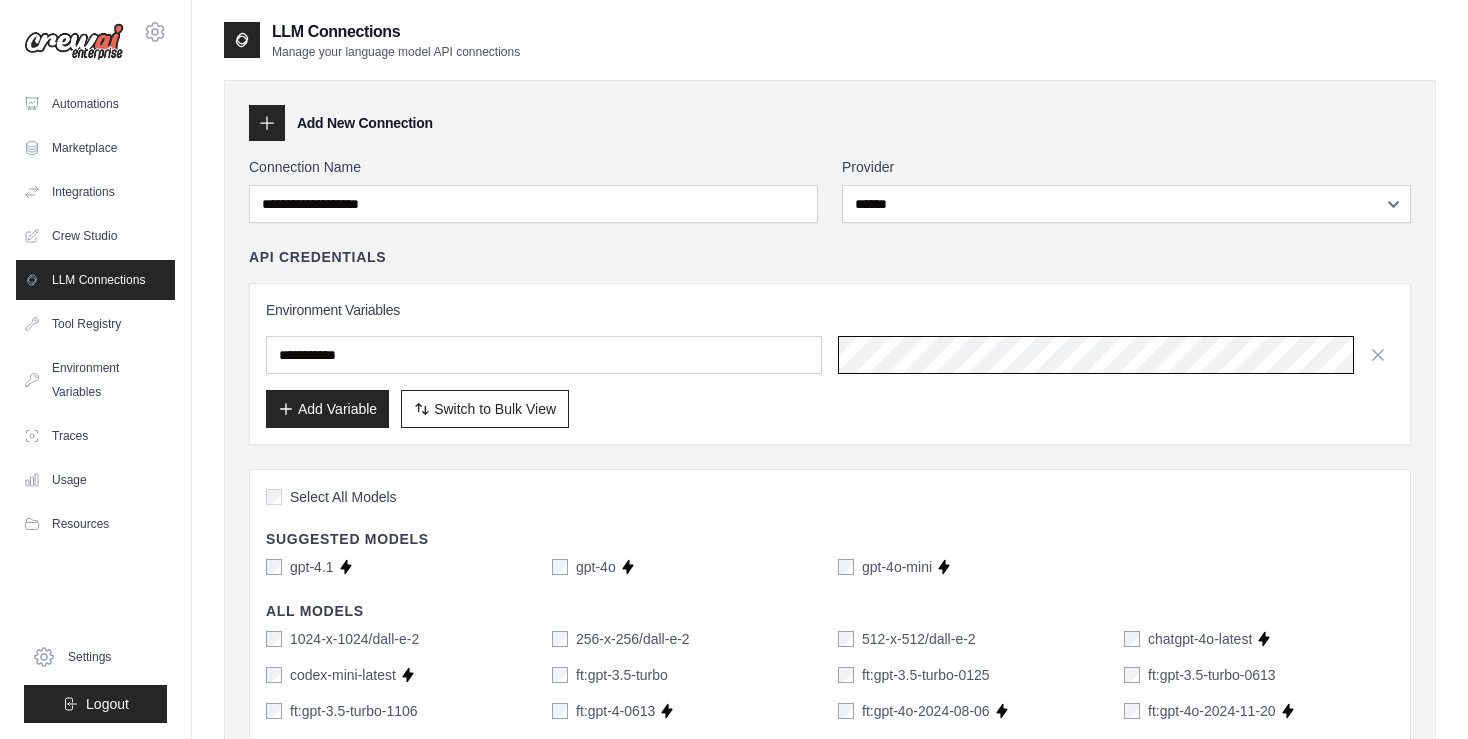 click at bounding box center (1116, 355) 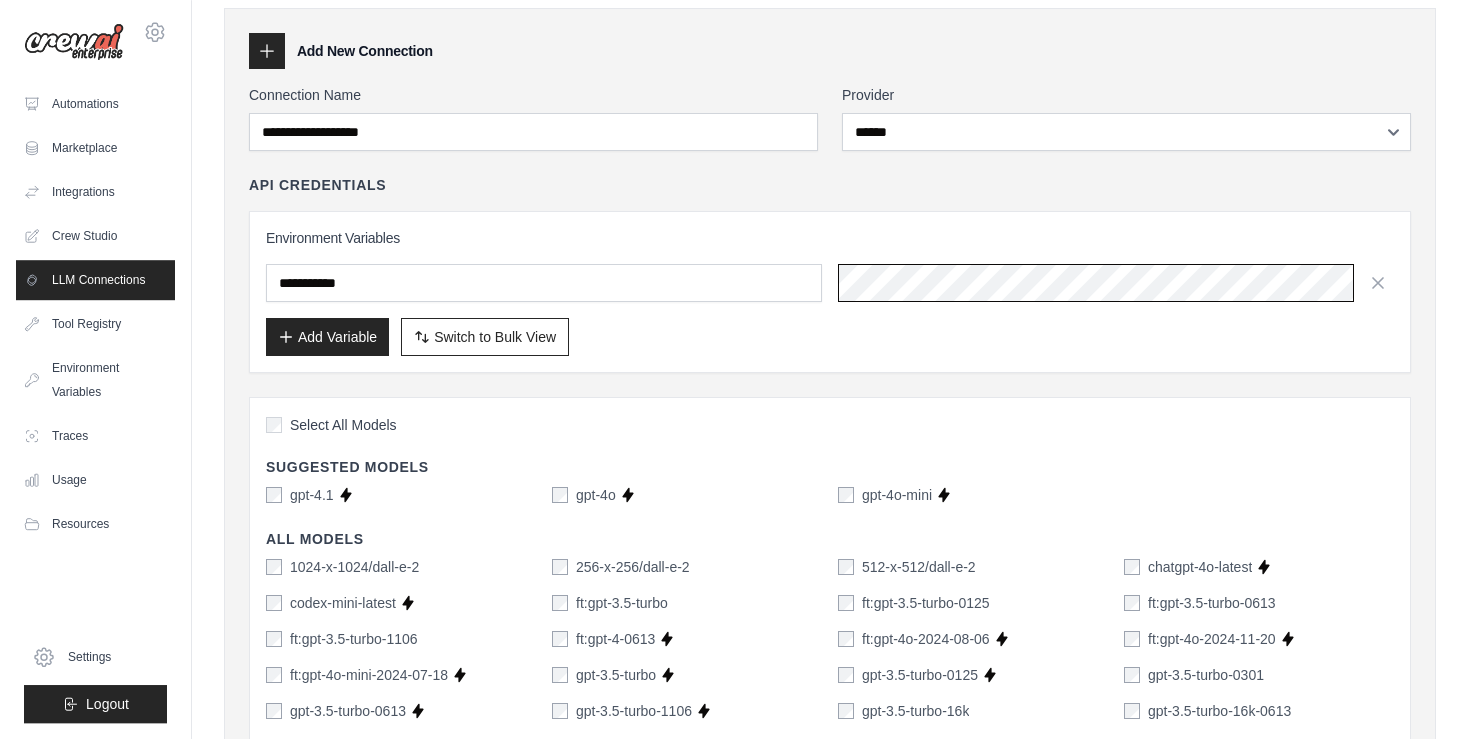 scroll, scrollTop: 105, scrollLeft: 0, axis: vertical 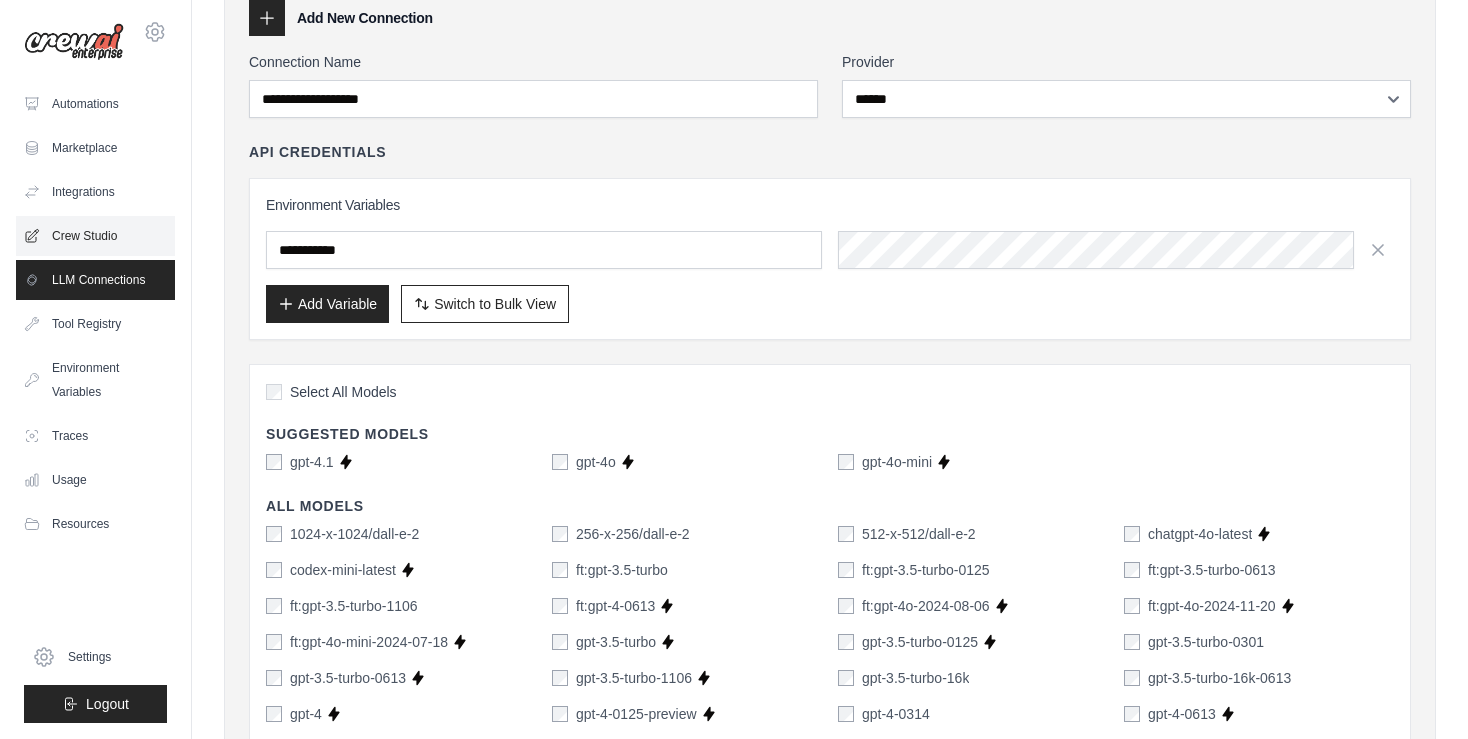 click on "Crew Studio" at bounding box center (95, 236) 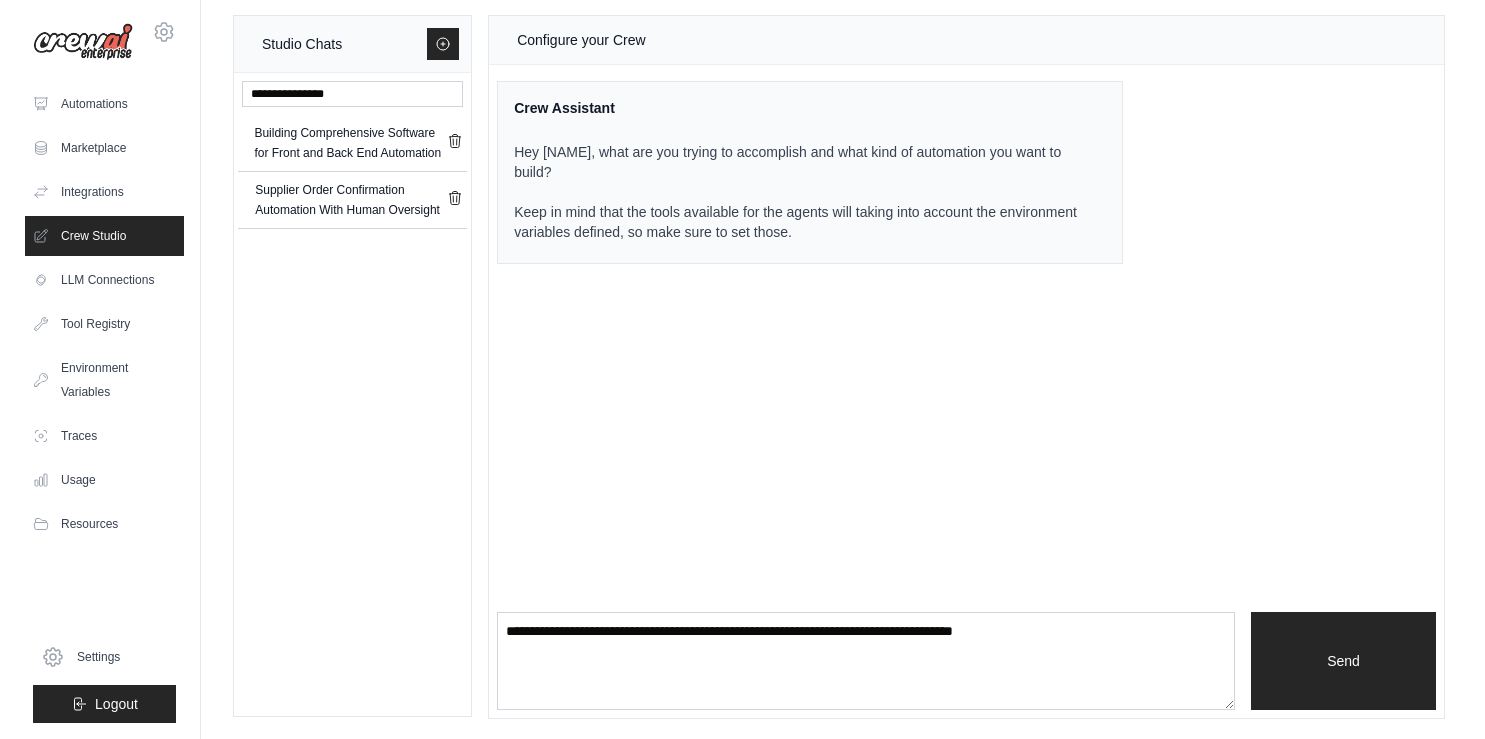 scroll, scrollTop: 0, scrollLeft: 0, axis: both 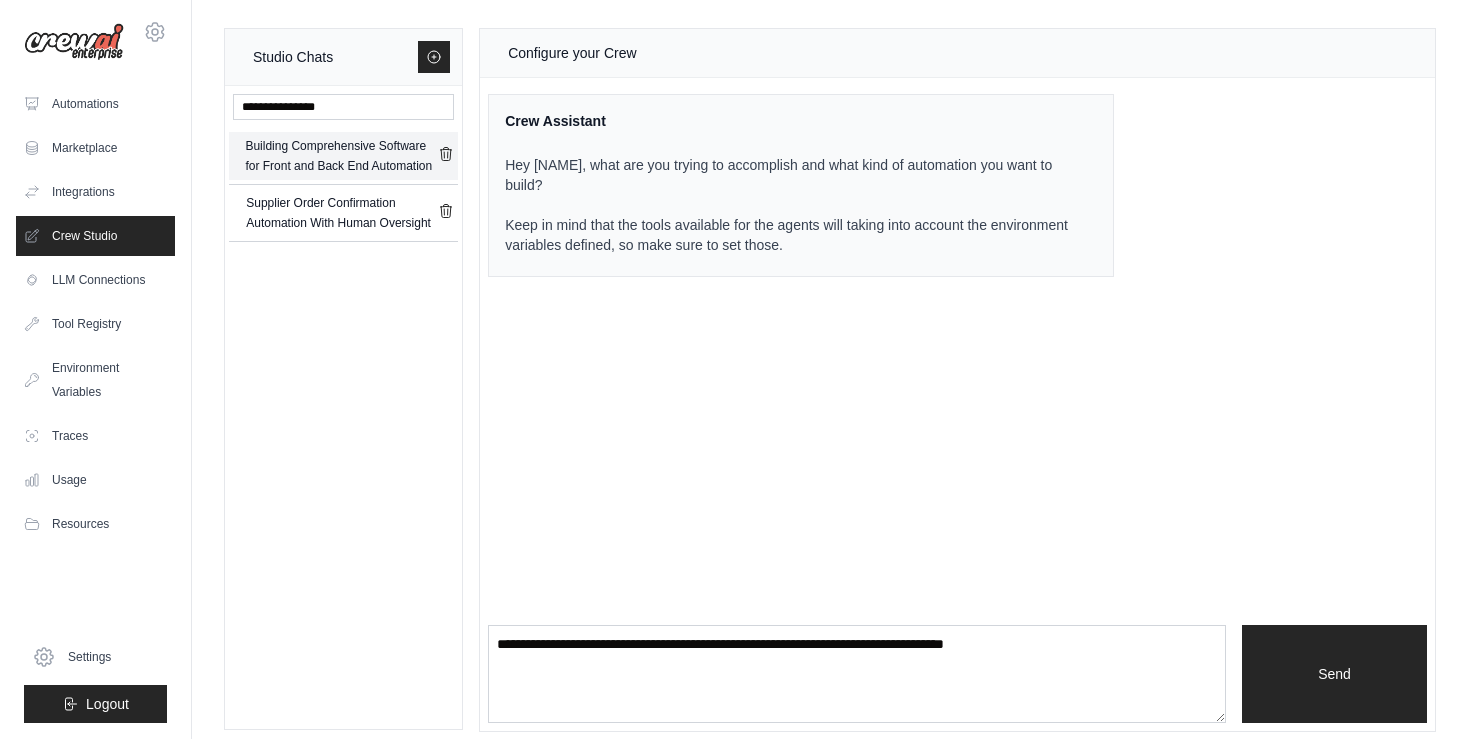 click on "Building Comprehensive Software for Front and Back End Automation" at bounding box center (341, 156) 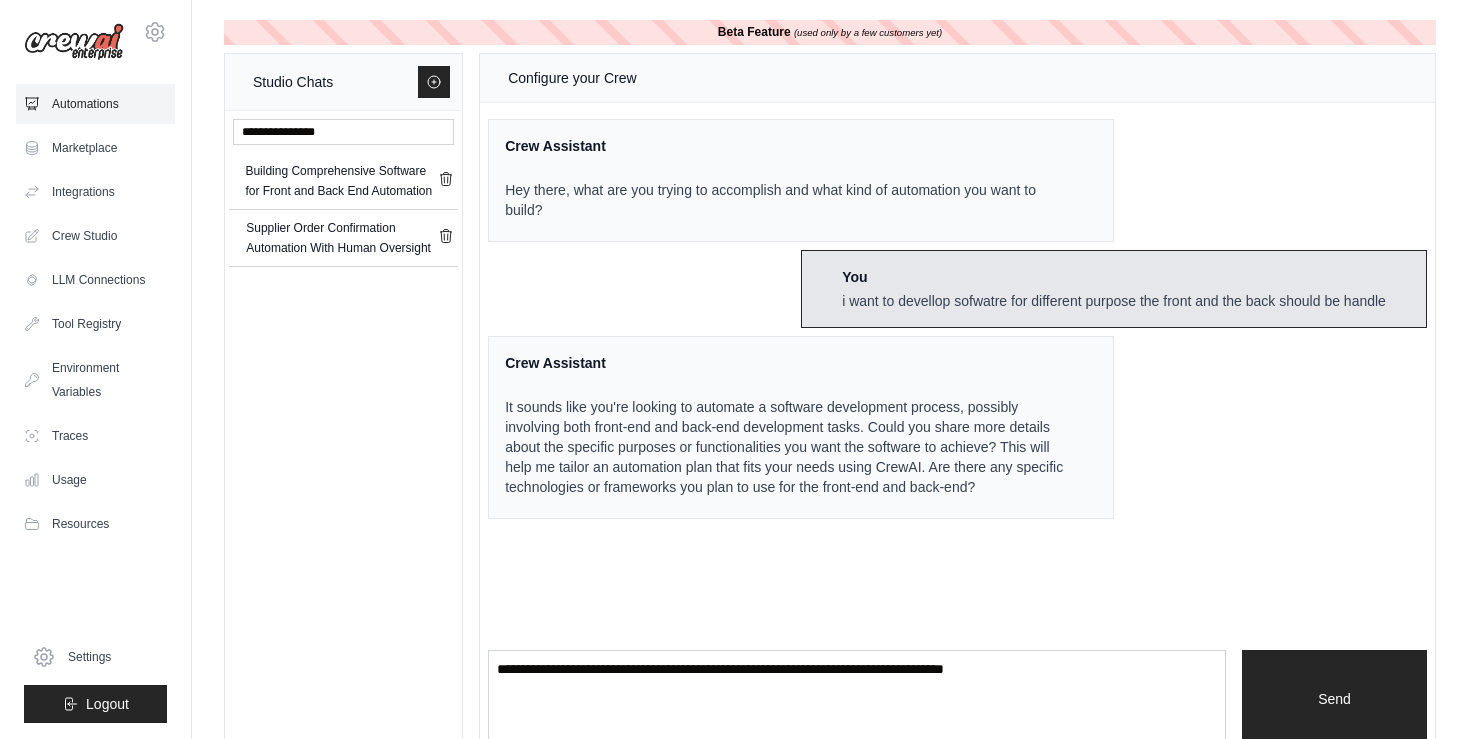click on "Automations" at bounding box center (95, 104) 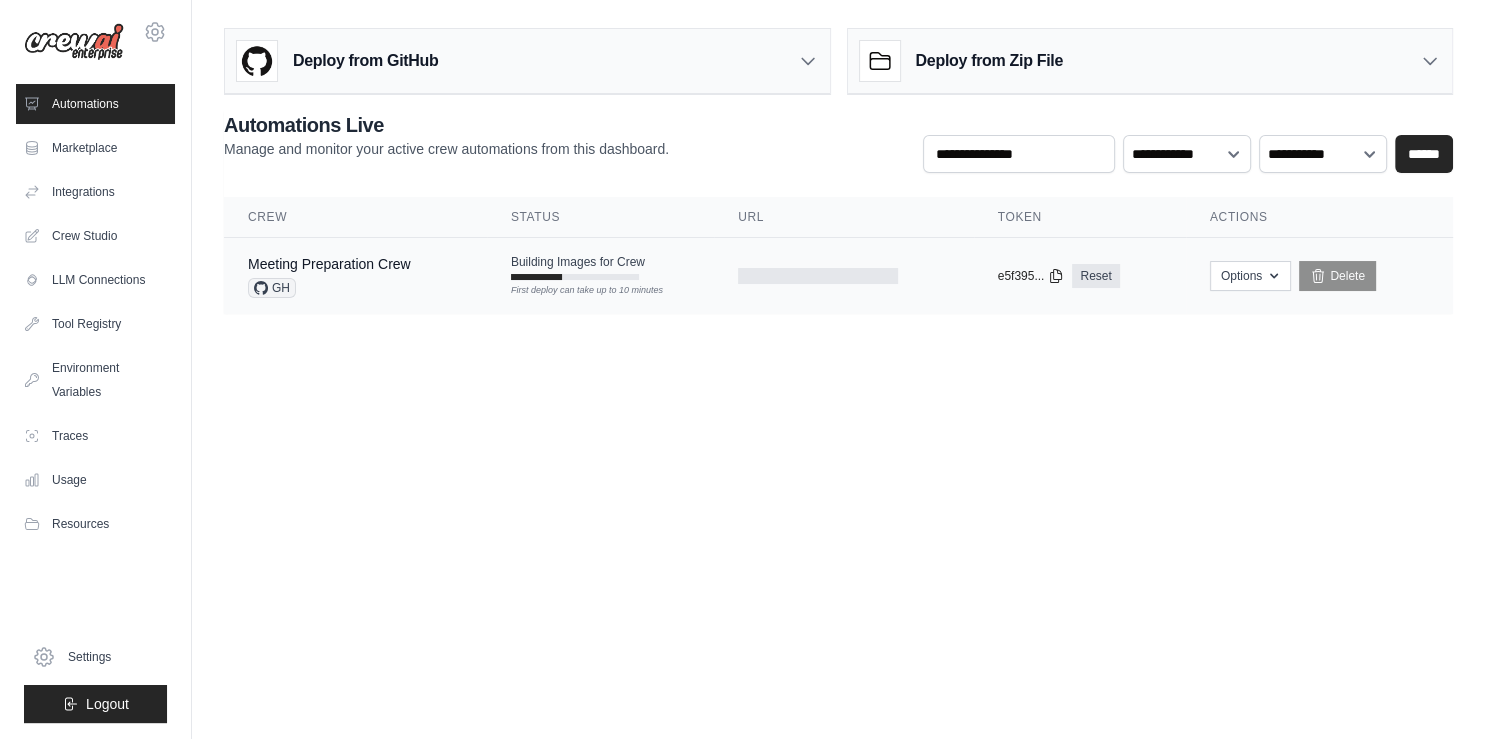 click on "Meeting Preparation Crew
GH" at bounding box center [355, 276] 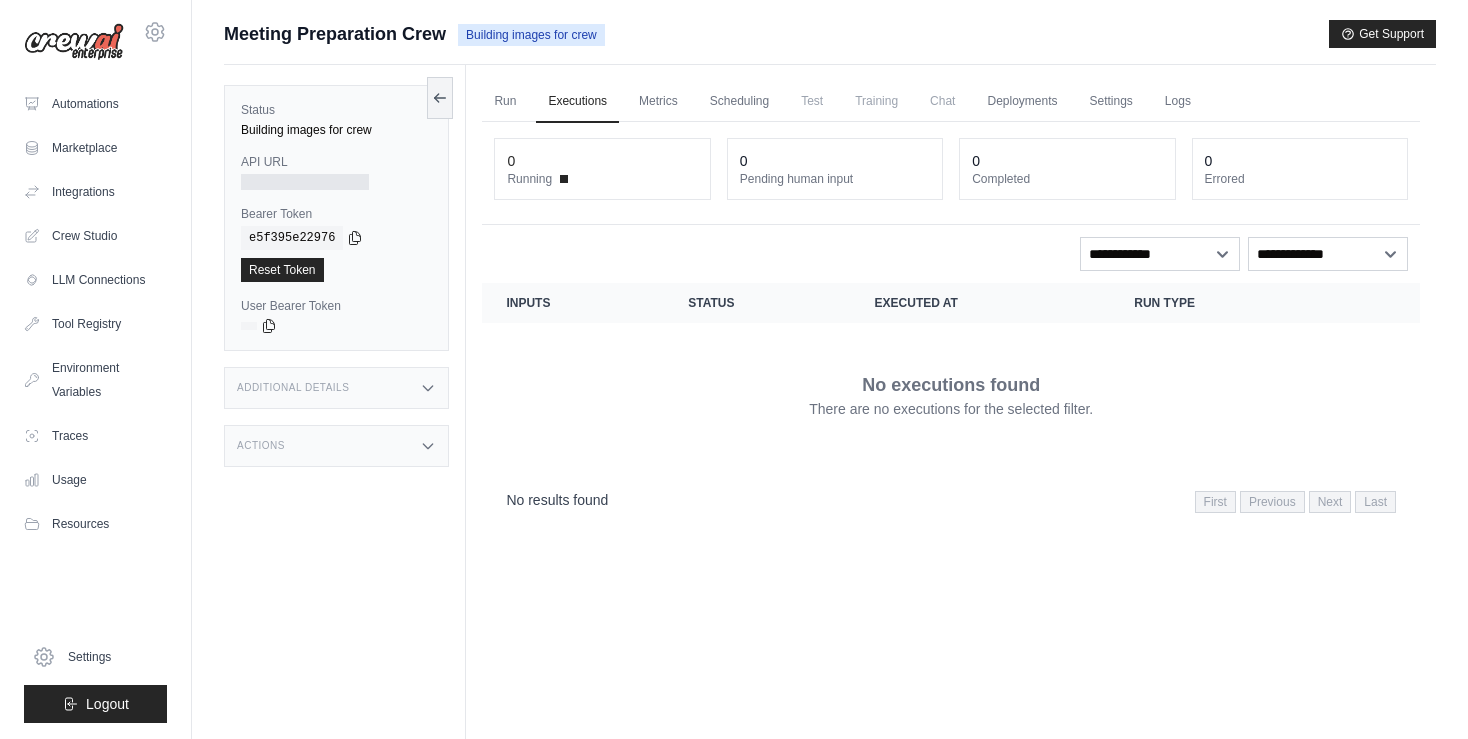 scroll, scrollTop: 0, scrollLeft: 0, axis: both 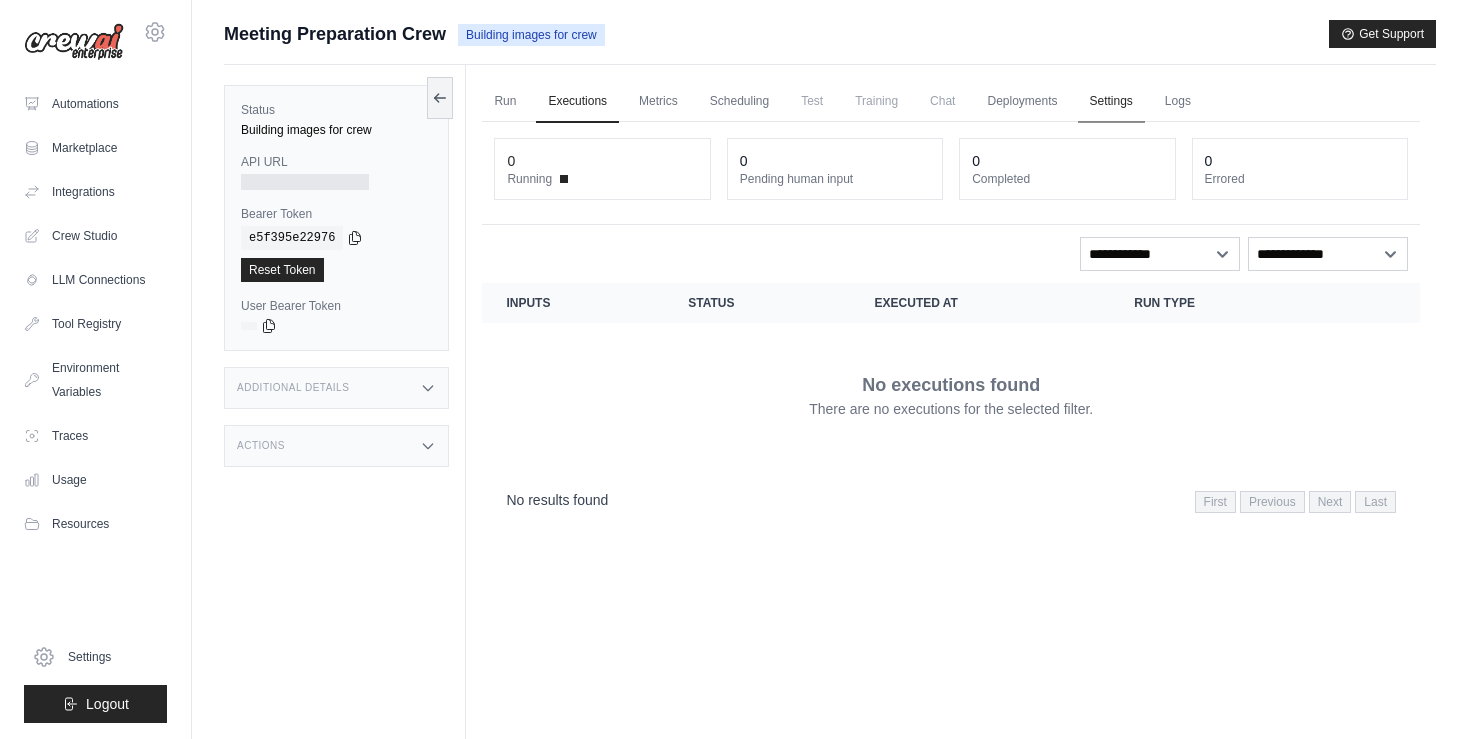 click on "Settings" at bounding box center [1111, 102] 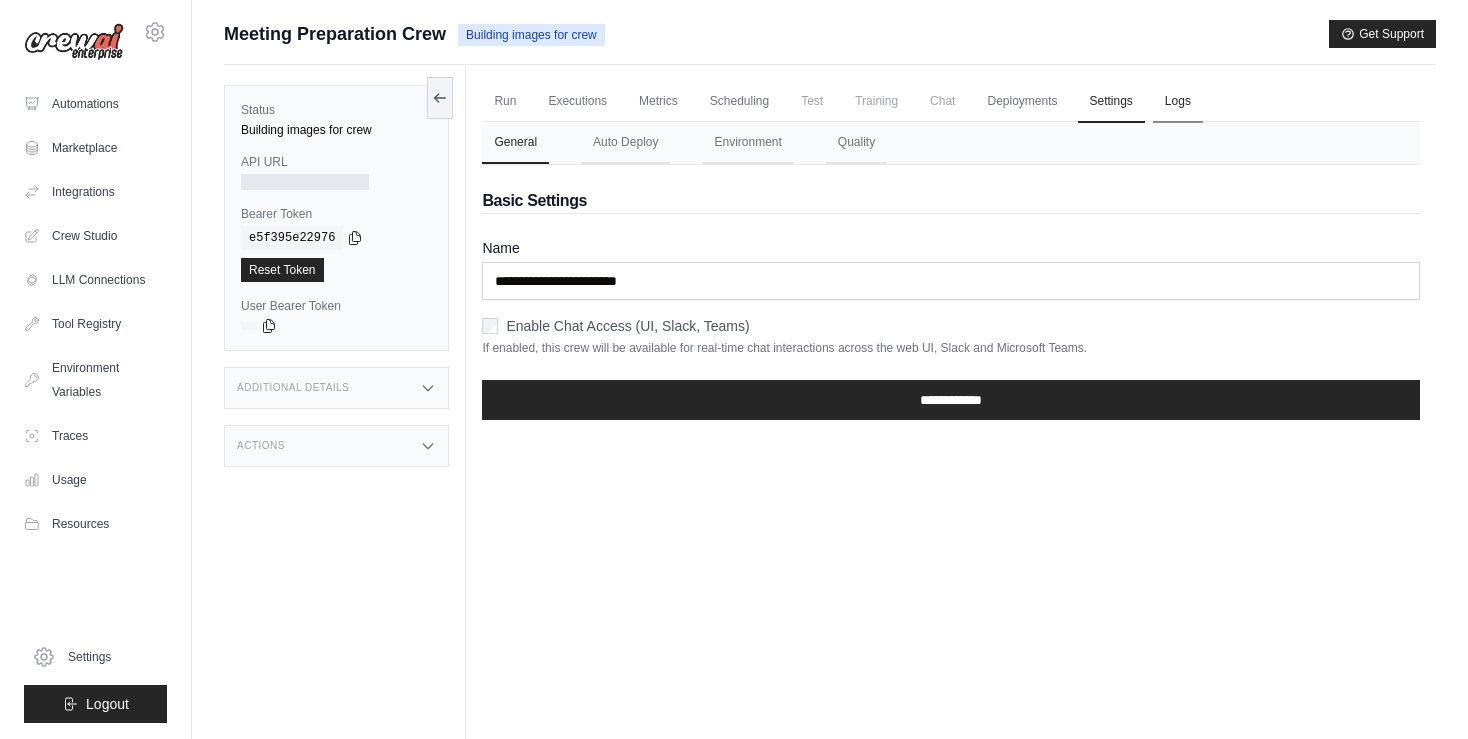 click on "Logs" at bounding box center (1178, 102) 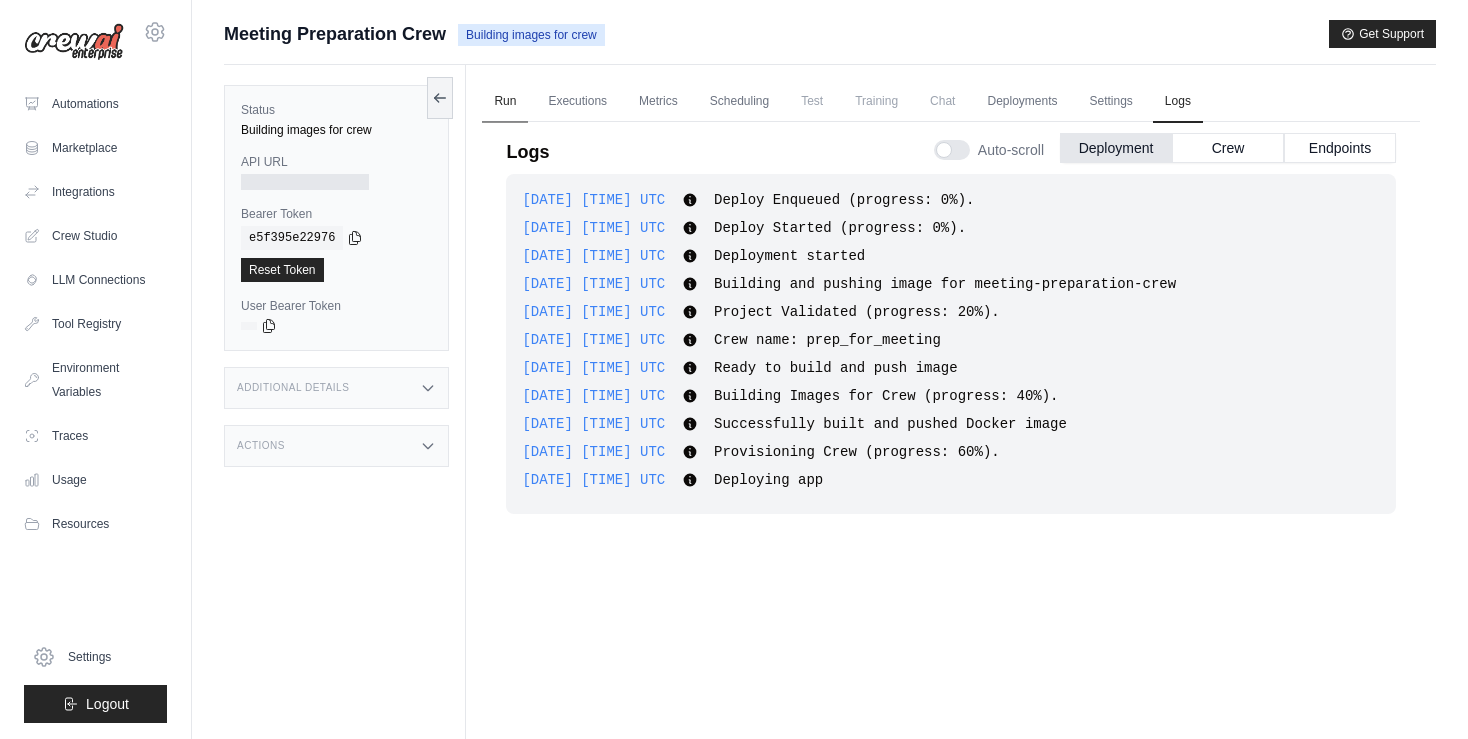 click on "Run" at bounding box center (505, 102) 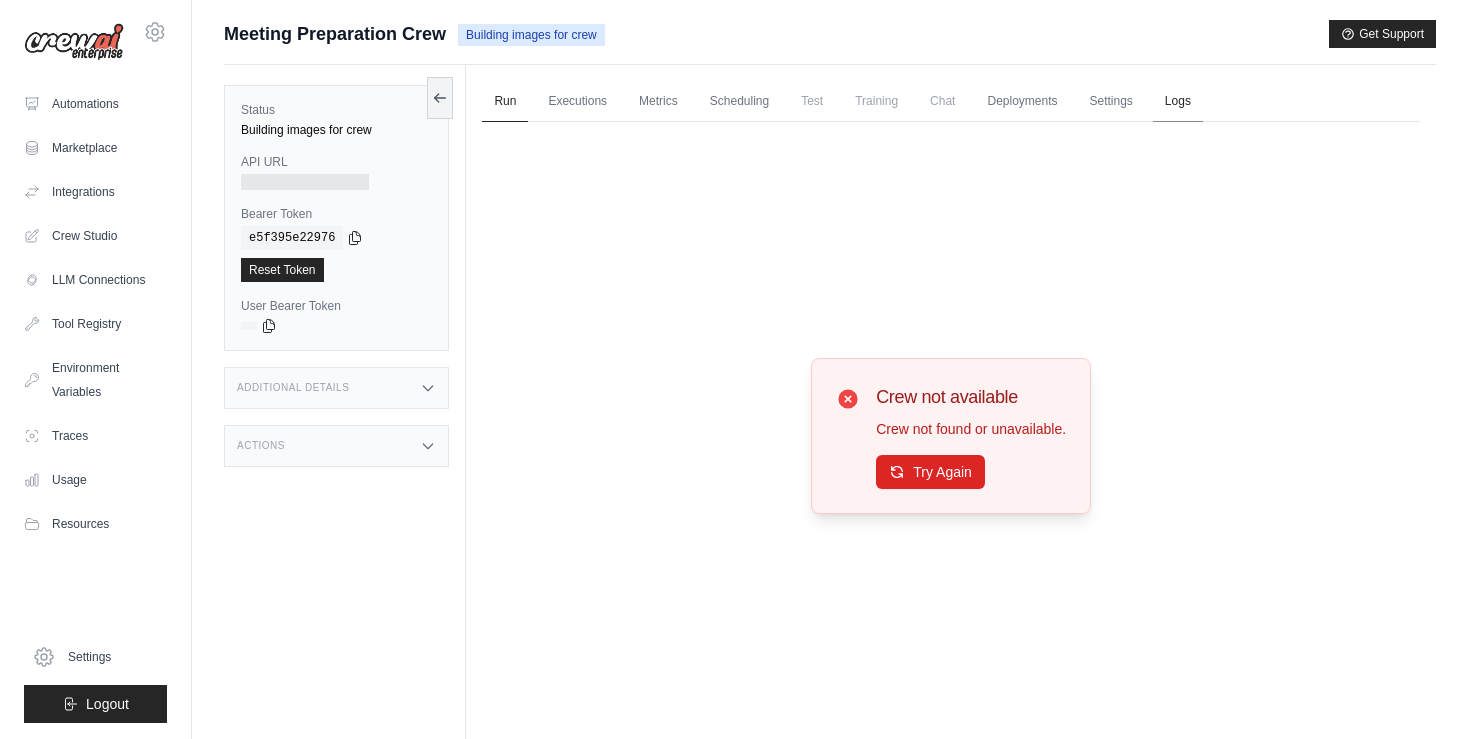 click on "Logs" at bounding box center (1178, 102) 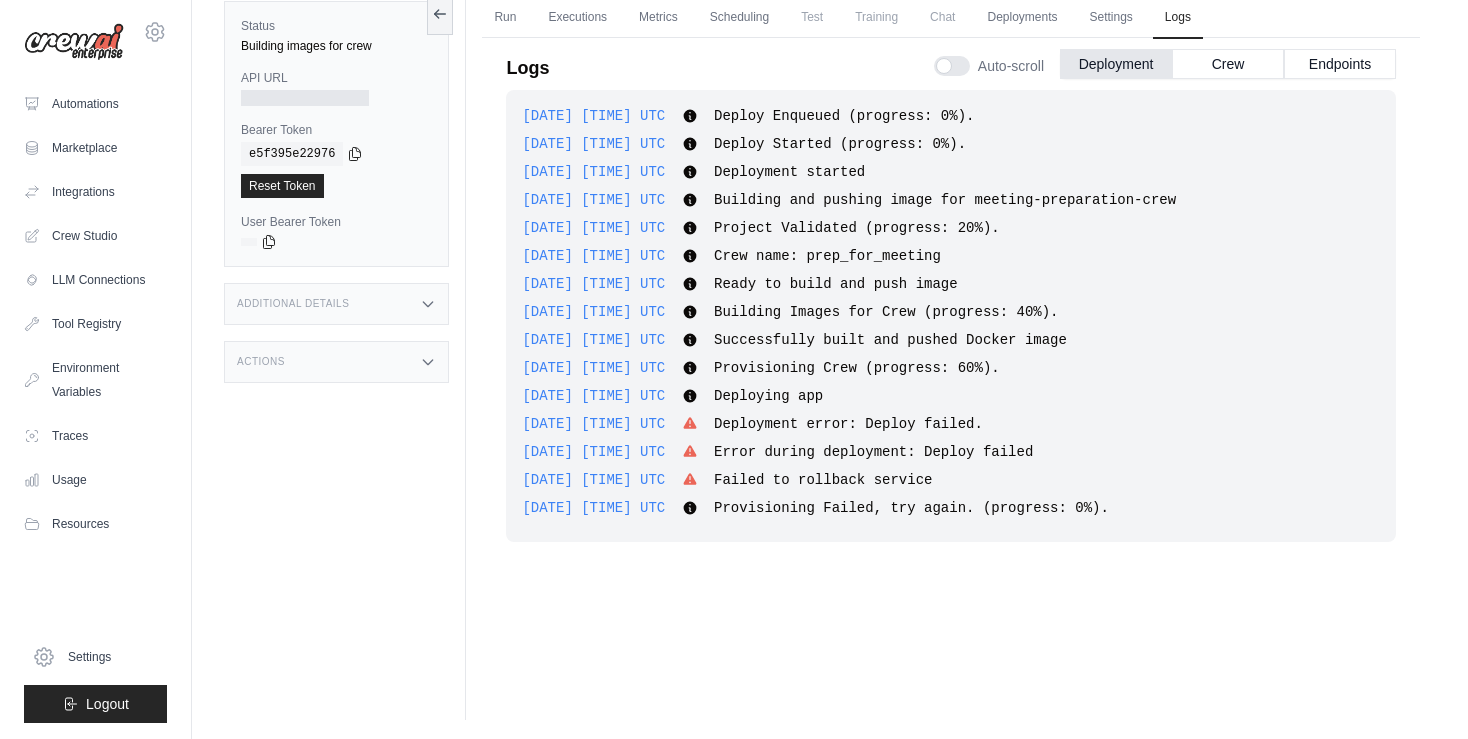 scroll, scrollTop: 0, scrollLeft: 0, axis: both 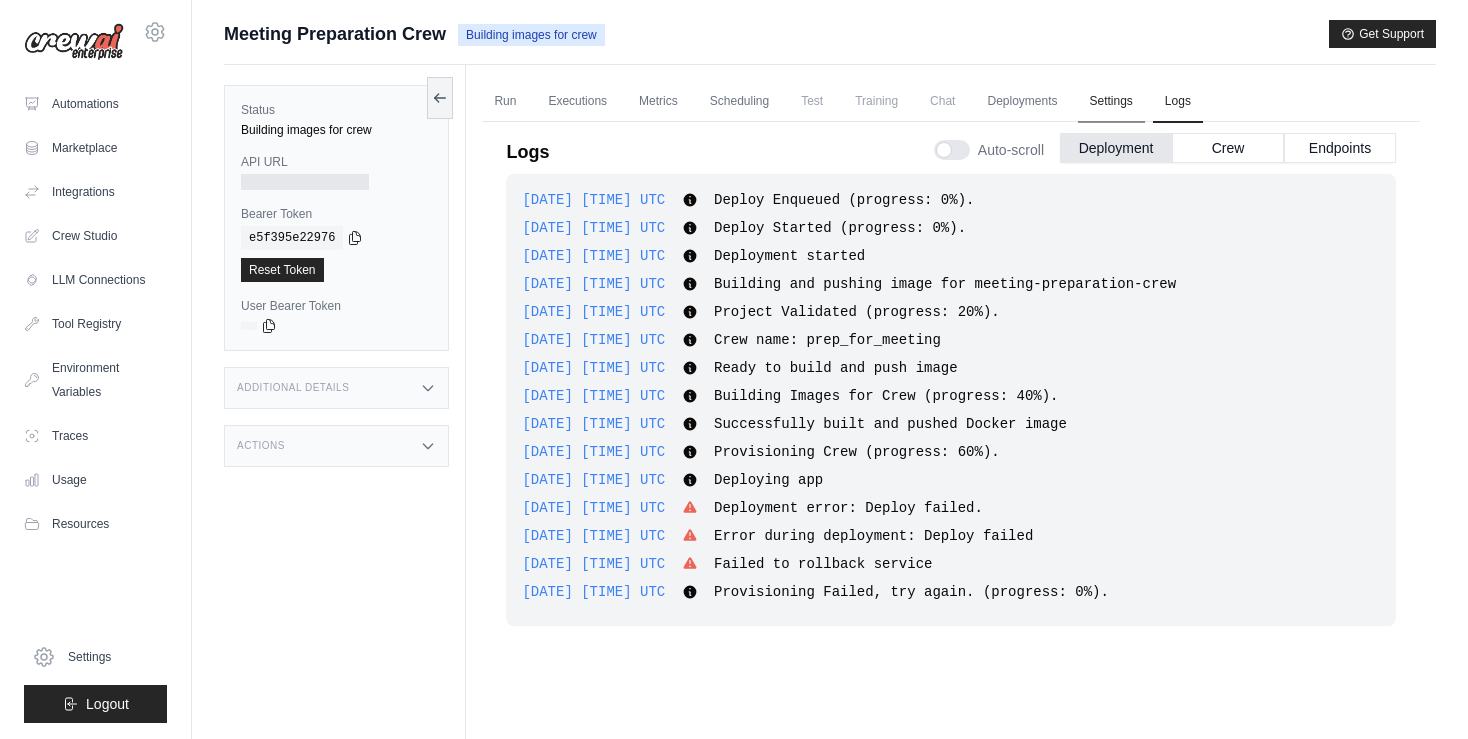 click on "Settings" at bounding box center (1111, 102) 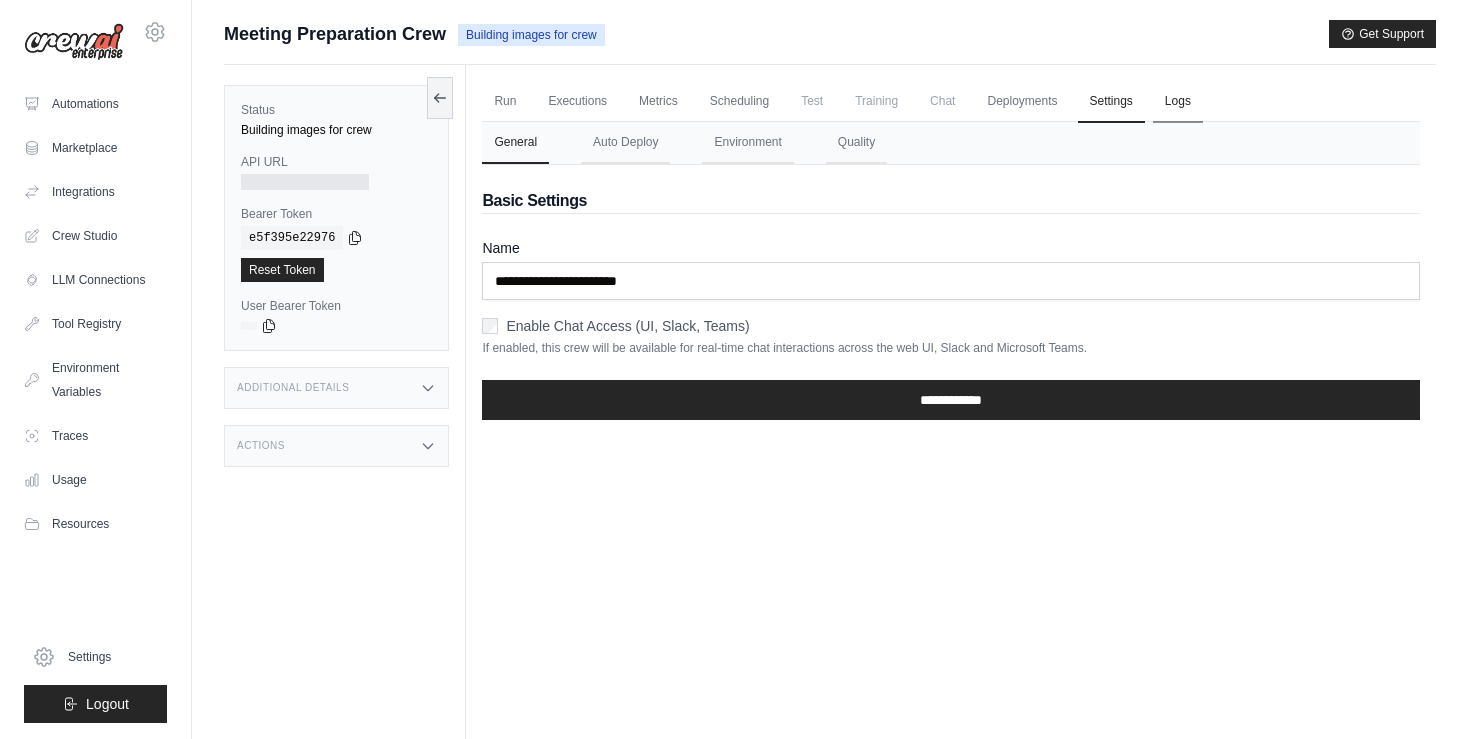 click on "Logs" at bounding box center [1178, 102] 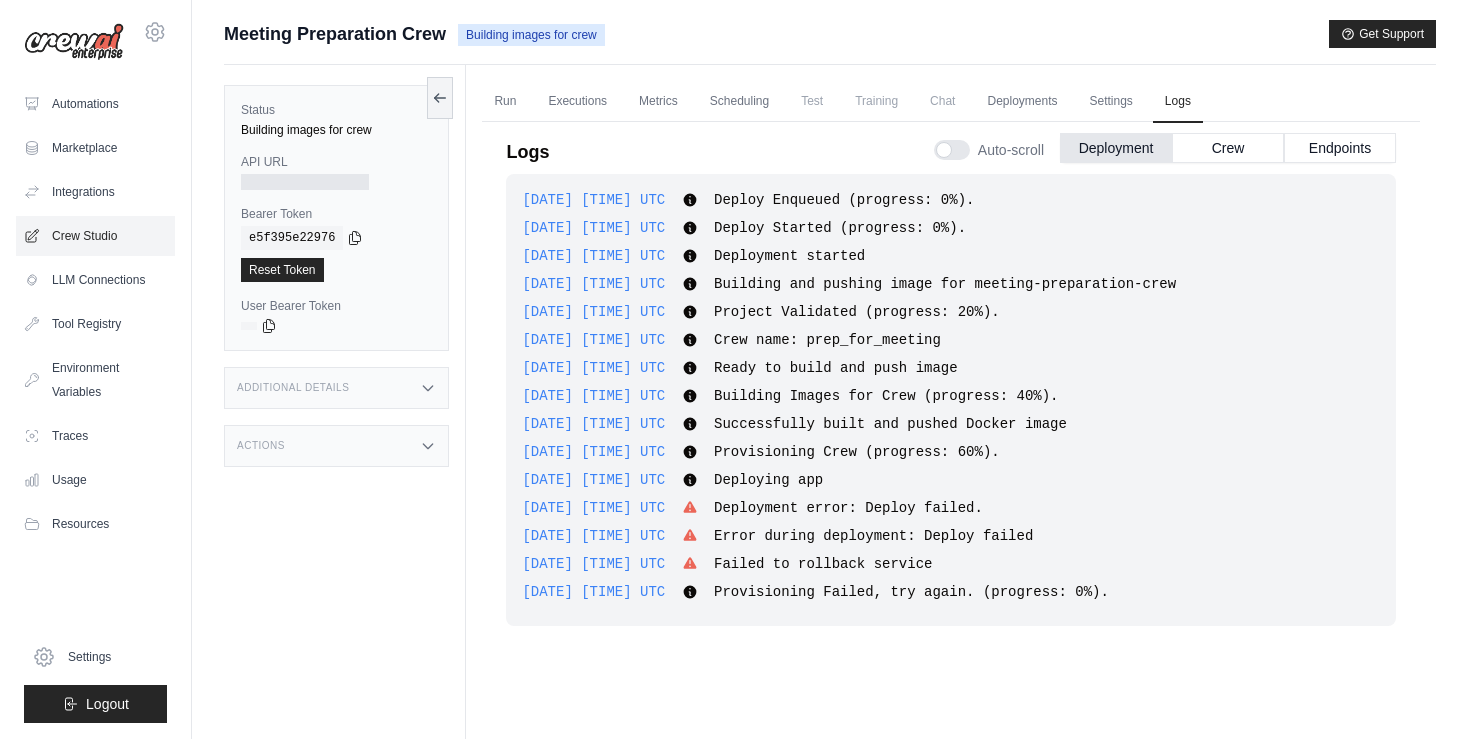 click on "Crew Studio" at bounding box center (95, 236) 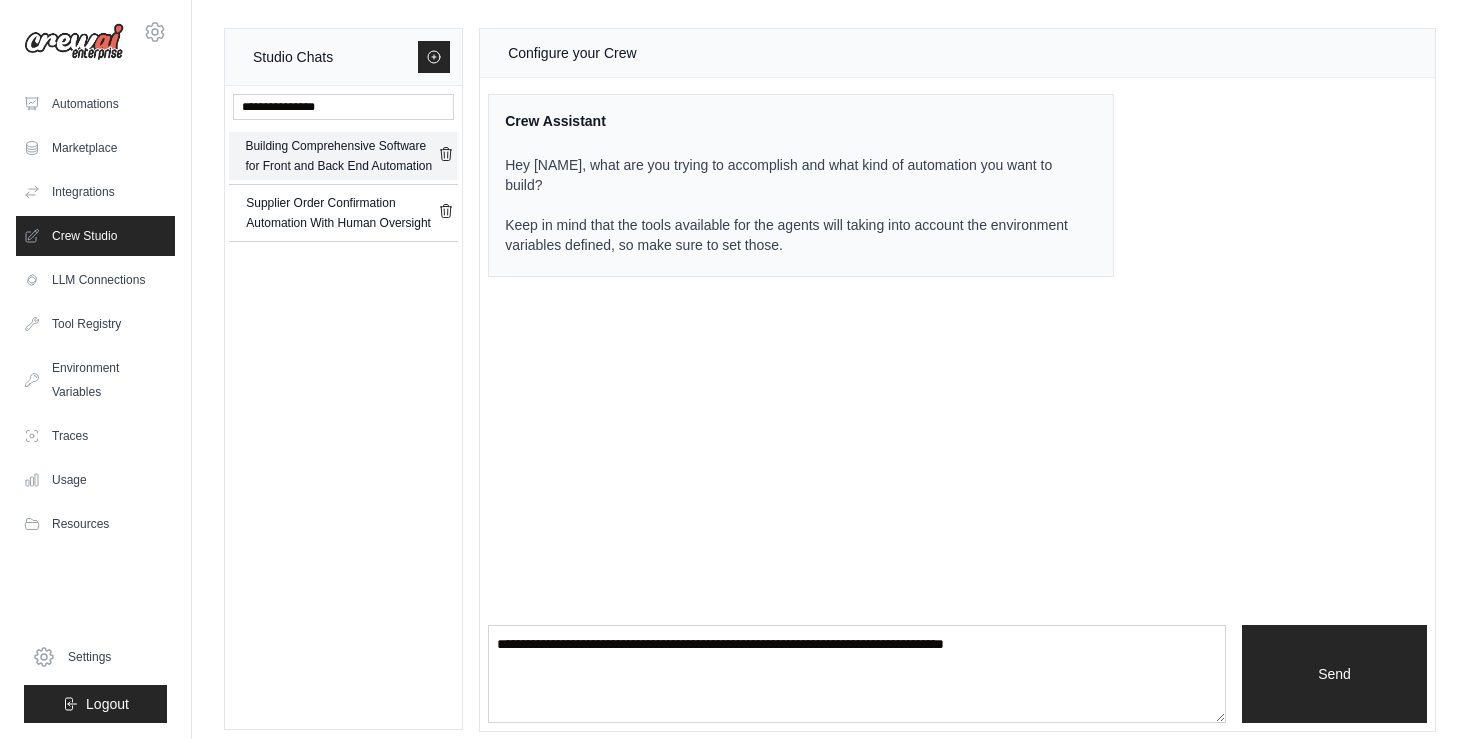 click on "Building Comprehensive Software for Front and Back End Automation" at bounding box center (341, 156) 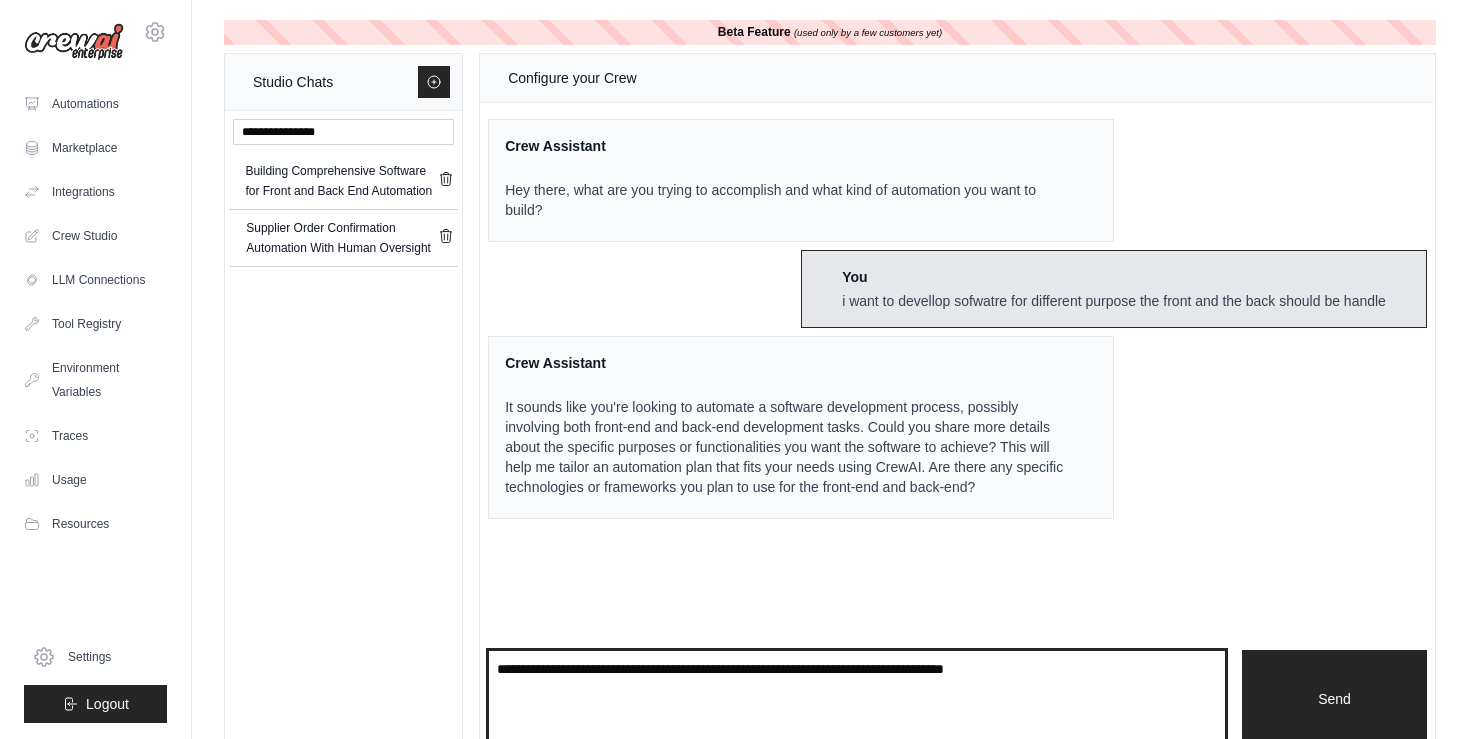 click at bounding box center [857, 699] 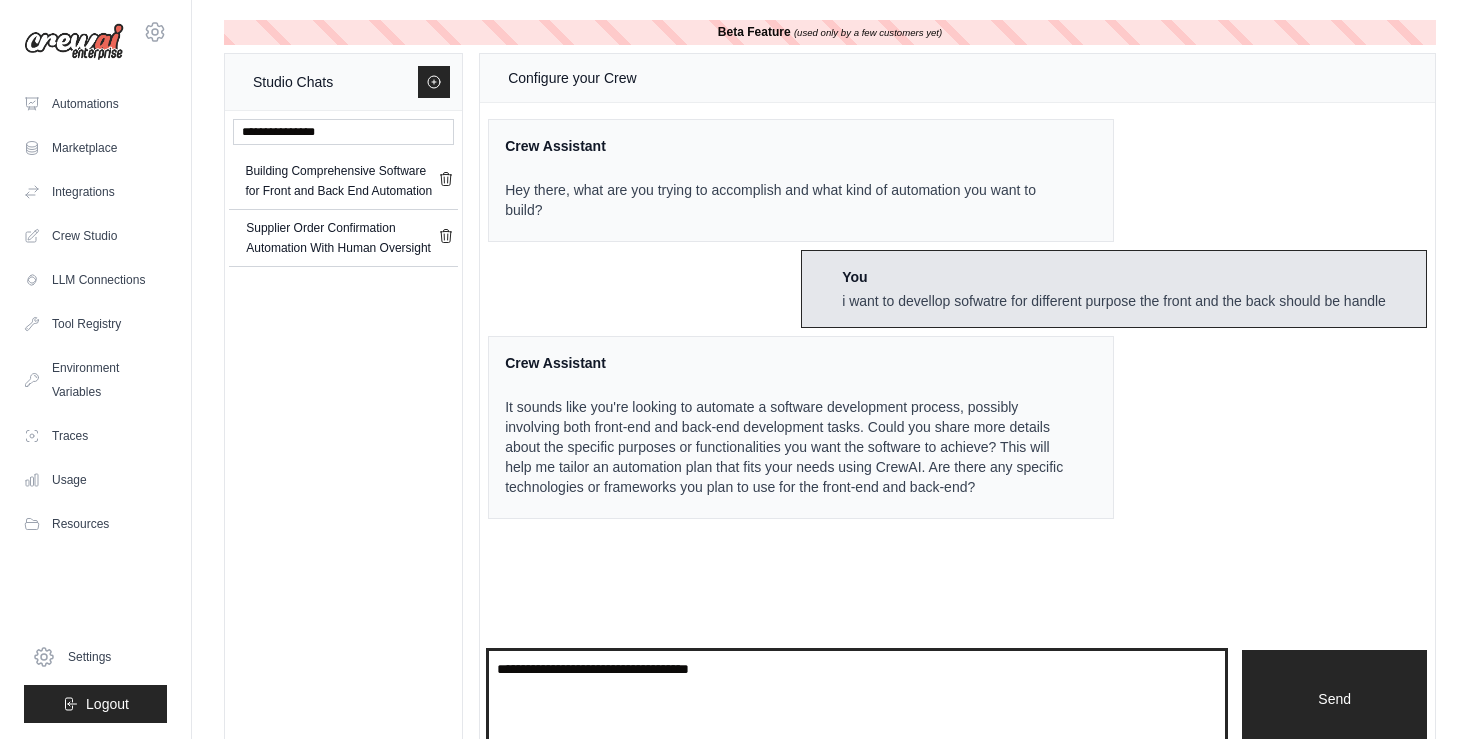 type on "**********" 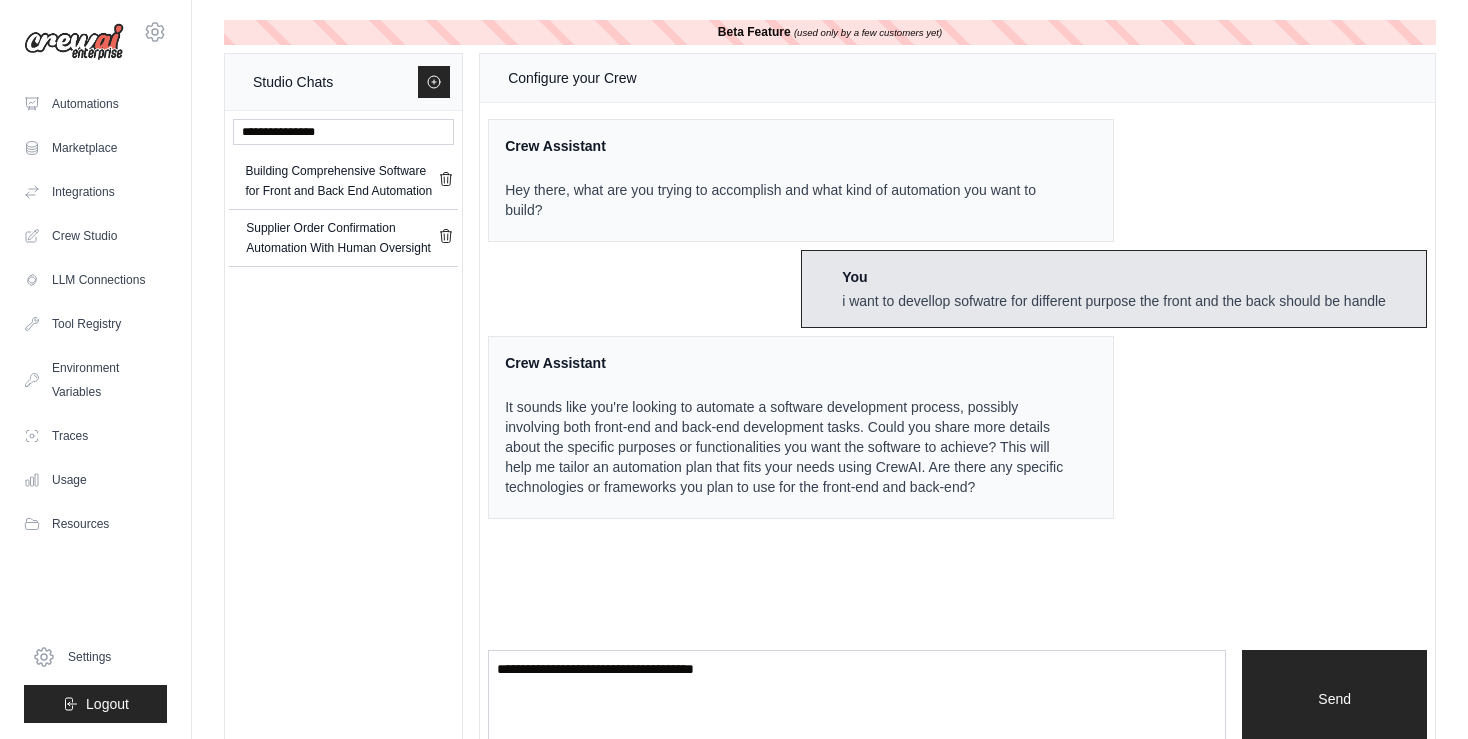 type 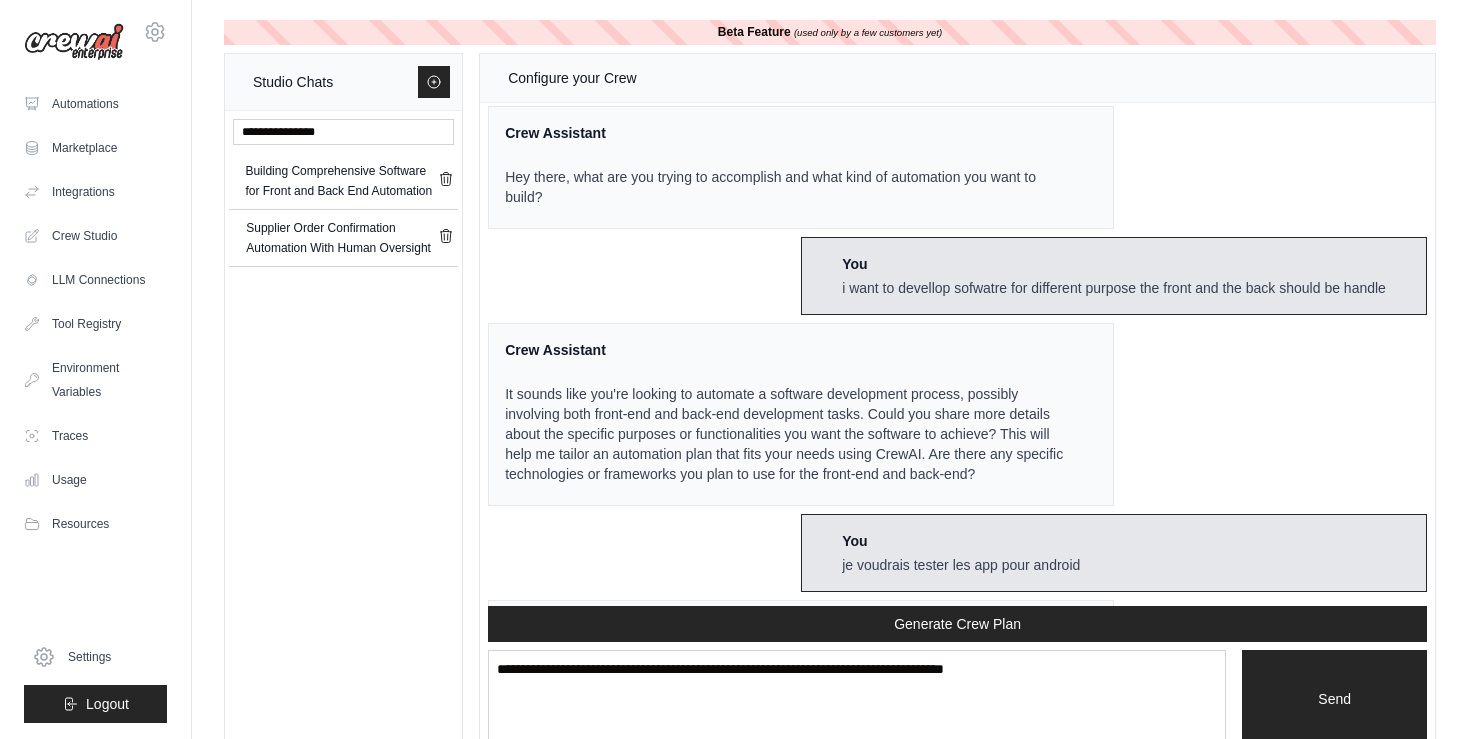 scroll, scrollTop: 369, scrollLeft: 0, axis: vertical 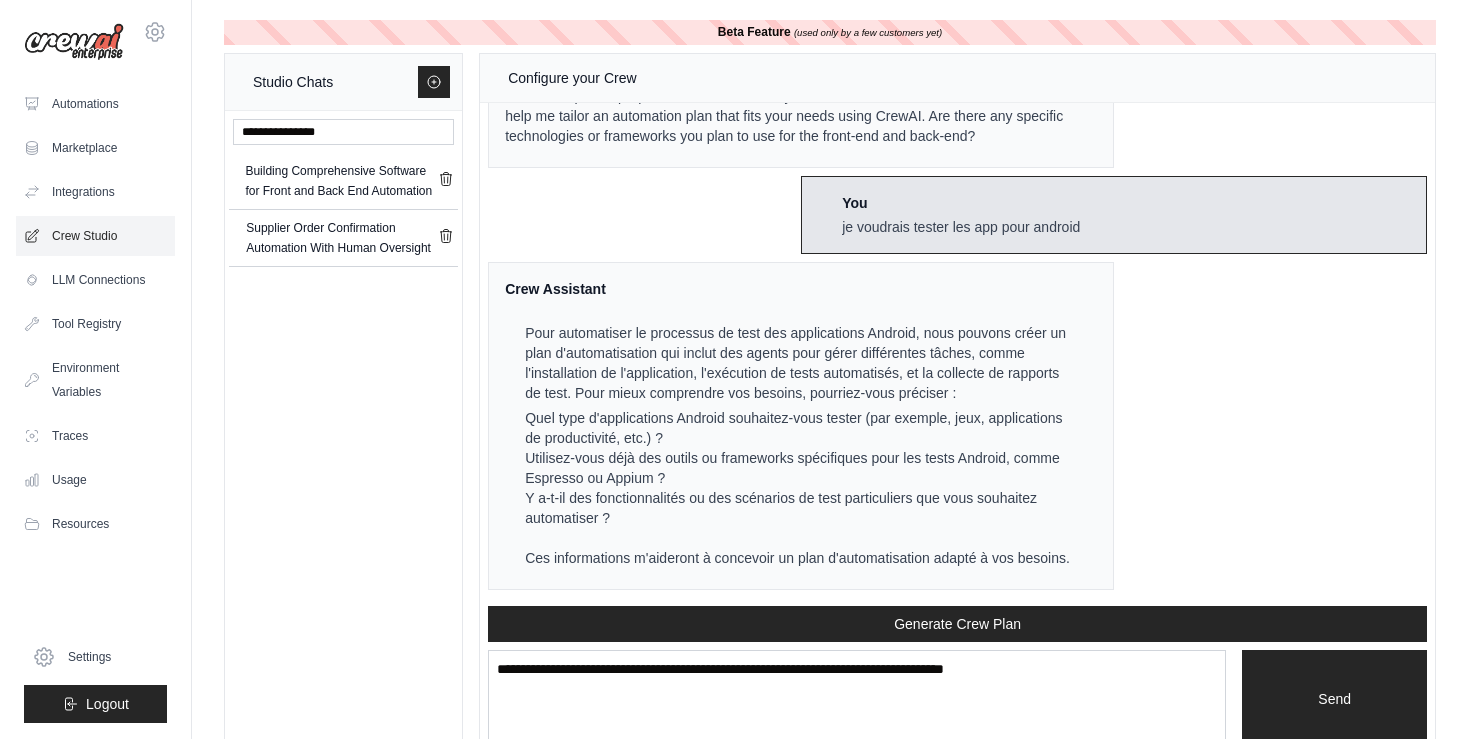 click on "Crew Studio" at bounding box center [95, 236] 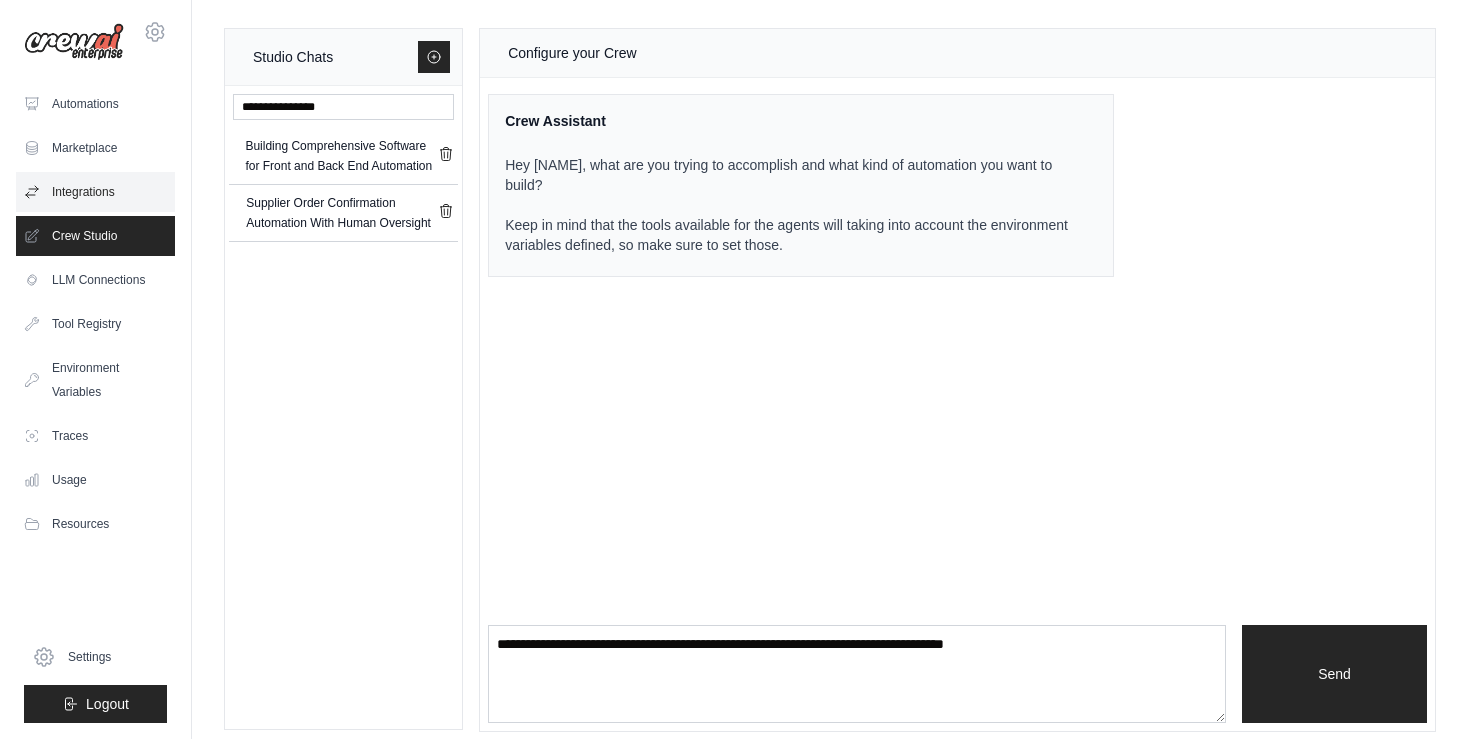 click on "Integrations" at bounding box center (95, 192) 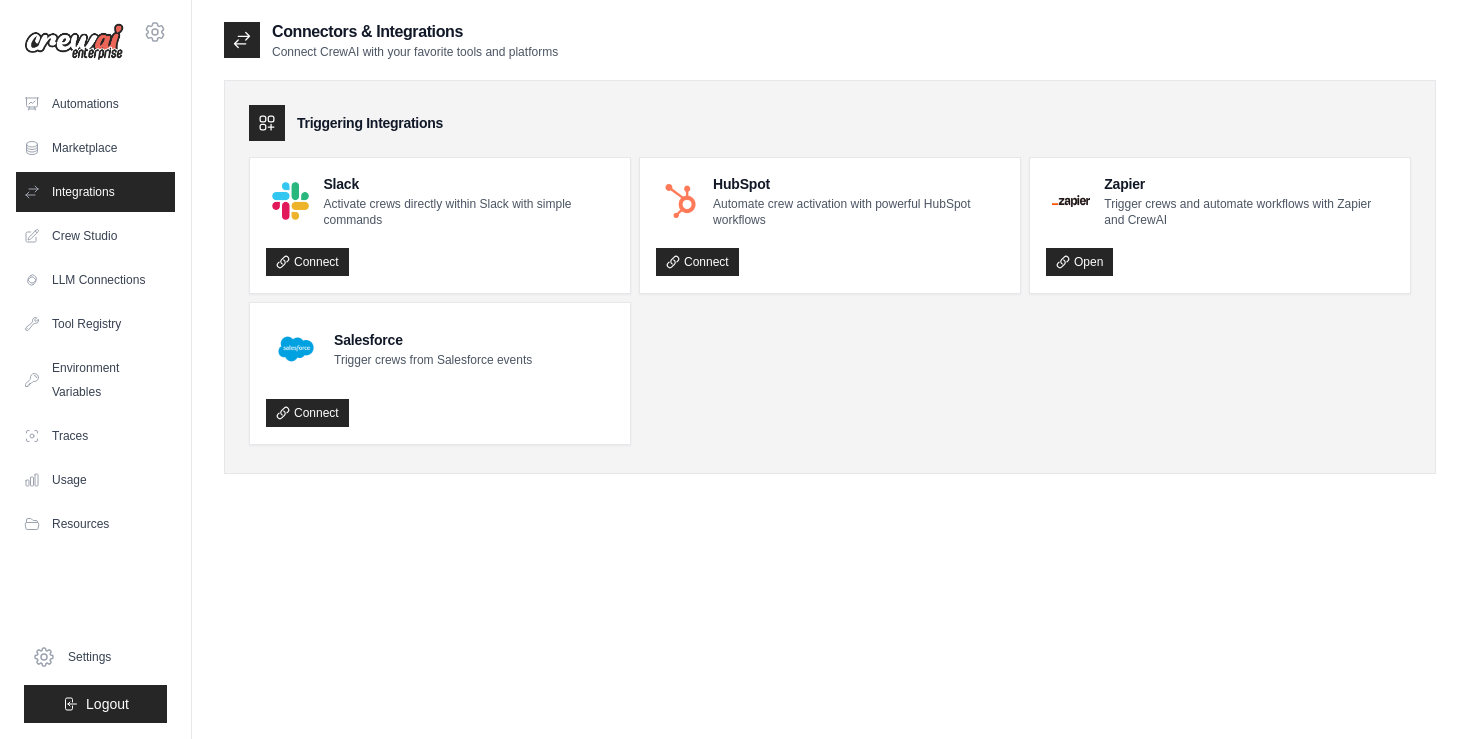 click on "Automations" at bounding box center [95, 104] 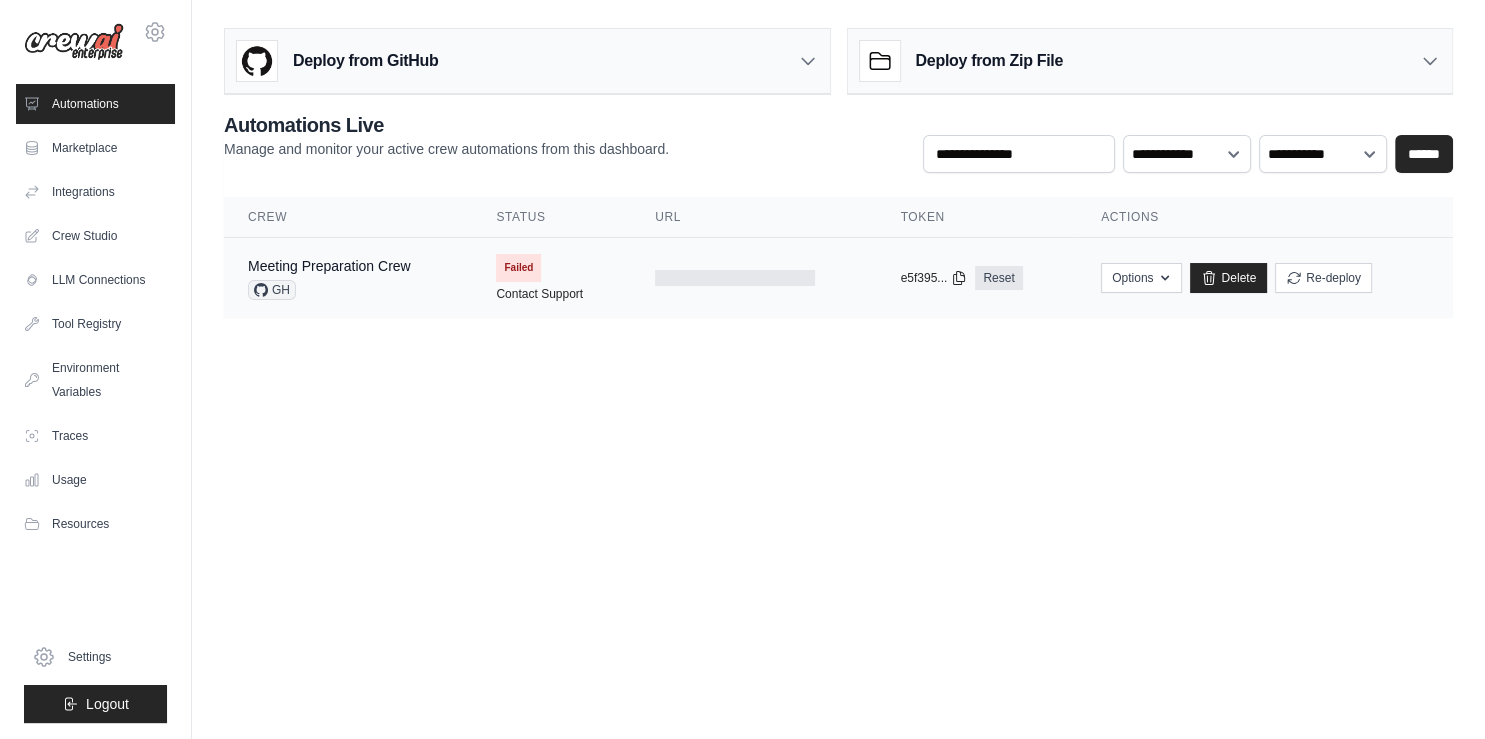 click on "Failed
Contact Support" at bounding box center [551, 278] 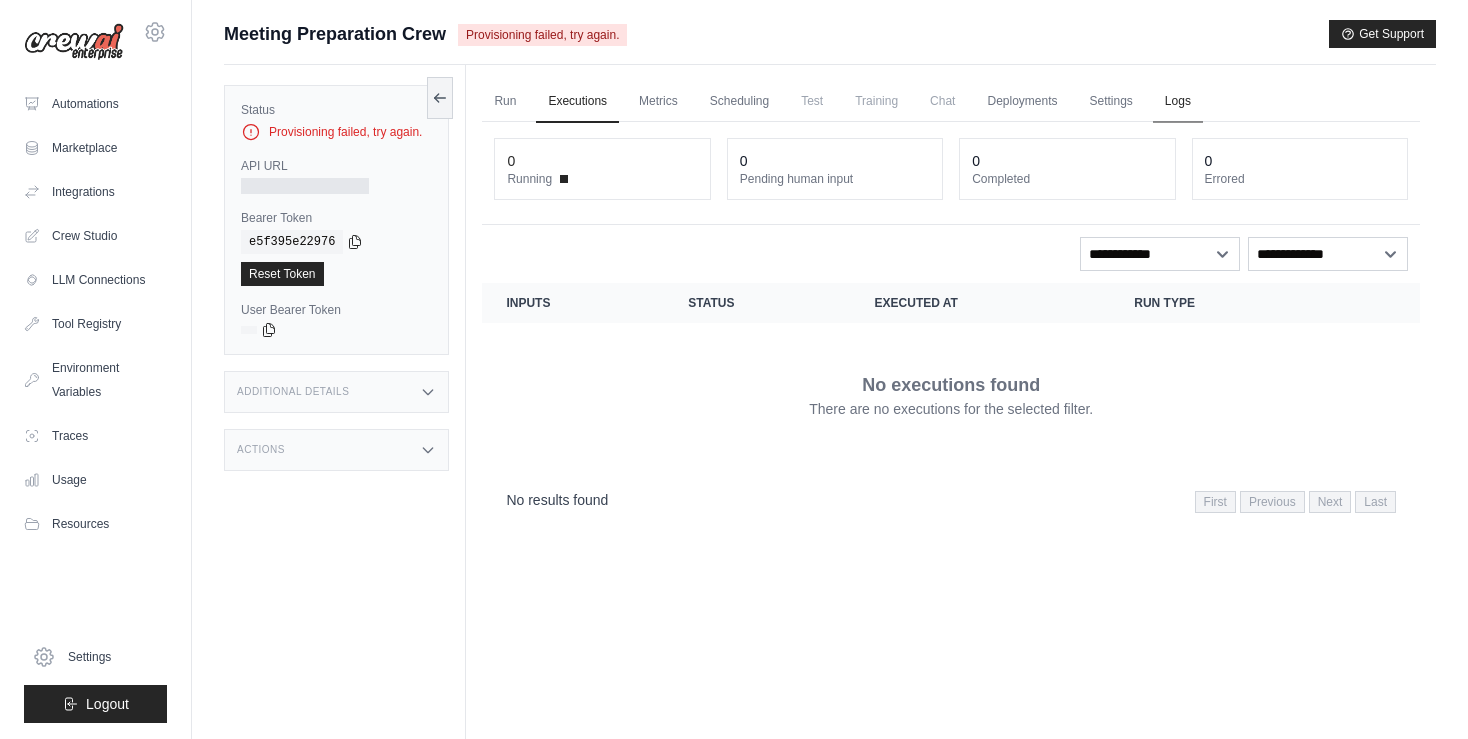 scroll, scrollTop: 0, scrollLeft: 0, axis: both 